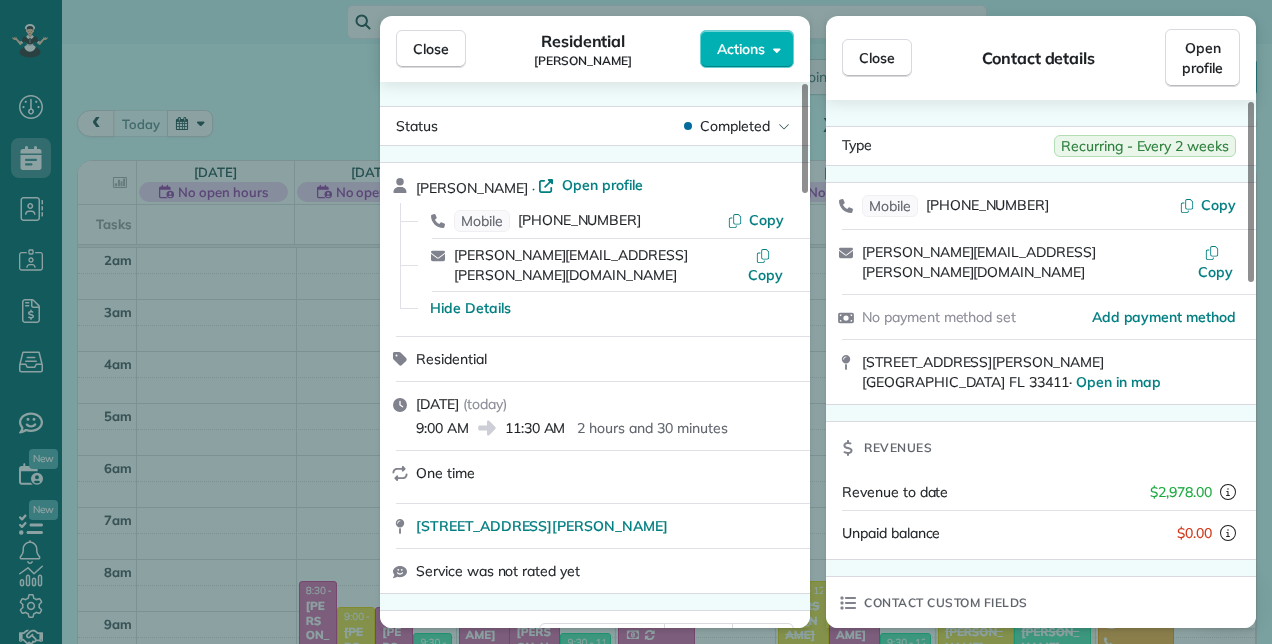 scroll, scrollTop: 0, scrollLeft: 0, axis: both 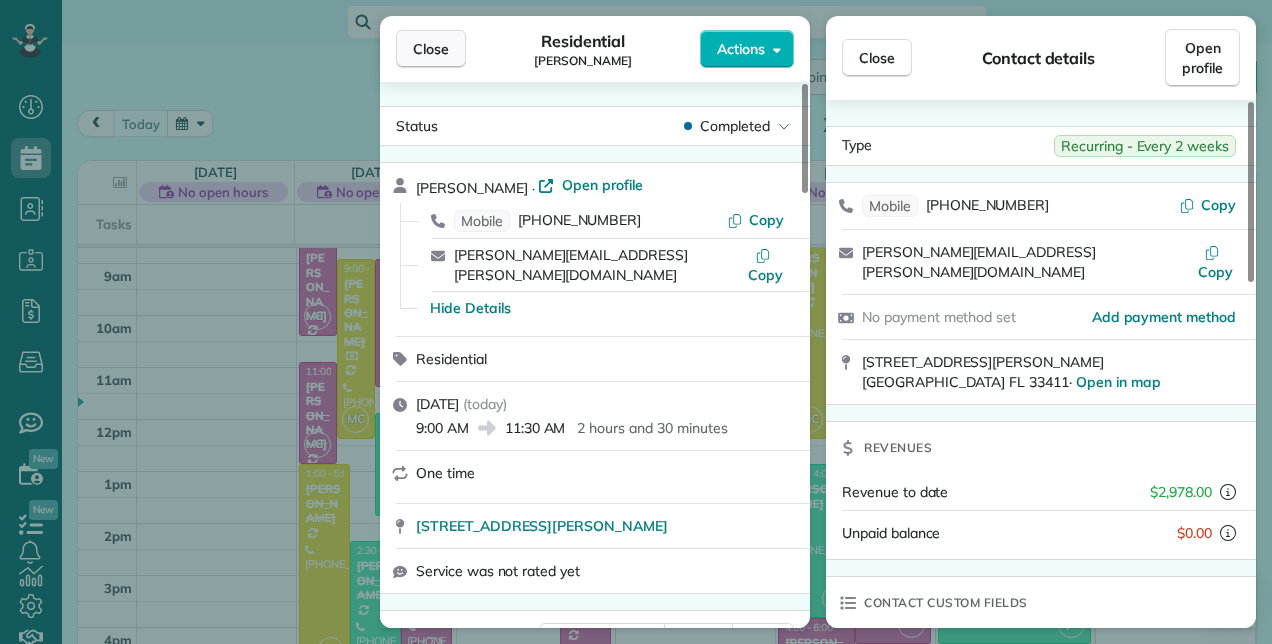 click on "Close" at bounding box center (431, 49) 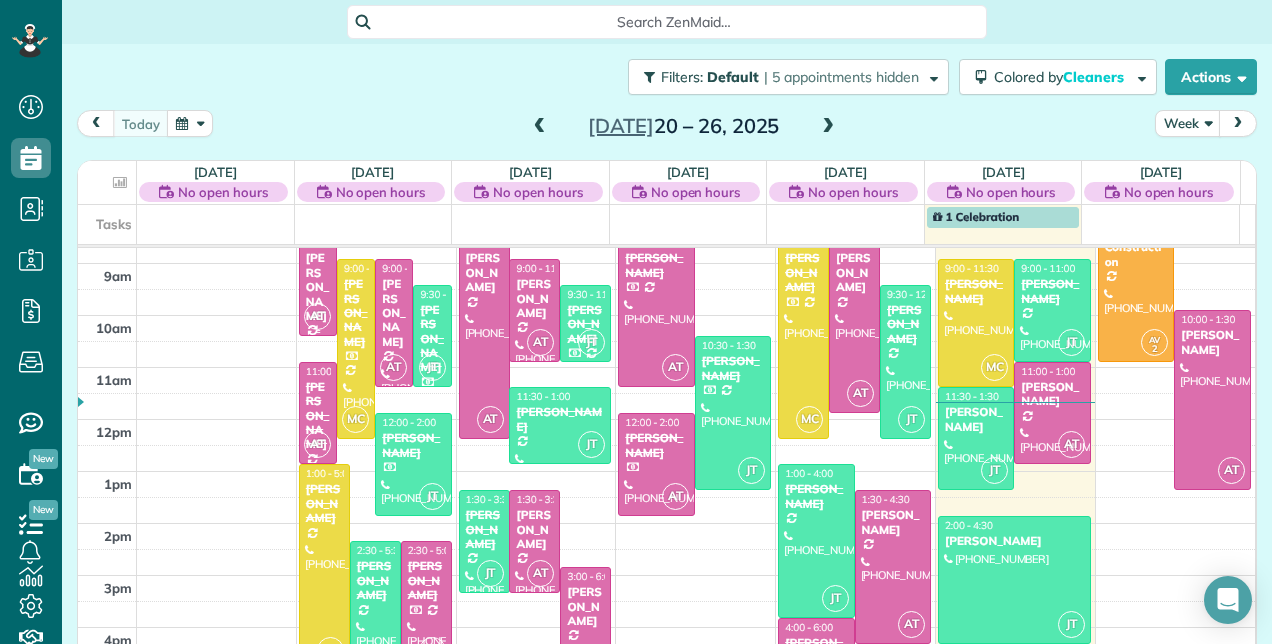 click at bounding box center (318, 284) 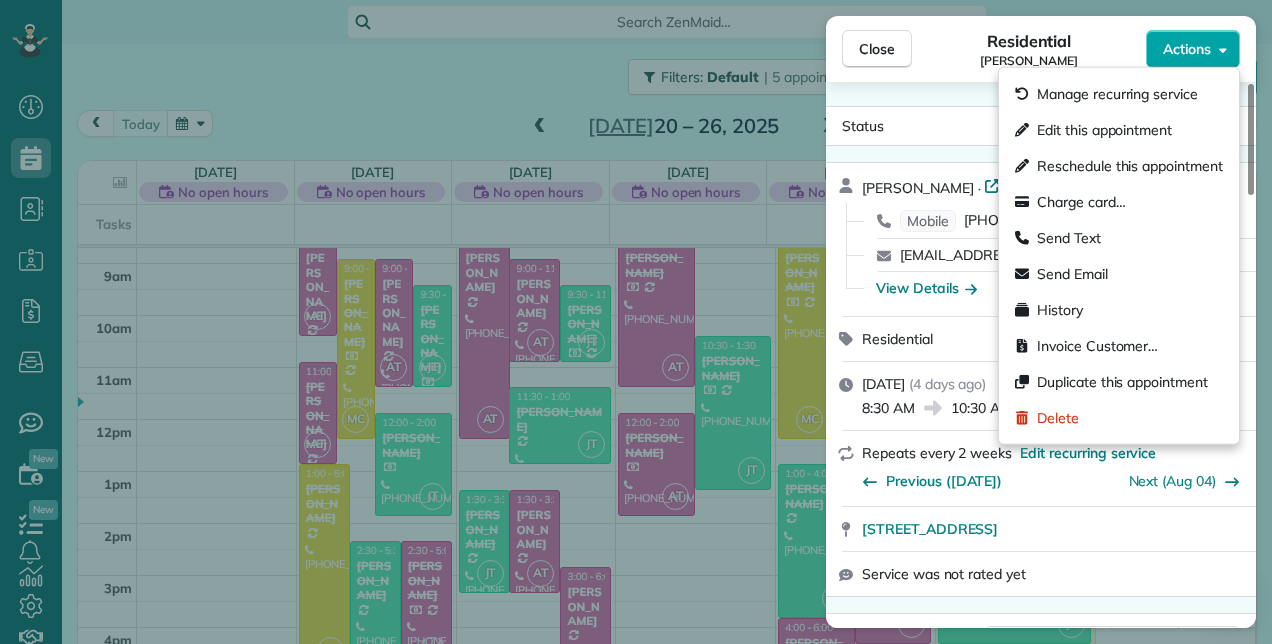 click on "Actions" at bounding box center [1193, 49] 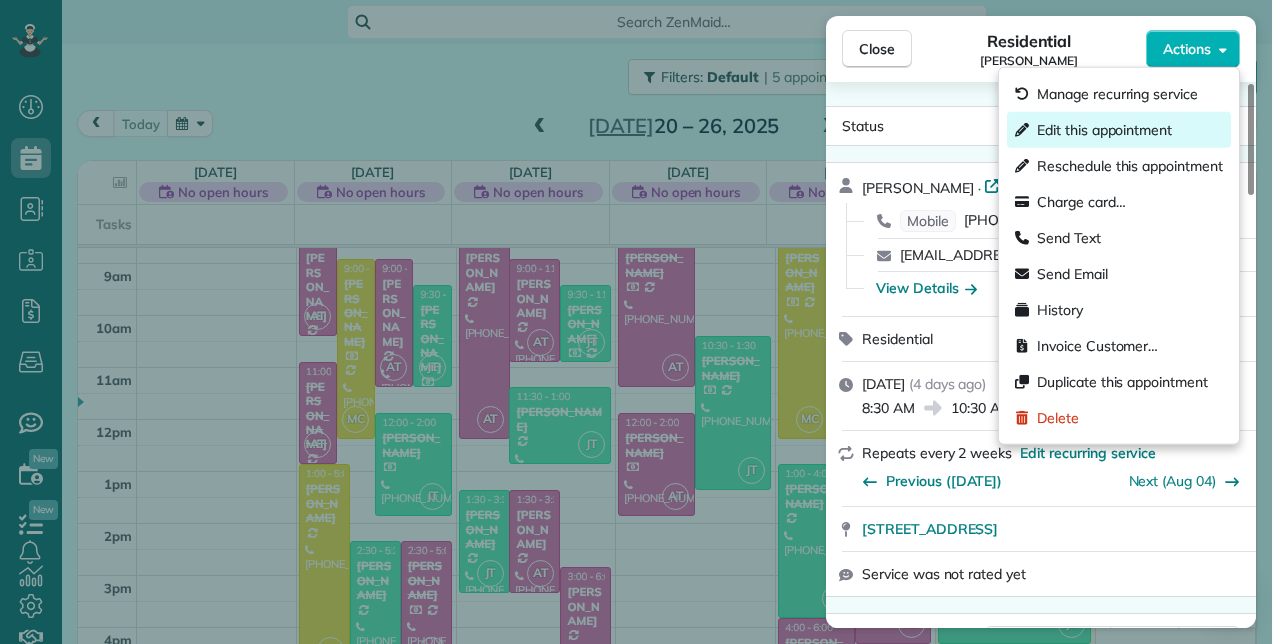 click on "Edit this appointment" at bounding box center (1104, 130) 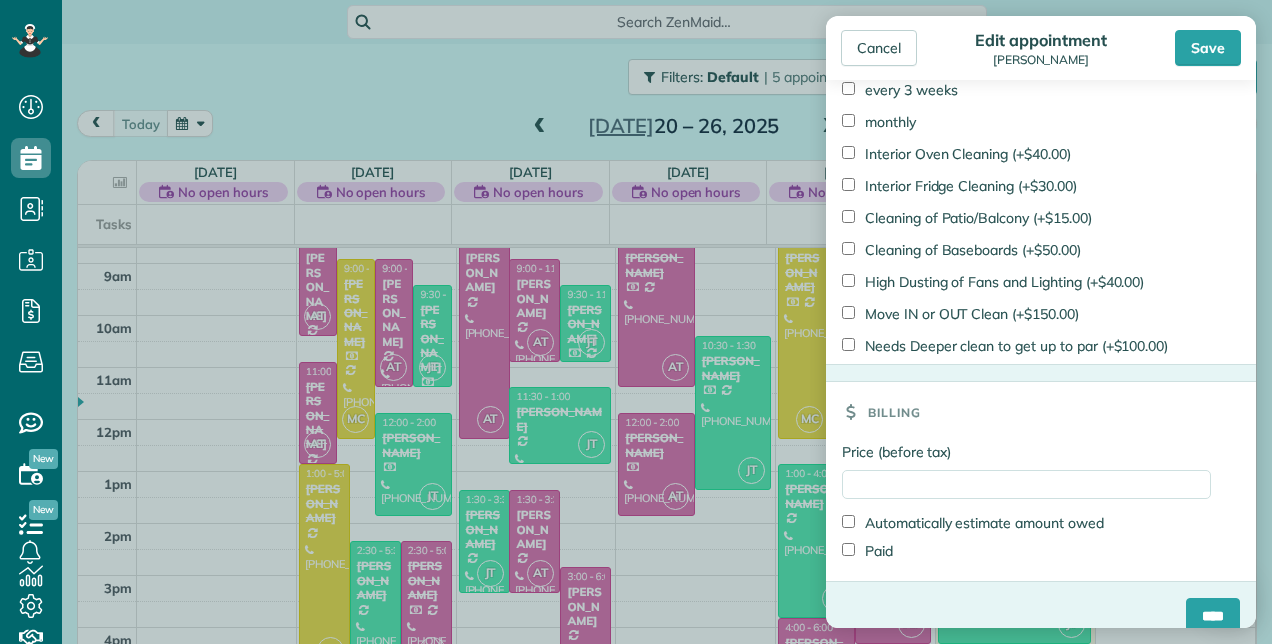 scroll, scrollTop: 1465, scrollLeft: 0, axis: vertical 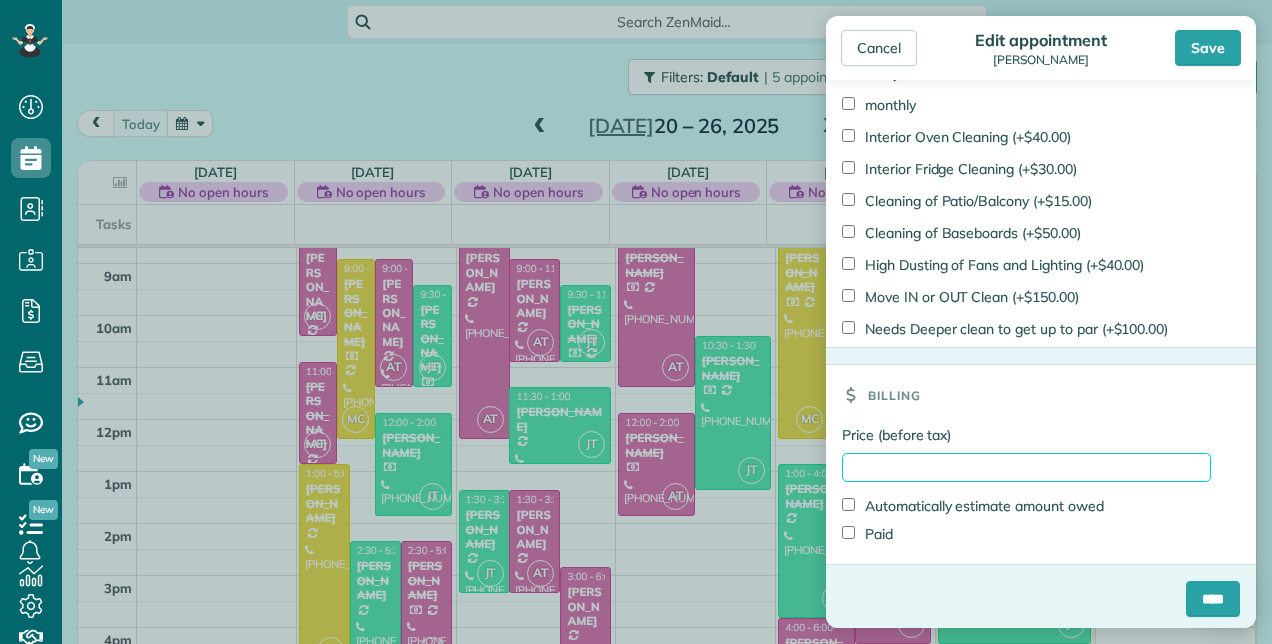 click on "Price (before tax)" at bounding box center [1026, 467] 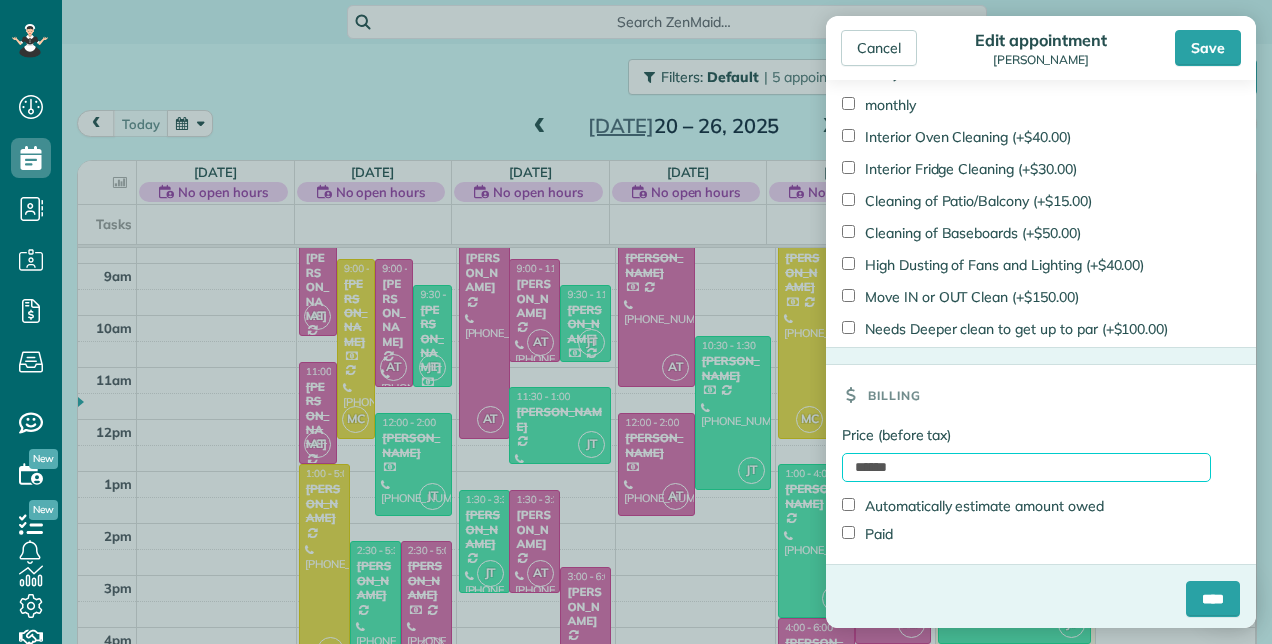 type on "******" 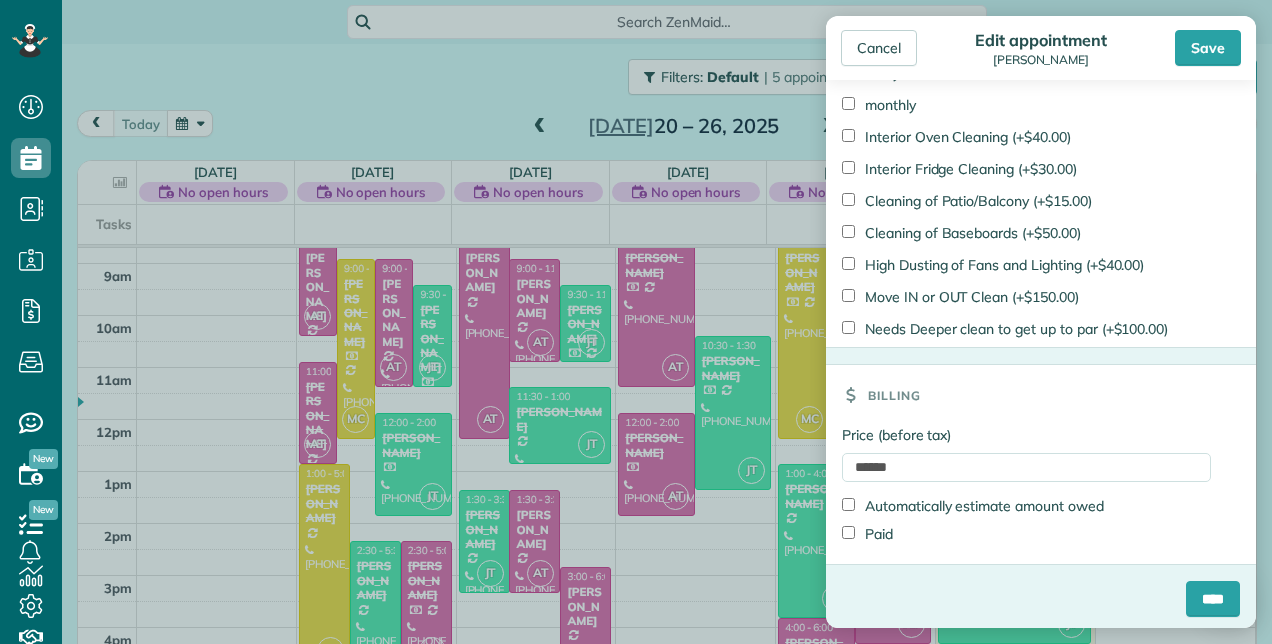 click on "Paid" at bounding box center (867, 534) 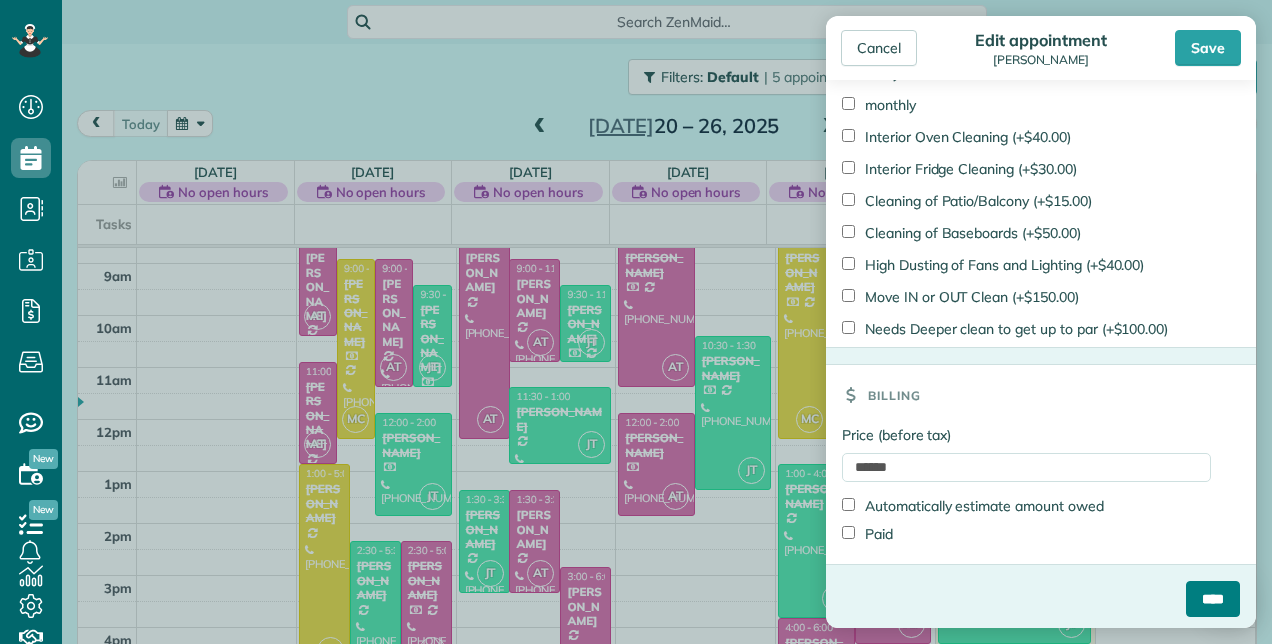 click on "****" at bounding box center (1213, 599) 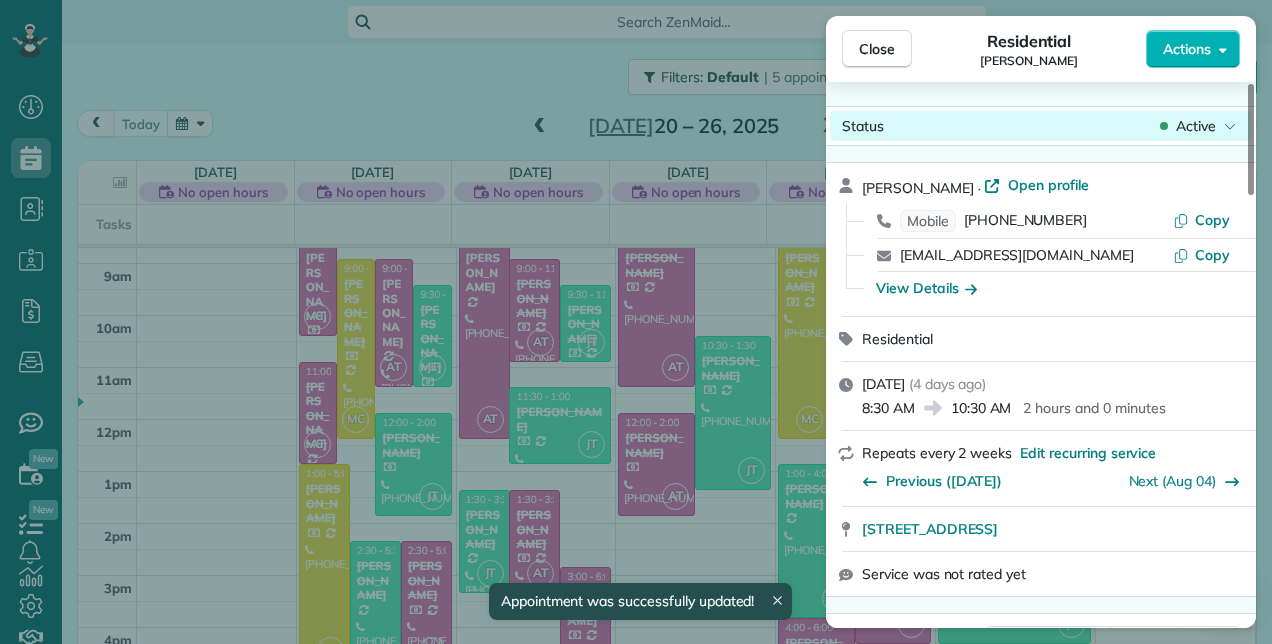 click on "Active" at bounding box center (1196, 126) 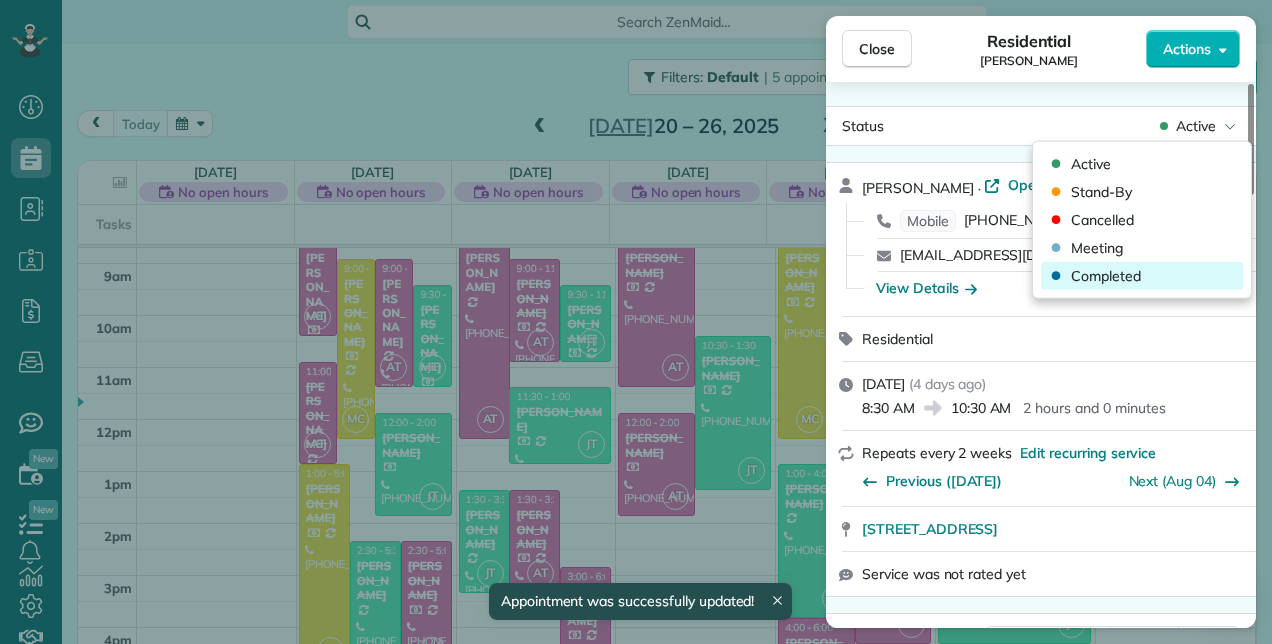 click on "Completed" at bounding box center (1106, 276) 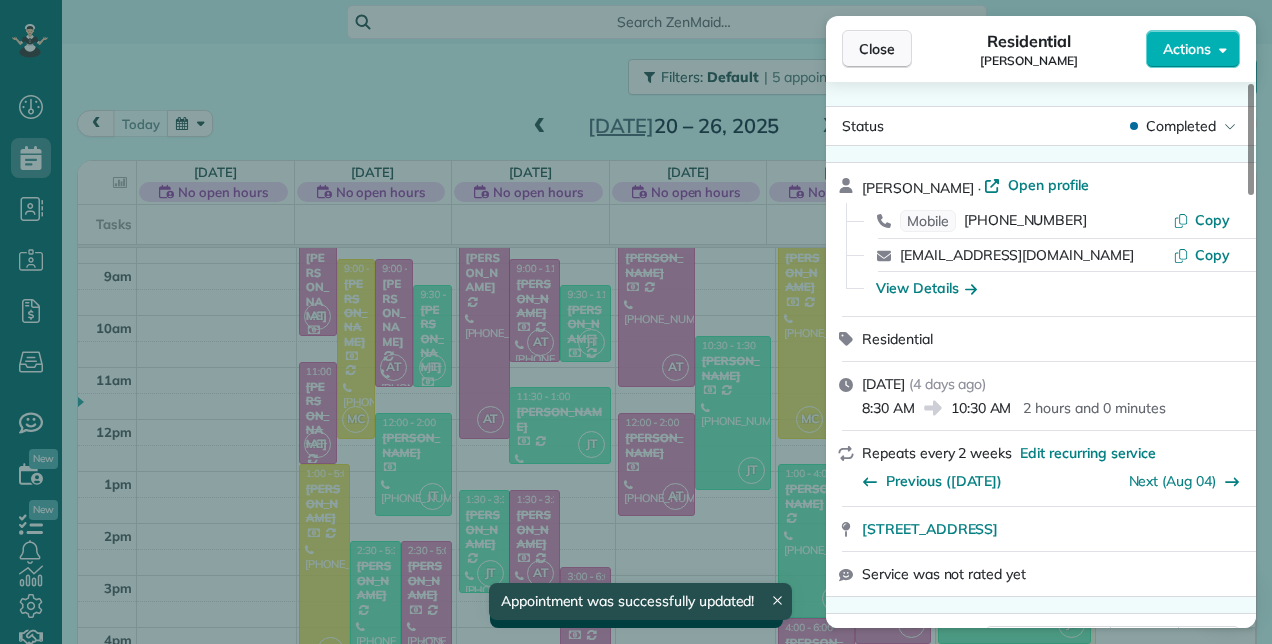 click on "Close" at bounding box center [877, 49] 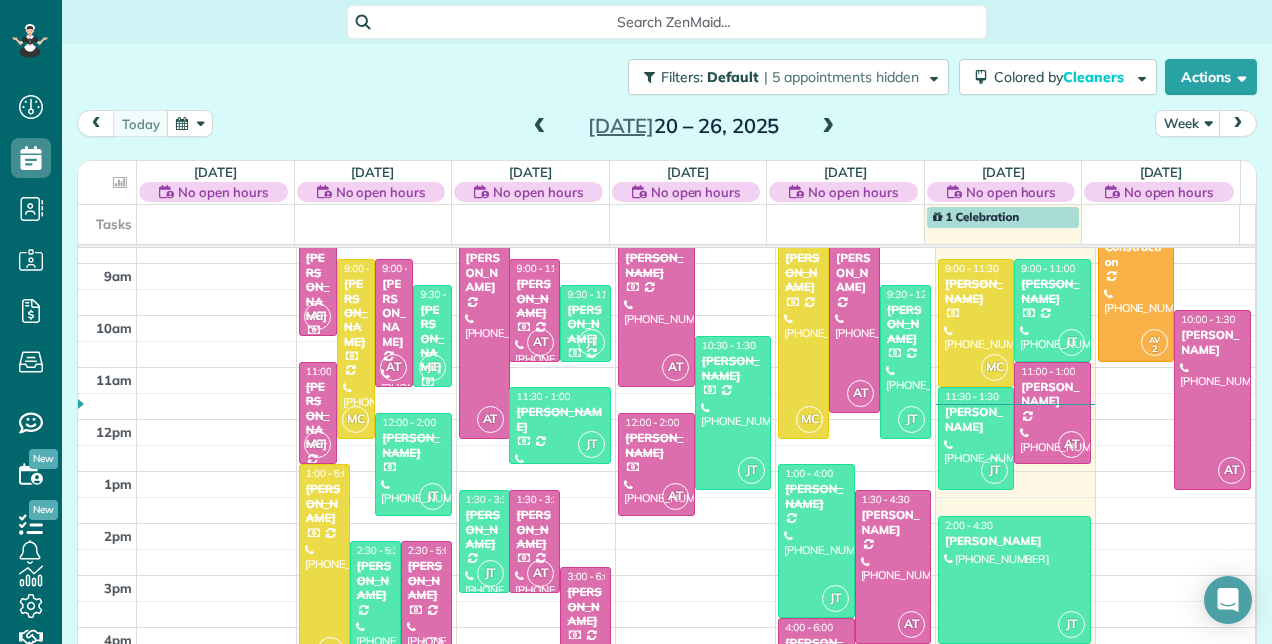click at bounding box center (828, 127) 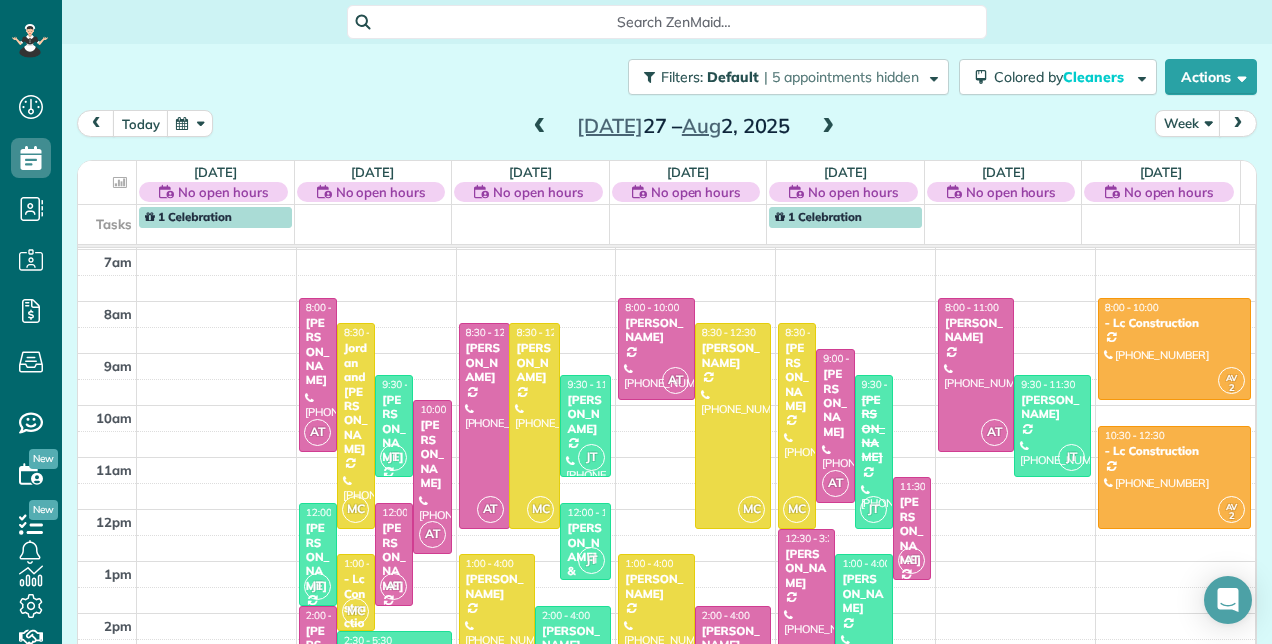 click on "2am 3am 4am 5am 6am 7am 8am 9am 10am 11am 12pm 1pm 2pm 3pm 4pm 5pm 6pm AT 8:00 - 11:00 Peggy Turner (704) 996-7323 7117 Treviso Lane Boynton Beach, FL 33472 MC 8:30 - 12:30 Jordan and Shelly Rosner (310) 733-7052 9222 Greenspire Lane Wellington, FL 33467 JT 9:30 - 11:30 Elyse Glick (516) 319-3613 6840 Lismore Avenue Boynton Beach, FL 33437 AT 10:00 - 1:00 Ellen Fenn (561) 252-6823 10726 Boca Woods Lane Boca Raton, FL 33428 JT 12:00 - 2:00 Diane Clemmons (561) 676-0781 1000 Southwest 28th Avenue Boynton Beach, FL 33426 AT 12:00 - 2:00 MARIANNE Broughton (651) 895-7729 2865 Southeast 1st Place Boynton Beach, FL 33435 MC 1:00 - 2:30  - Lc Construction (561) 221-3108 1054 Gateway Boulevard Suite 107 Boynton Beach, FL 33426 AT 2:00 - 4:00 Elizabeth Bergman - Berkshire Hathaway (561) 398-7518 6072 Walnut Hill Drive Lake Worth, ? 33467 JT 2:30 - 5:30 Jean Forney (954) 629-3321 5598 Reynolds Road Wellington, FL 33449 AT 8:30 - 12:30 AnneMarie Sincavage (561) 901-4923 832 Southwest 34th Avenue Boynton Beach, FL 33435" at bounding box center (666, 431) 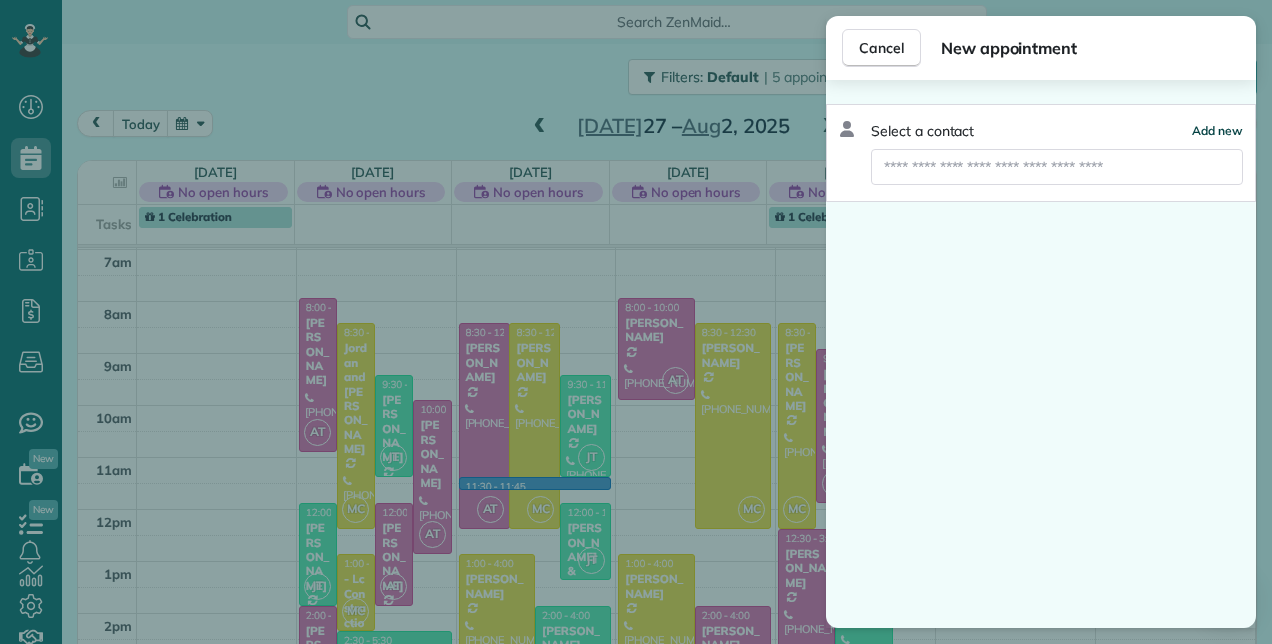 click on "Add new" at bounding box center (1217, 130) 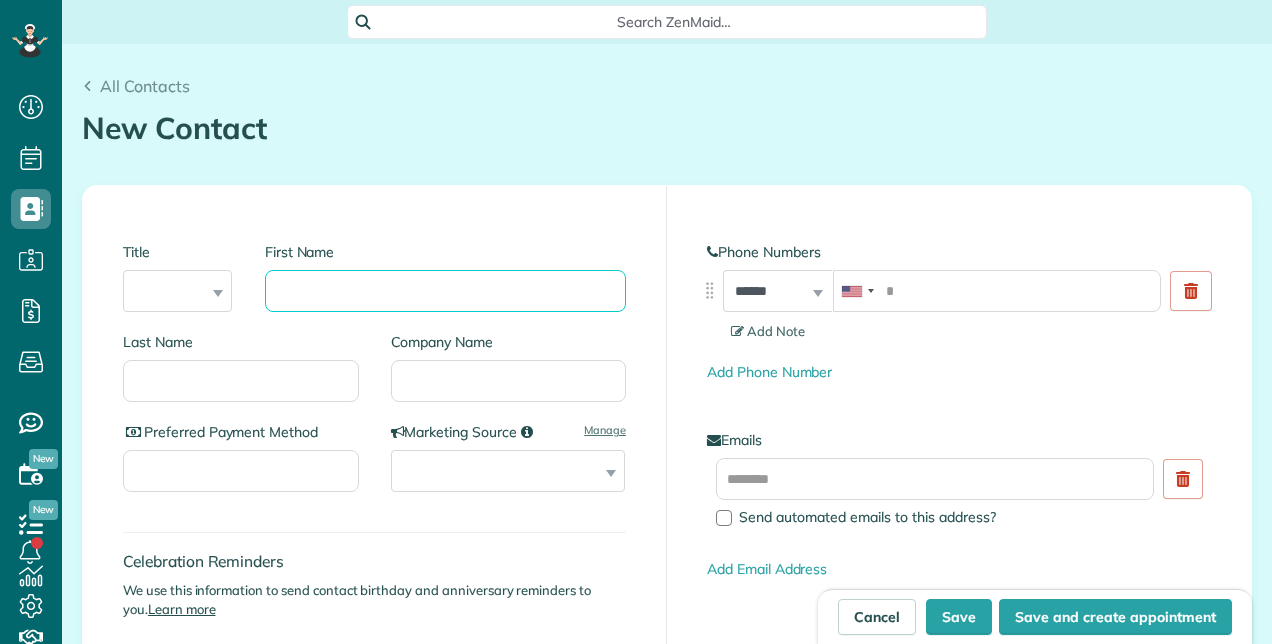 scroll, scrollTop: 0, scrollLeft: 0, axis: both 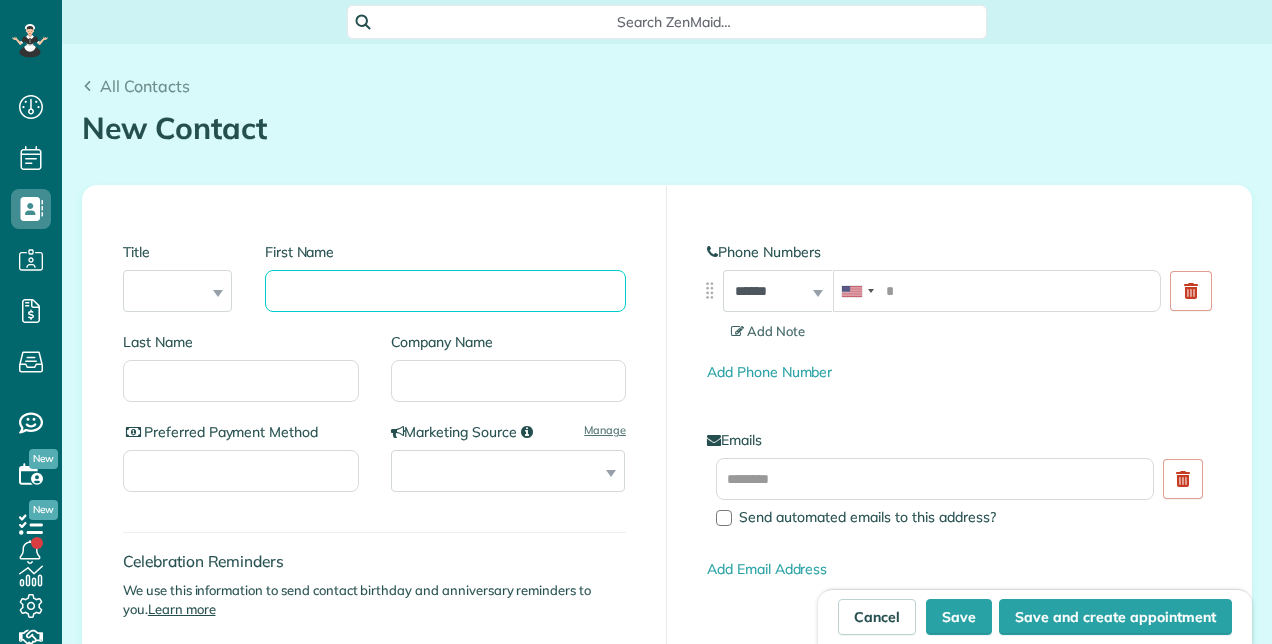 click on "First Name" at bounding box center (445, 291) 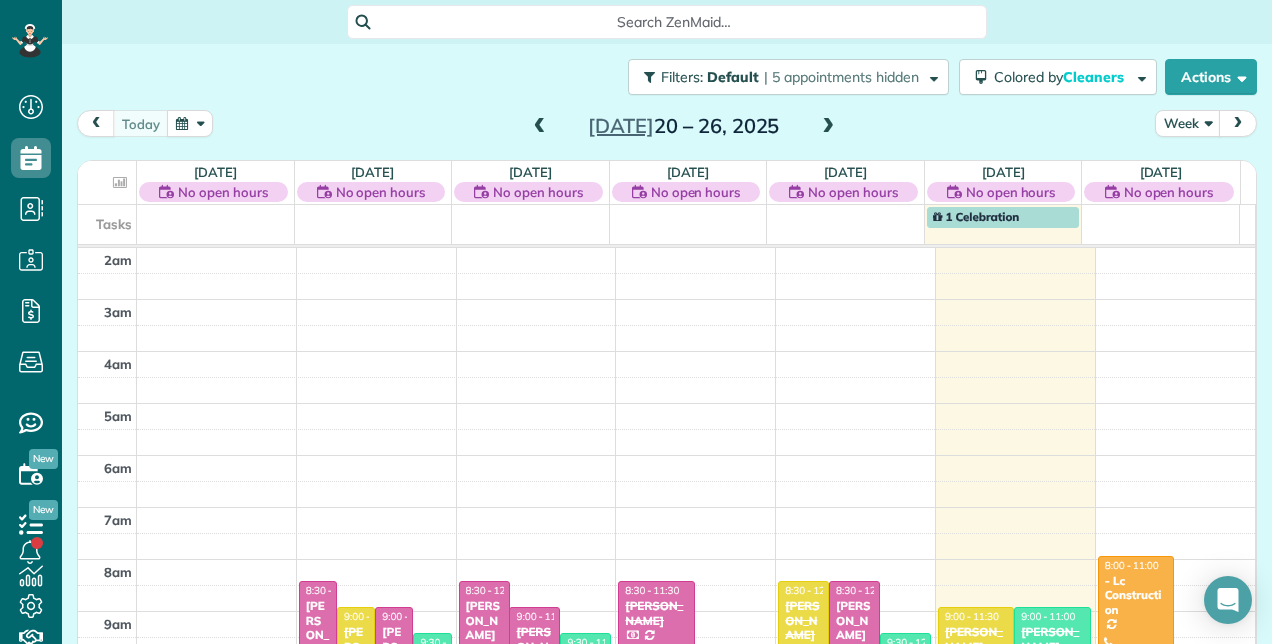 scroll, scrollTop: 0, scrollLeft: 0, axis: both 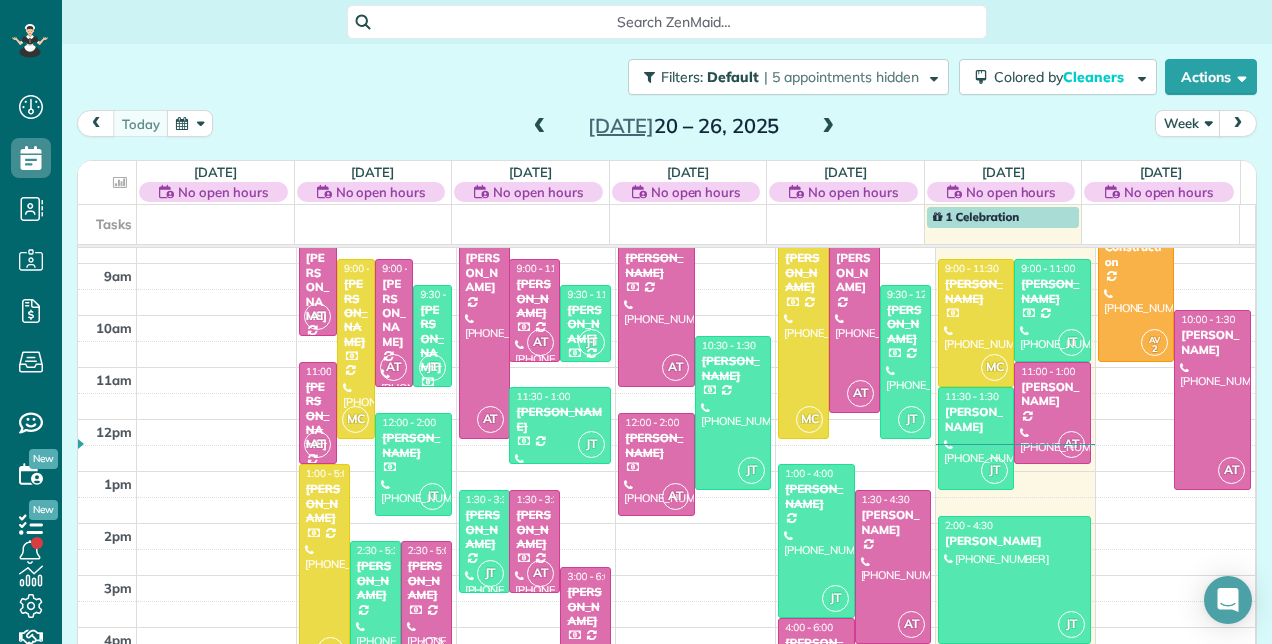 click at bounding box center (828, 127) 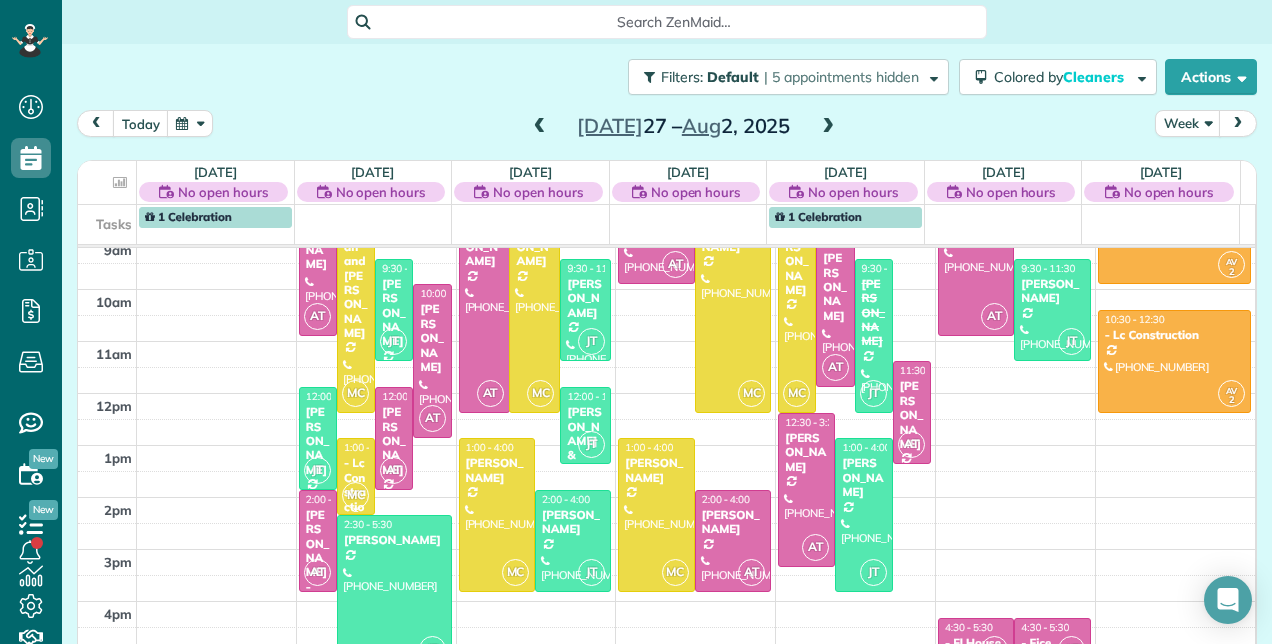 scroll, scrollTop: 348, scrollLeft: 0, axis: vertical 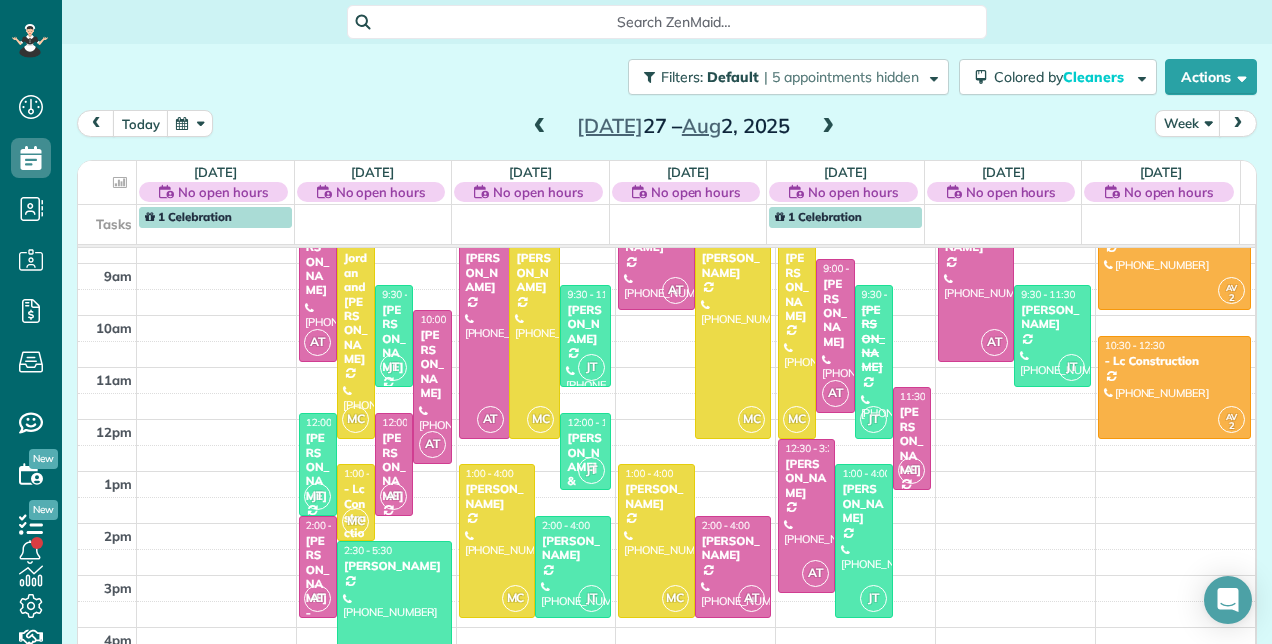 click at bounding box center (540, 127) 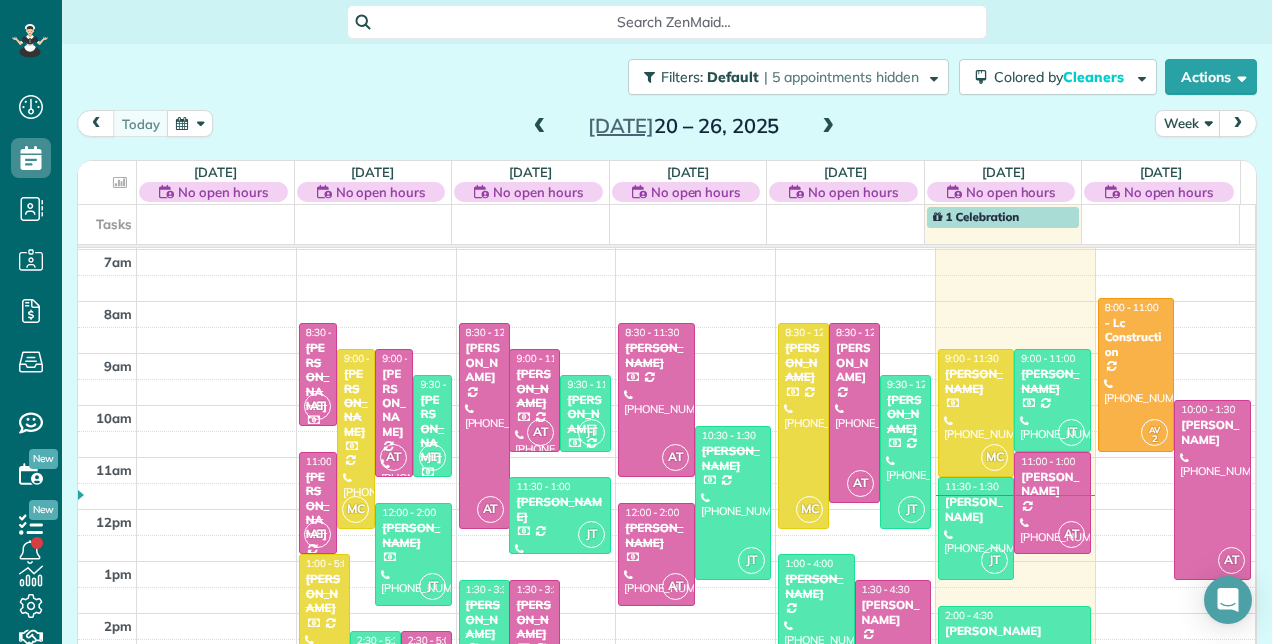click at bounding box center (828, 127) 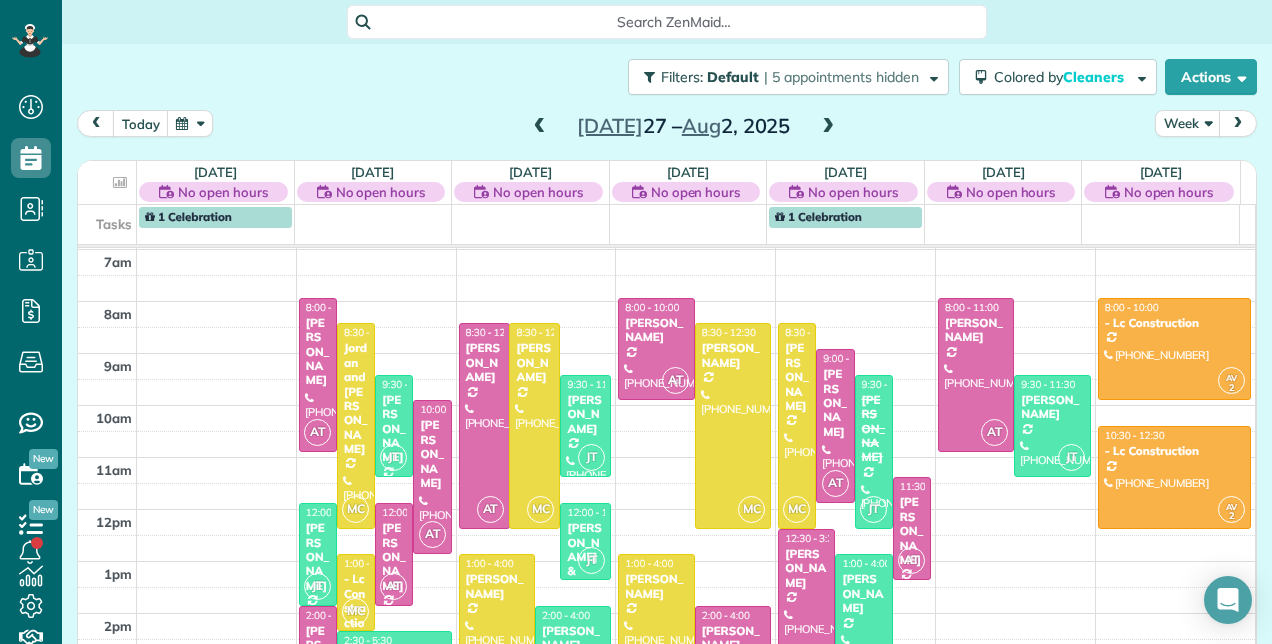 click on "2am 3am 4am 5am 6am 7am 8am 9am 10am 11am 12pm 1pm 2pm 3pm 4pm 5pm 6pm AT 8:00 - 11:00 Peggy Turner (704) 996-7323 7117 Treviso Lane Boynton Beach, FL 33472 MC 8:30 - 12:30 Jordan and Shelly Rosner (310) 733-7052 9222 Greenspire Lane Wellington, FL 33467 JT 9:30 - 11:30 Elyse Glick (516) 319-3613 6840 Lismore Avenue Boynton Beach, FL 33437 AT 10:00 - 1:00 Ellen Fenn (561) 252-6823 10726 Boca Woods Lane Boca Raton, FL 33428 JT 12:00 - 2:00 Diane Clemmons (561) 676-0781 1000 Southwest 28th Avenue Boynton Beach, FL 33426 AT 12:00 - 2:00 MARIANNE Broughton (651) 895-7729 2865 Southeast 1st Place Boynton Beach, FL 33435 MC 1:00 - 2:30  - Lc Construction (561) 221-3108 1054 Gateway Boulevard Suite 107 Boynton Beach, FL 33426 AT 2:00 - 4:00 Elizabeth Bergman - Berkshire Hathaway (561) 398-7518 6072 Walnut Hill Drive Lake Worth, ? 33467 JT 2:30 - 5:30 Jean Forney (954) 629-3321 5598 Reynolds Road Wellington, FL 33449 AT 8:30 - 12:30 AnneMarie Sincavage (561) 901-4923 832 Southwest 34th Avenue Boynton Beach, FL 33435" at bounding box center (666, 431) 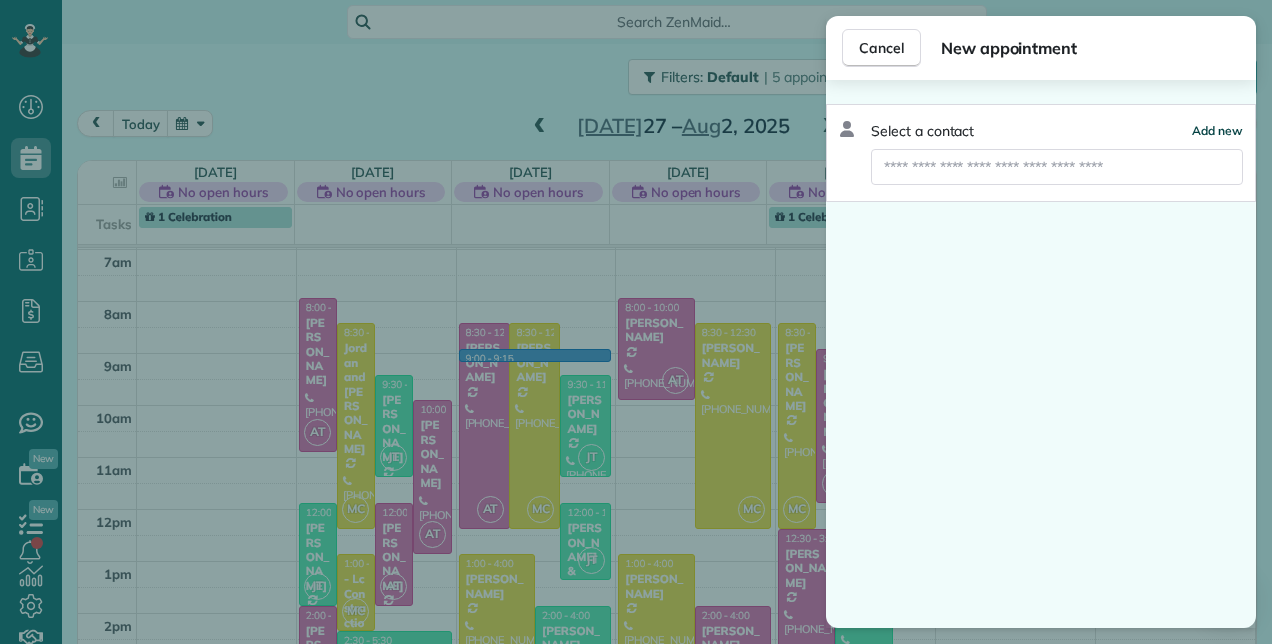 click on "Add new" at bounding box center [1217, 131] 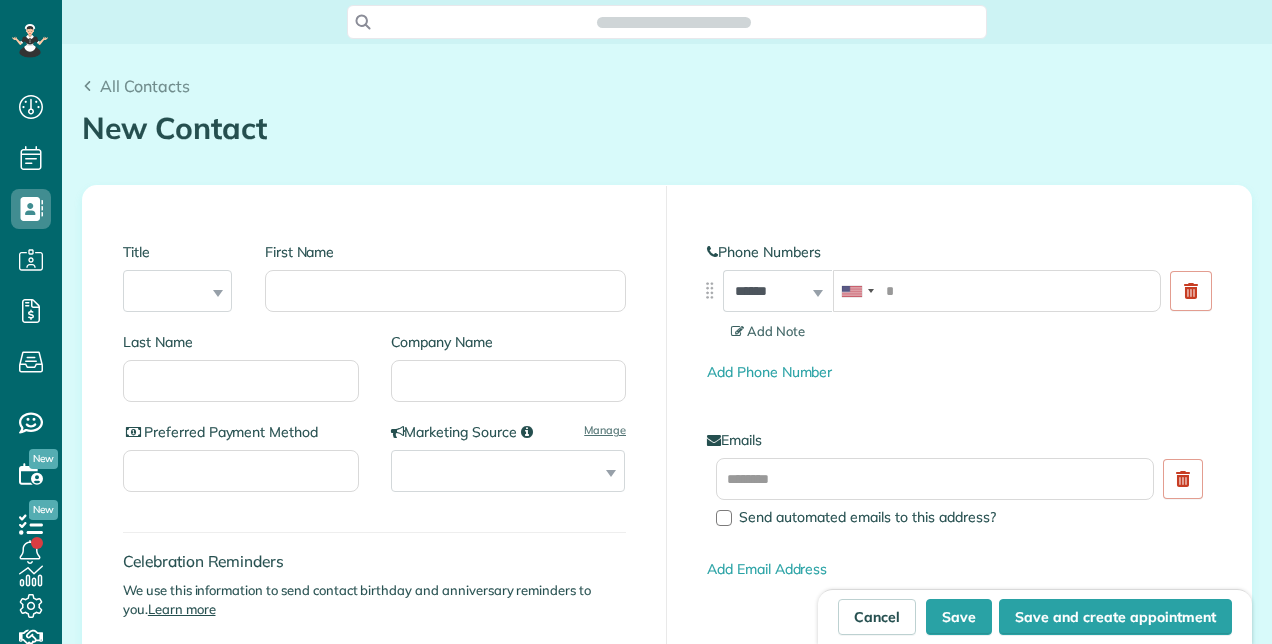 scroll, scrollTop: 0, scrollLeft: 0, axis: both 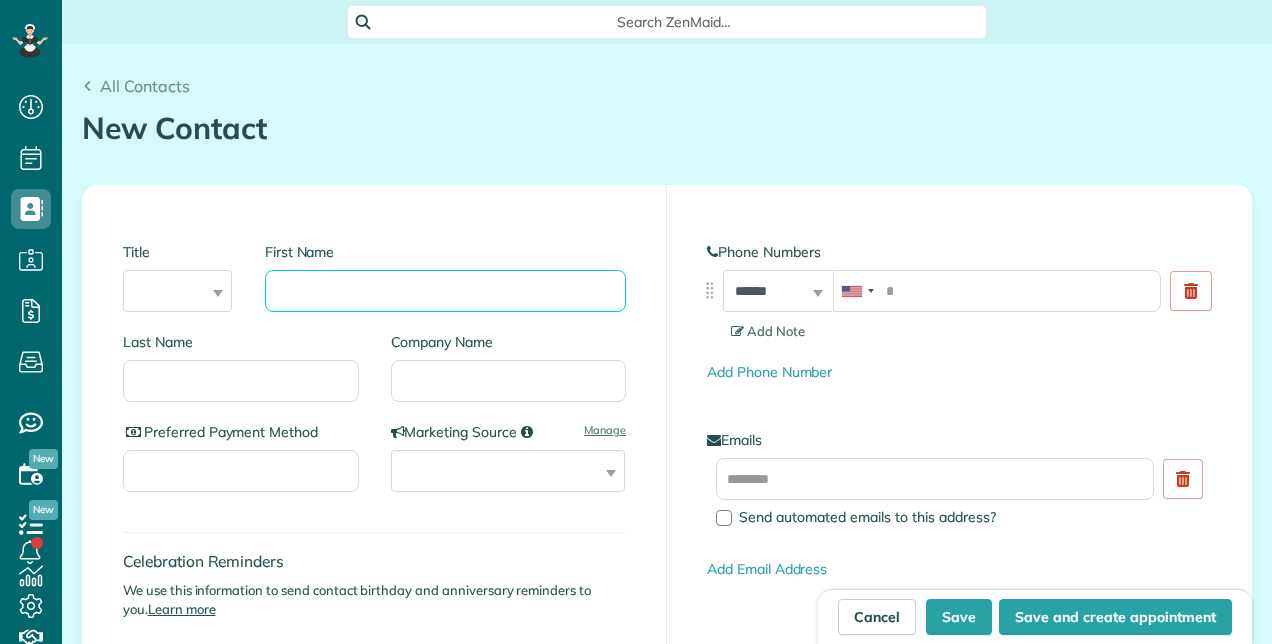 click on "First Name" at bounding box center [445, 291] 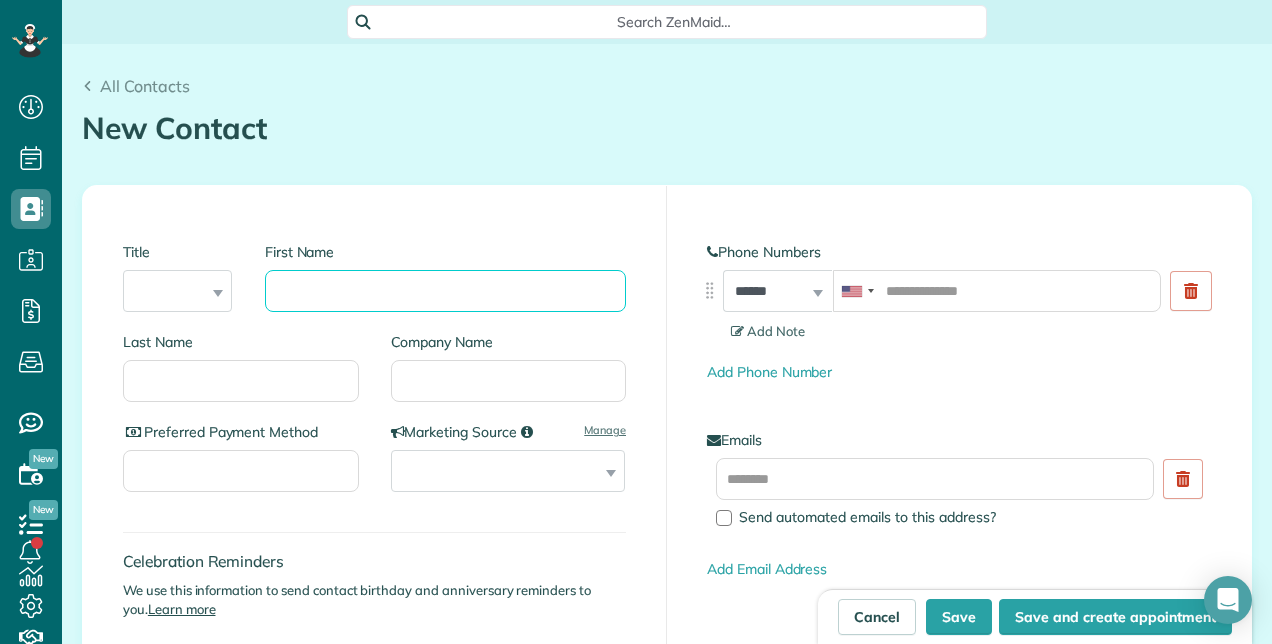 click on "First Name" at bounding box center [445, 291] 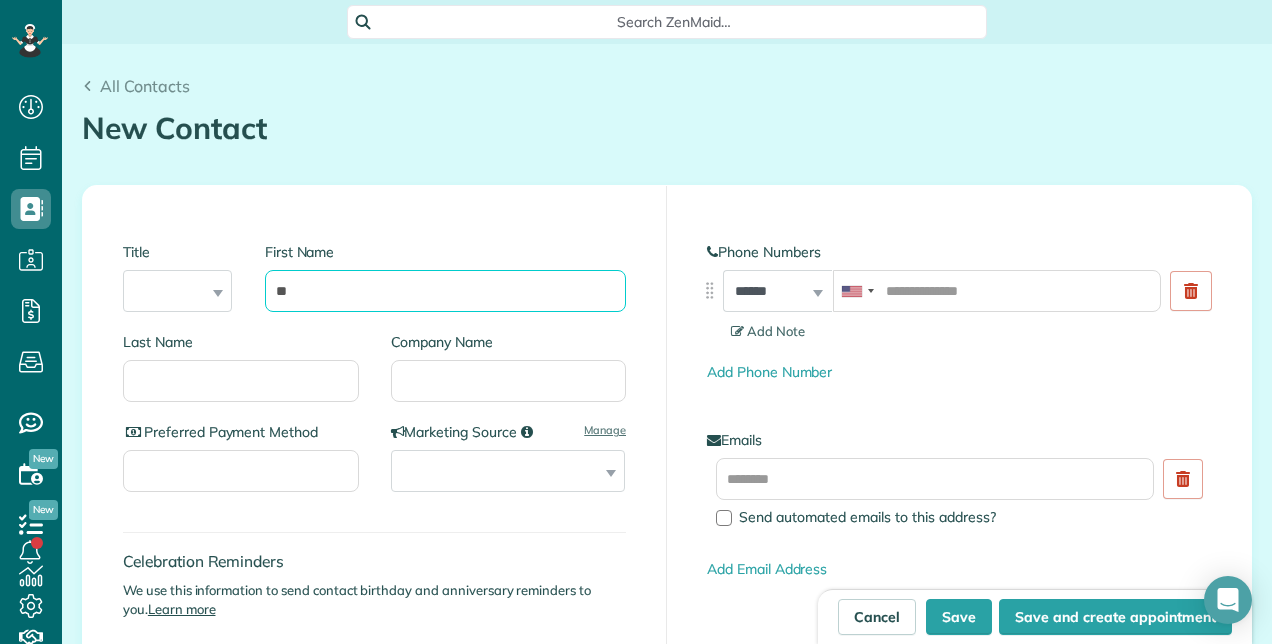 type on "*" 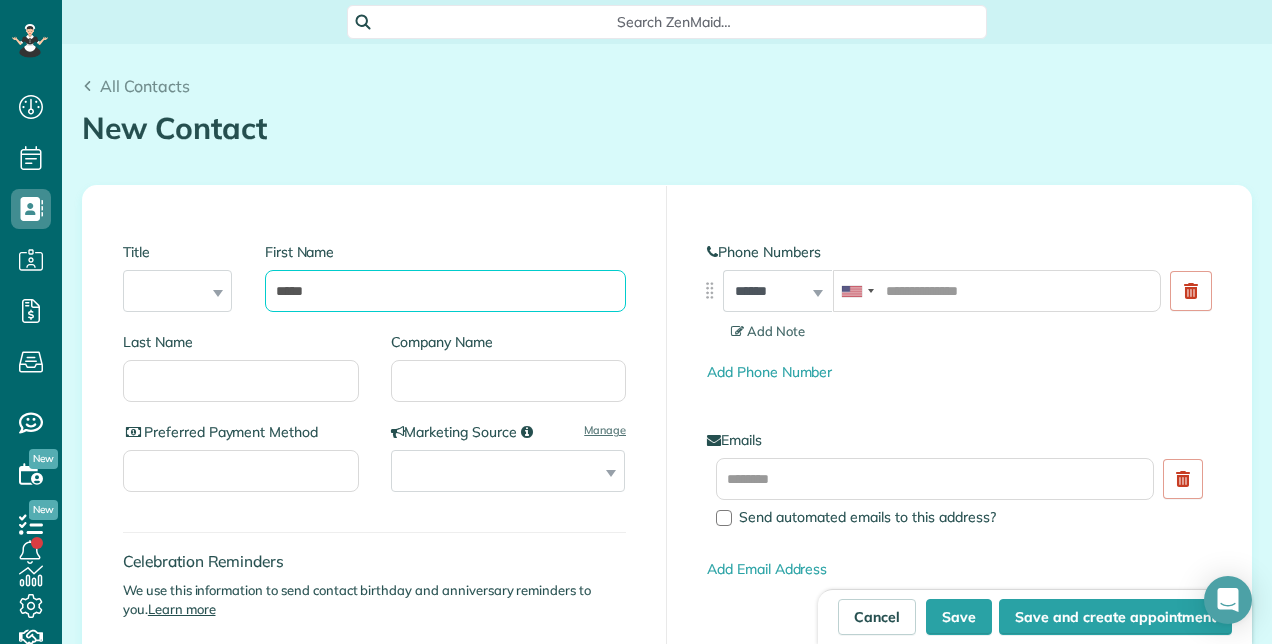 click on "*****" at bounding box center [445, 291] 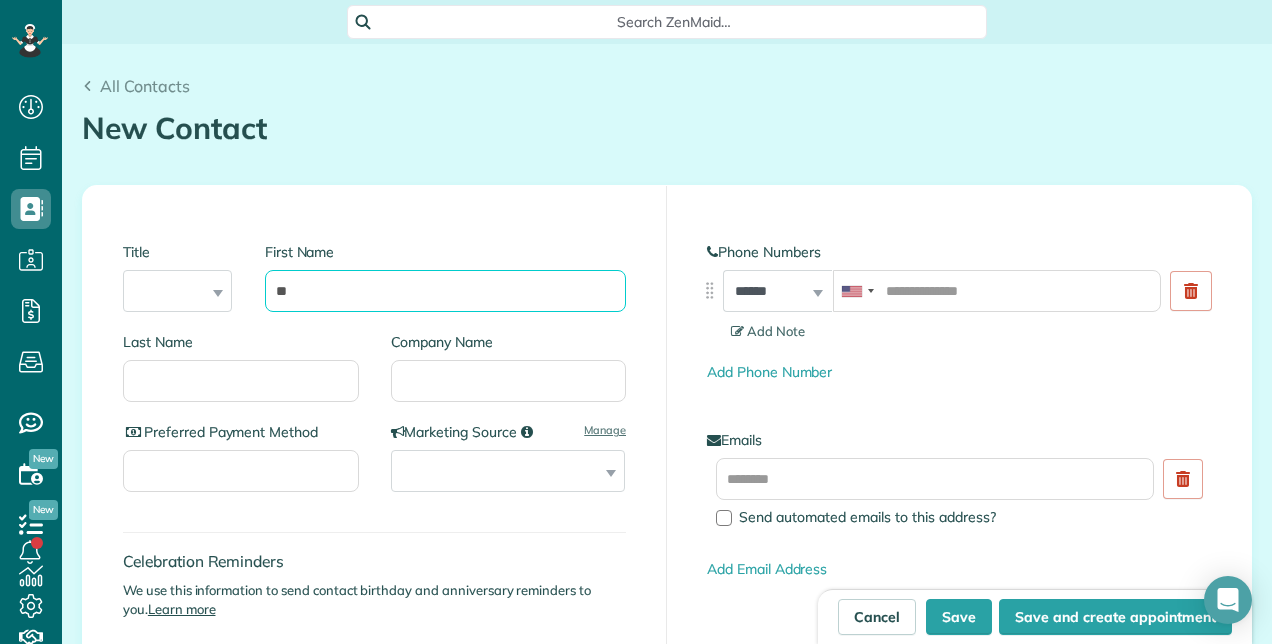 type on "*" 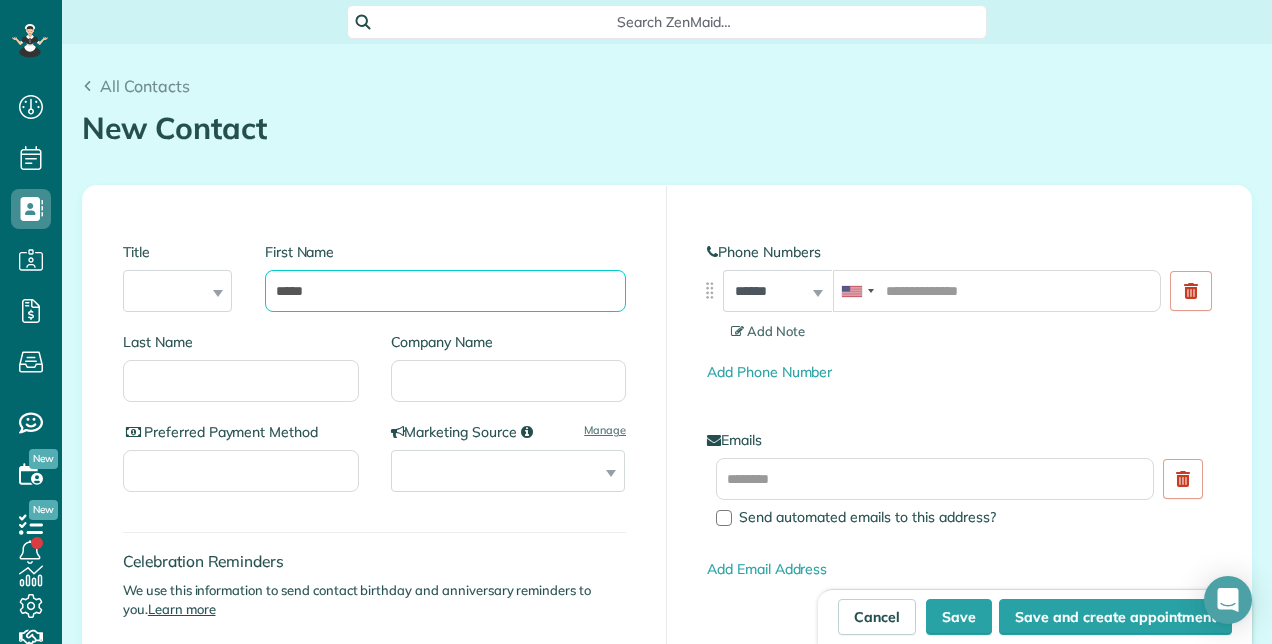 type on "****" 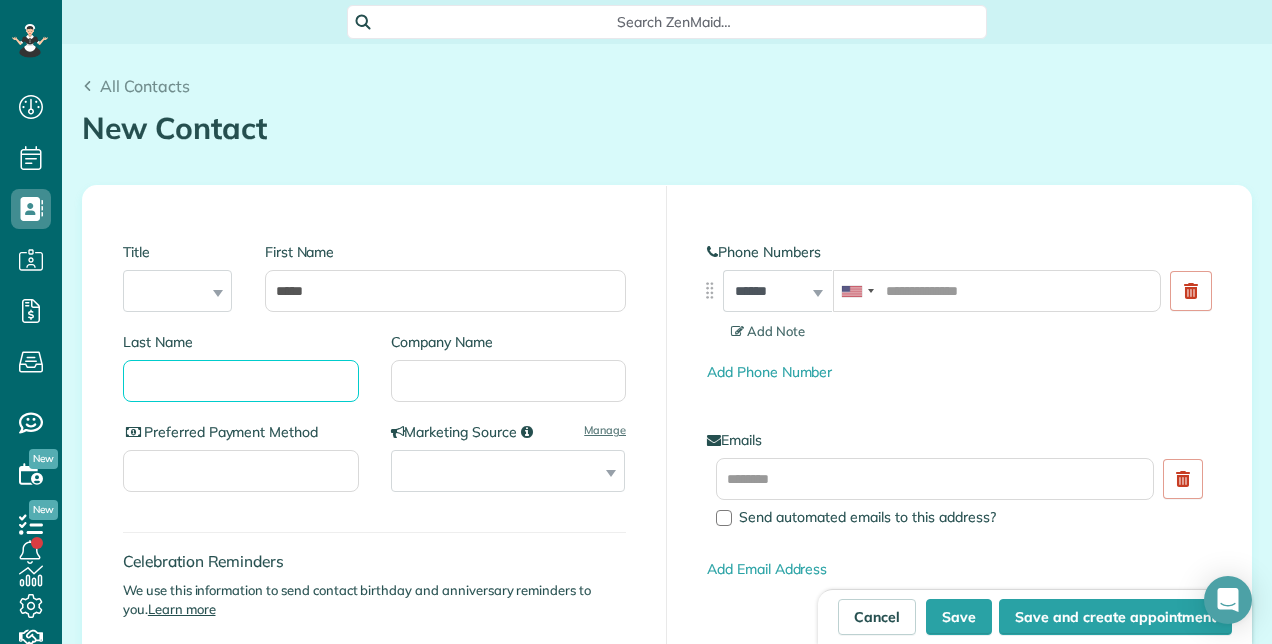 drag, startPoint x: 284, startPoint y: 380, endPoint x: 300, endPoint y: 375, distance: 16.763054 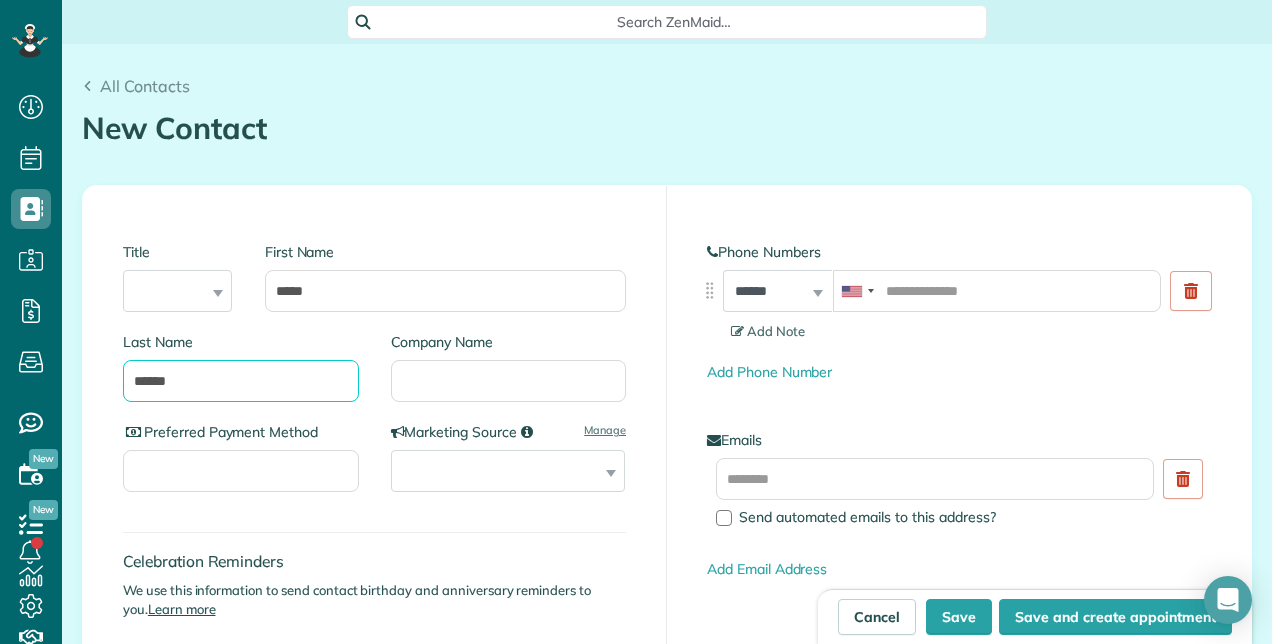 type on "******" 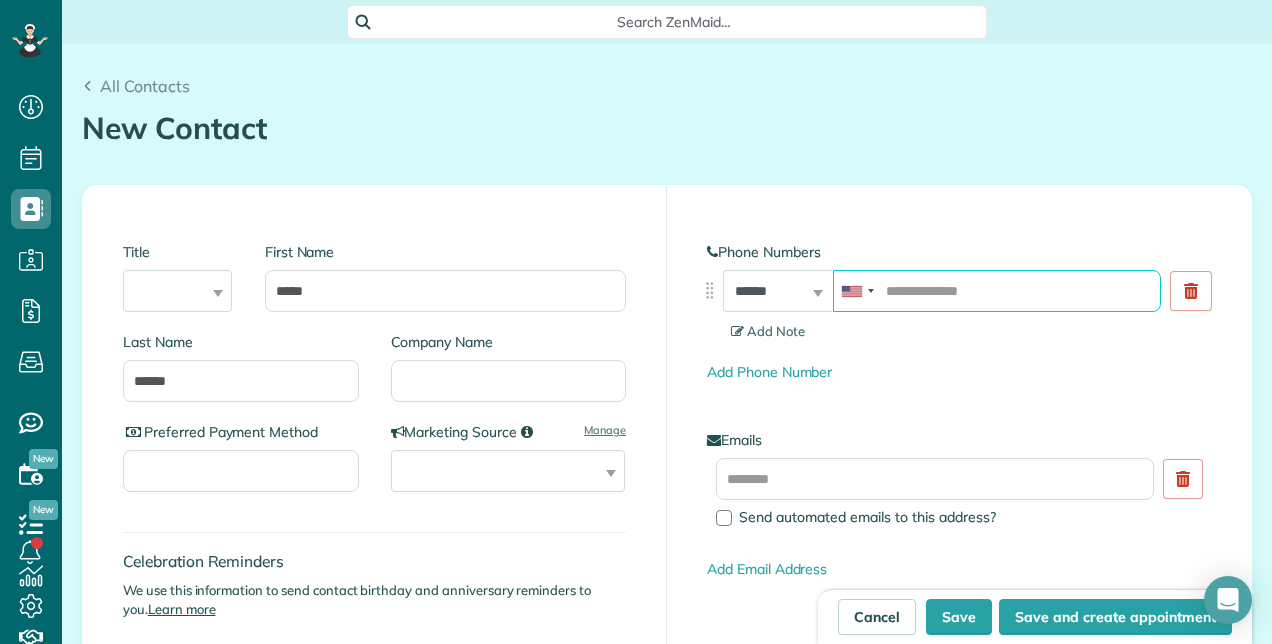 click at bounding box center (997, 291) 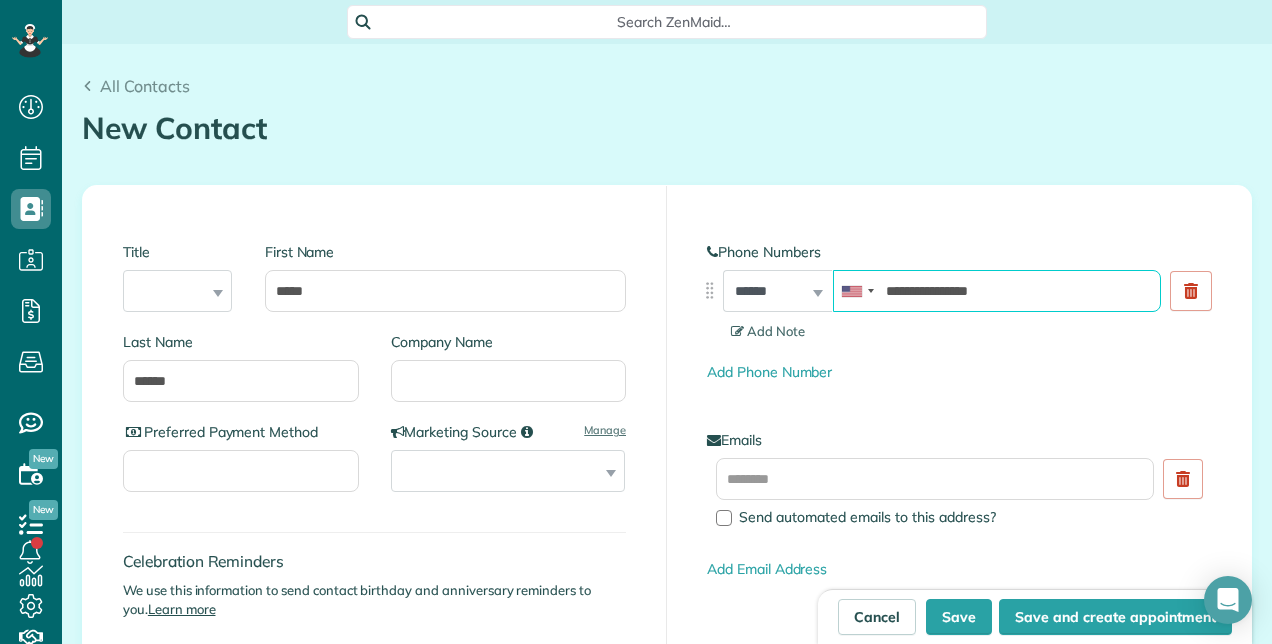 type on "**********" 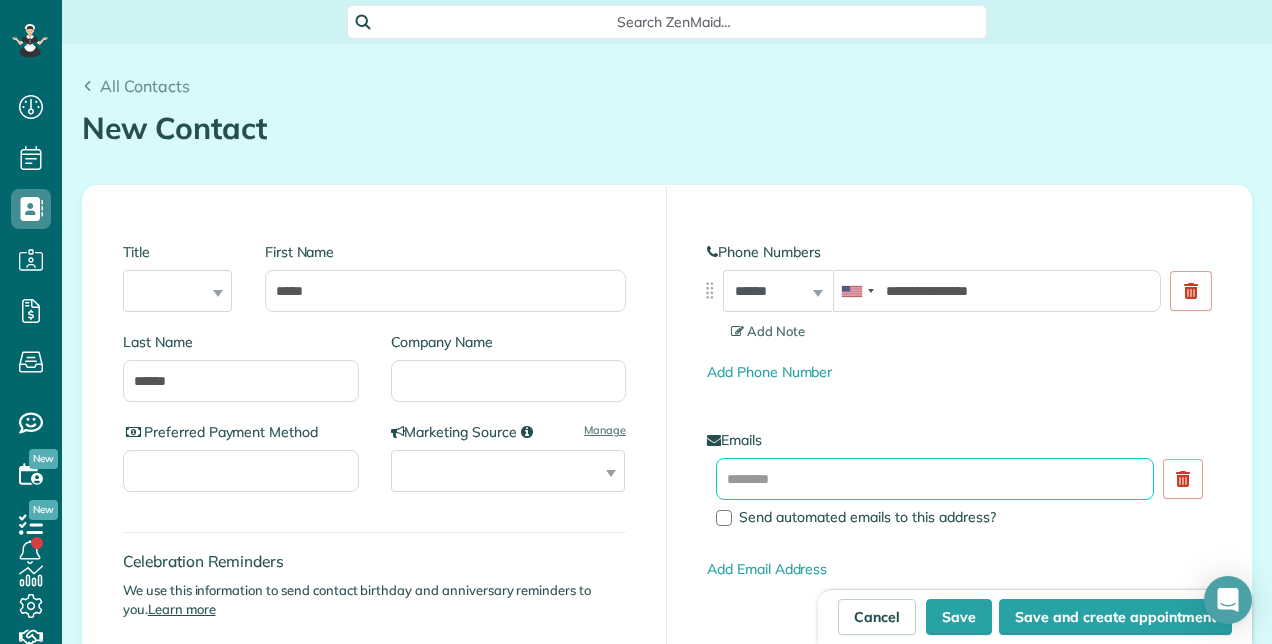 click at bounding box center (935, 479) 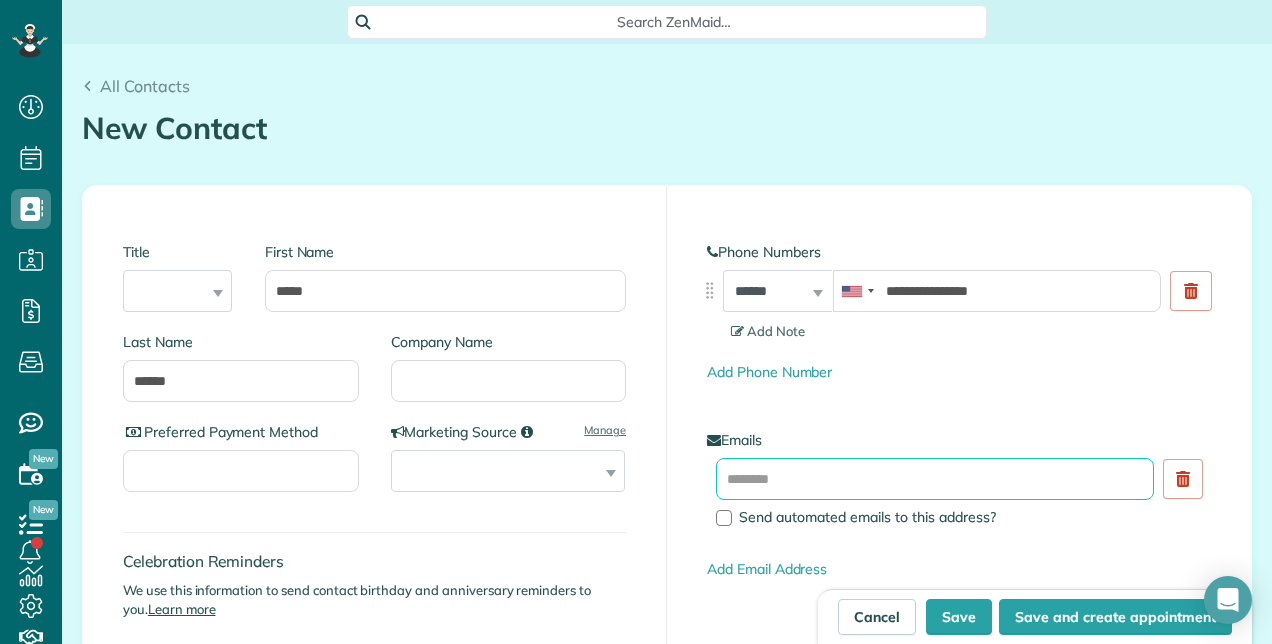 type on "*" 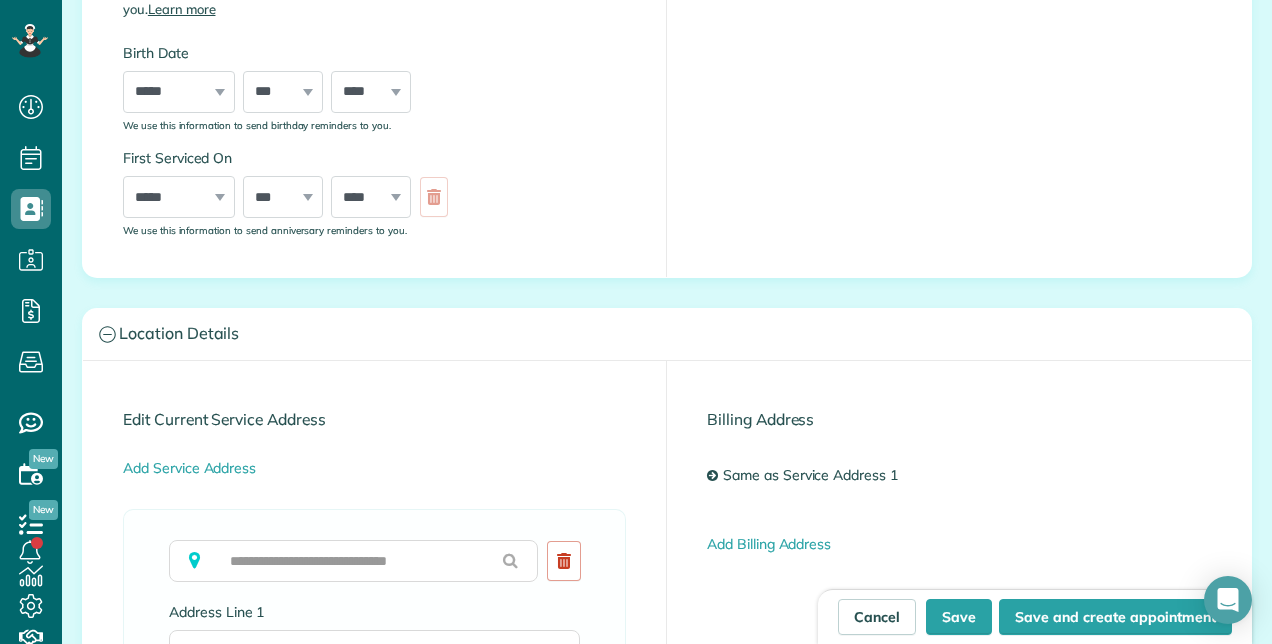scroll, scrollTop: 800, scrollLeft: 0, axis: vertical 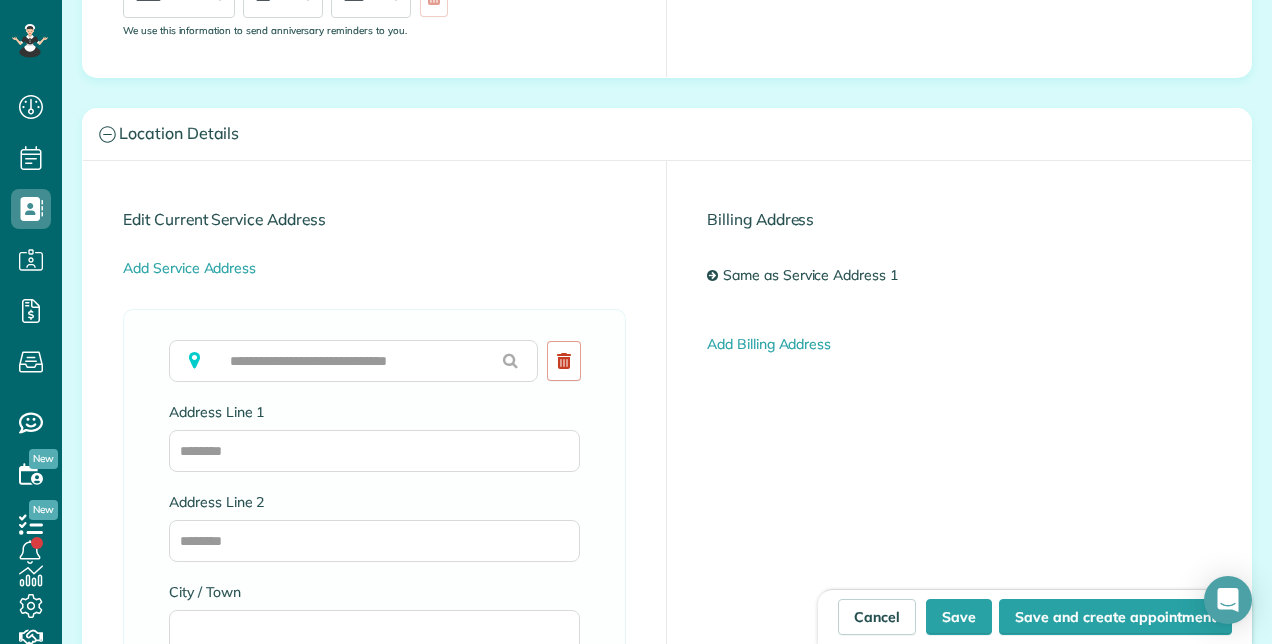 type on "**********" 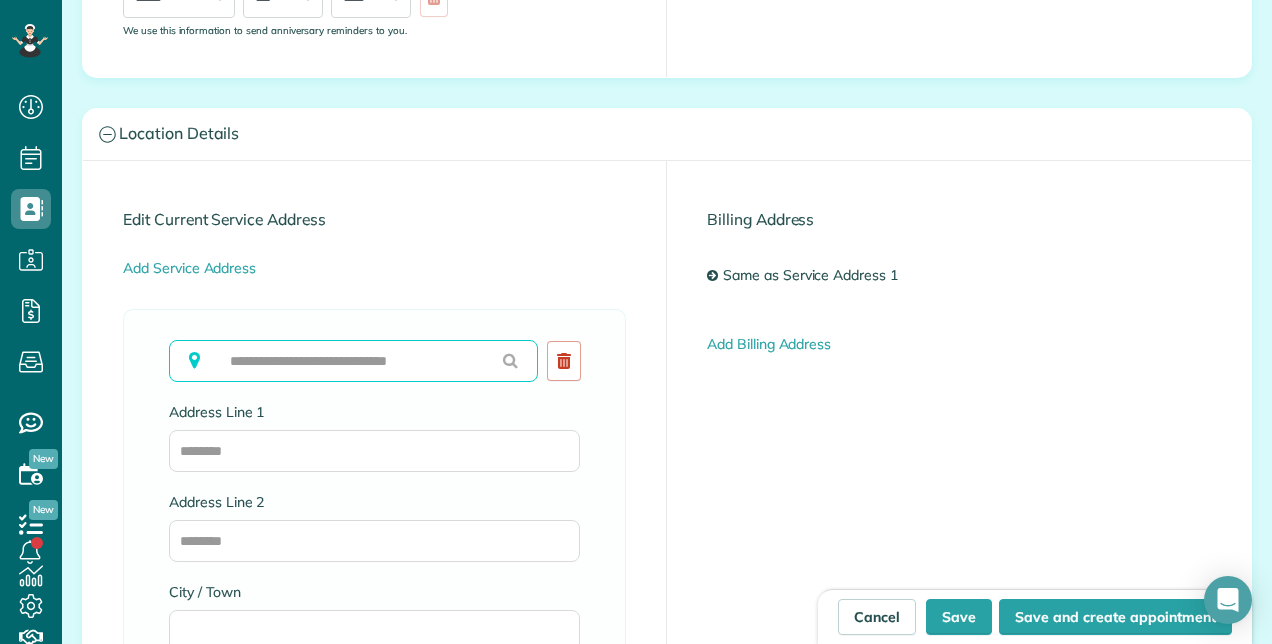 click at bounding box center [353, 361] 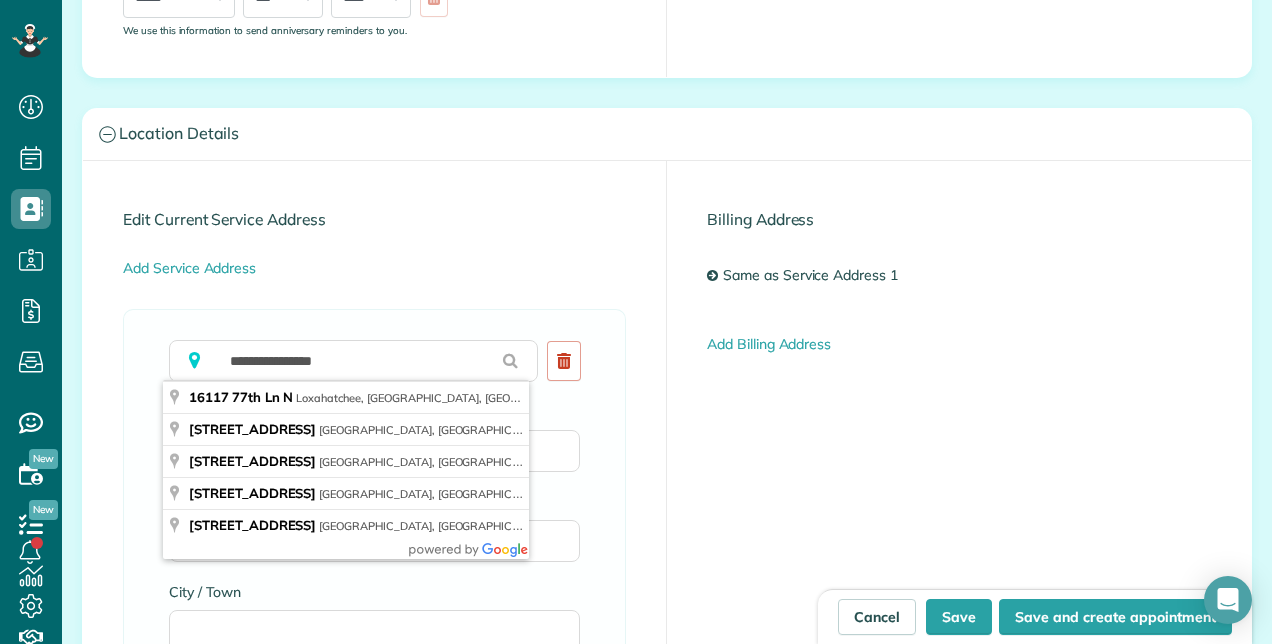 type on "**********" 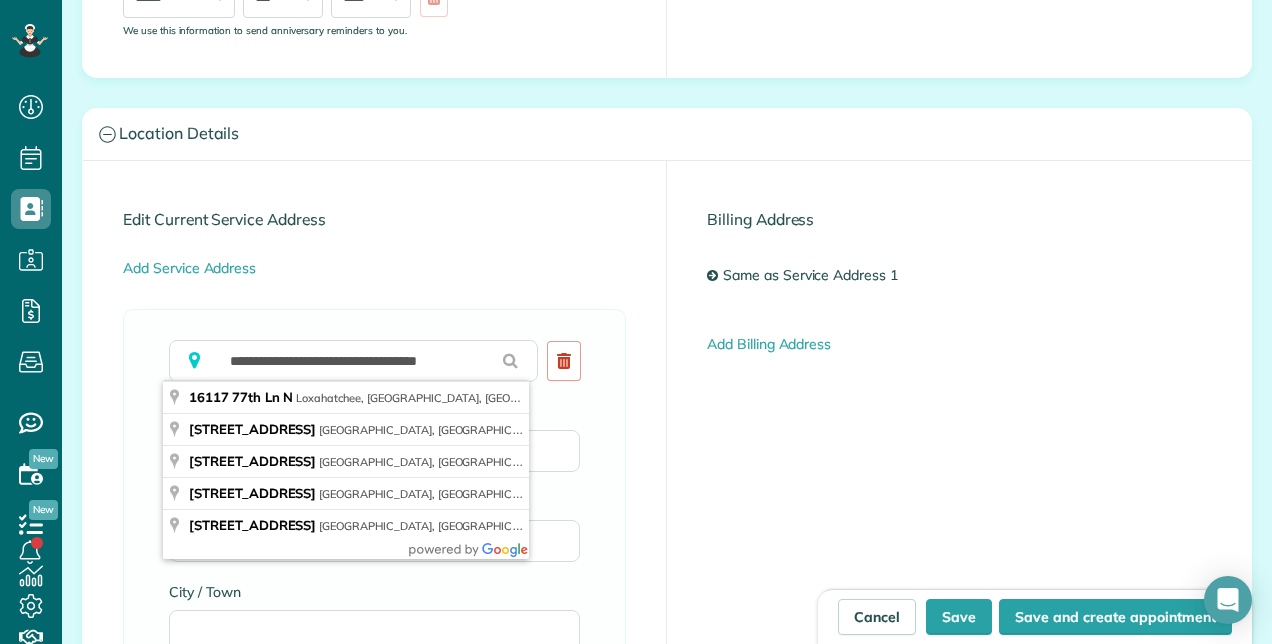 type on "**********" 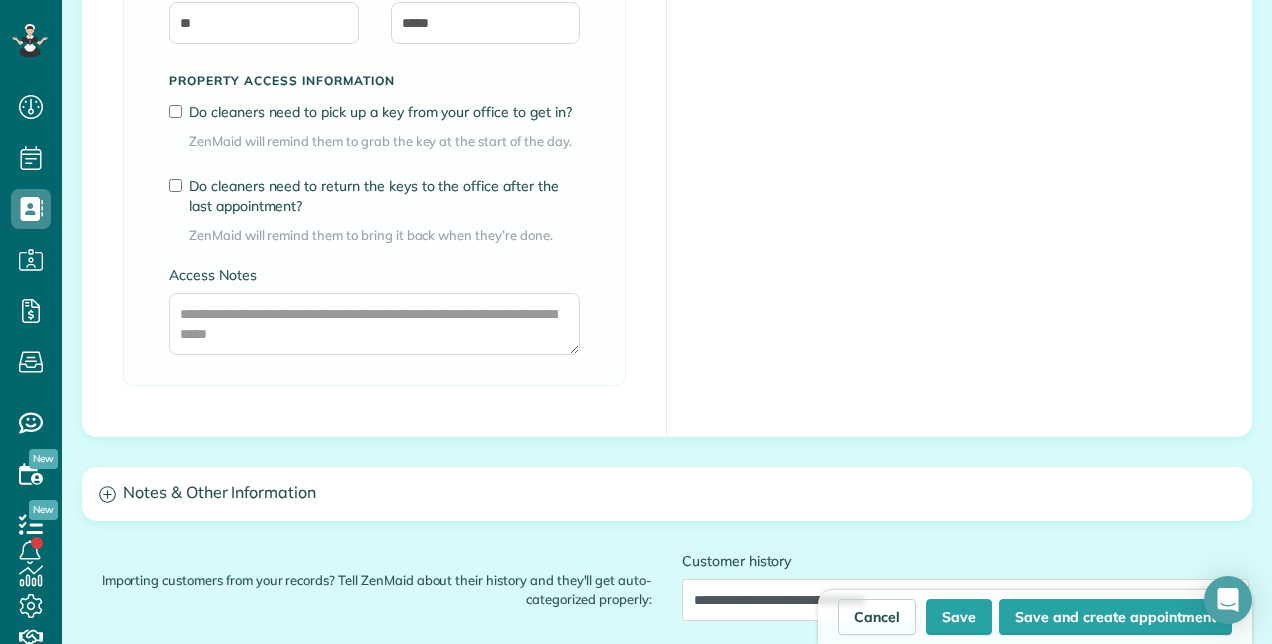 scroll, scrollTop: 1565, scrollLeft: 0, axis: vertical 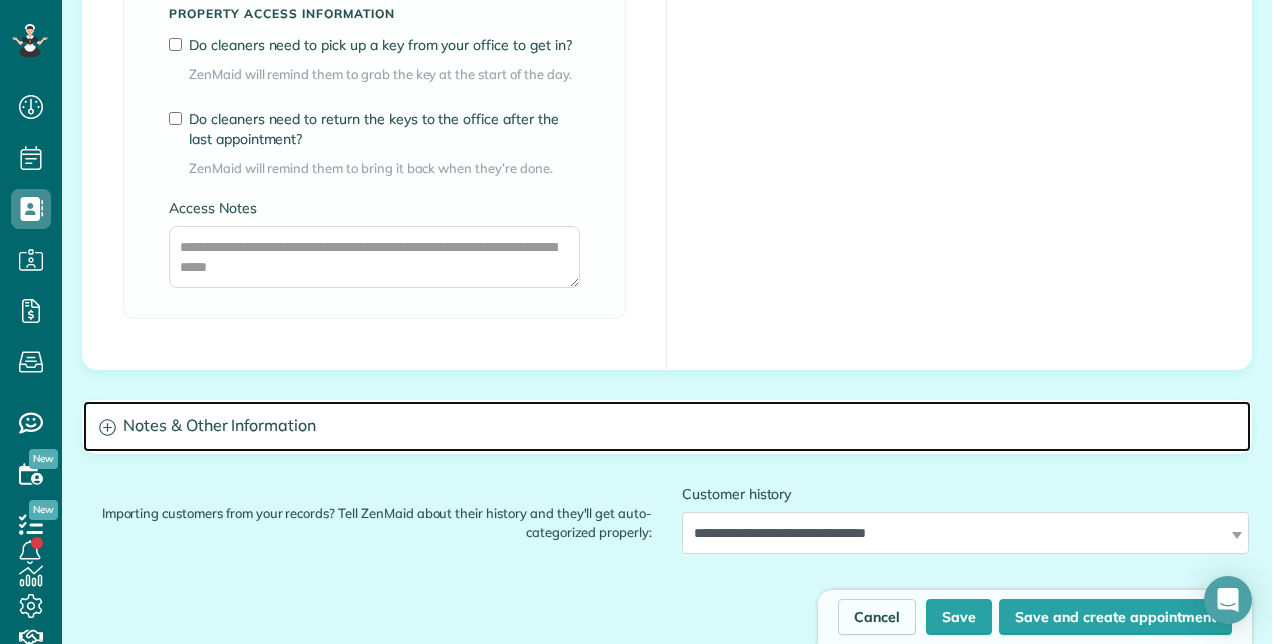click on "Notes & Other Information" at bounding box center [667, 426] 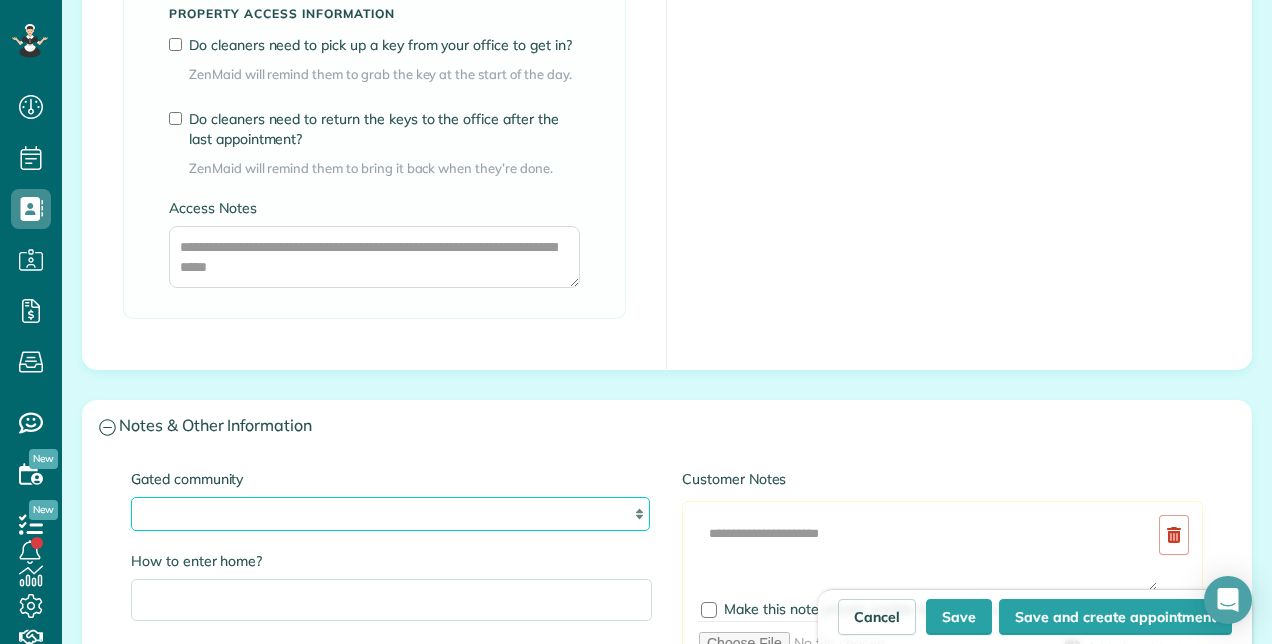 drag, startPoint x: 254, startPoint y: 506, endPoint x: 267, endPoint y: 498, distance: 15.264338 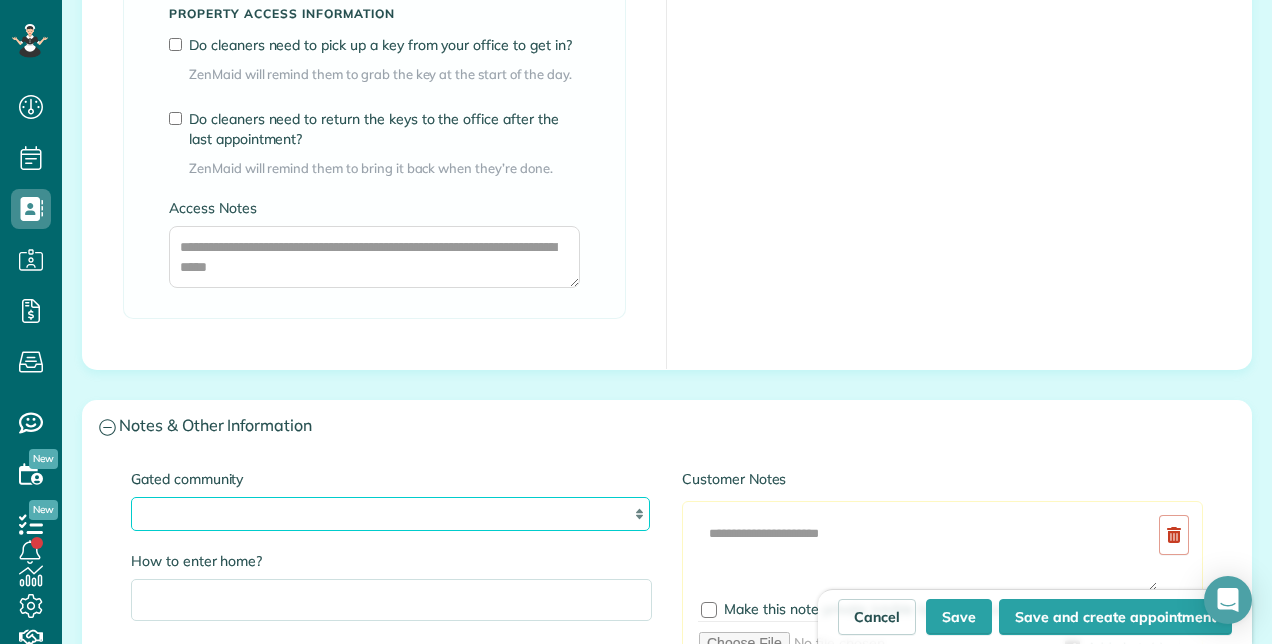 select on "**" 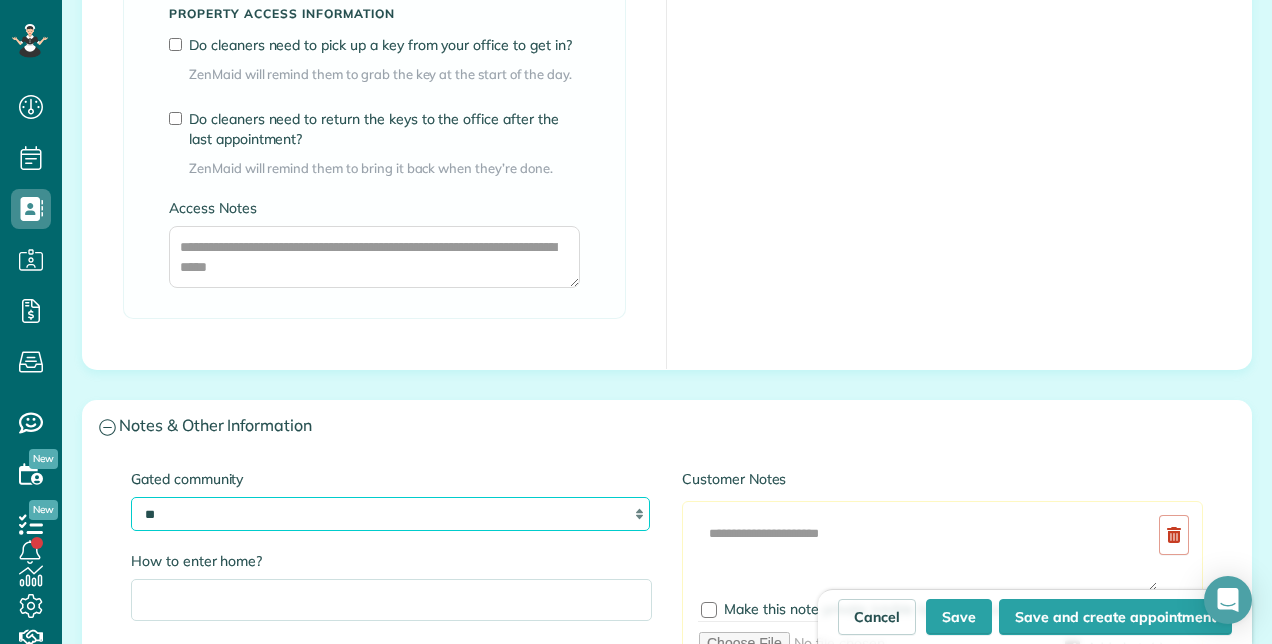 click on "***
**" at bounding box center [390, 514] 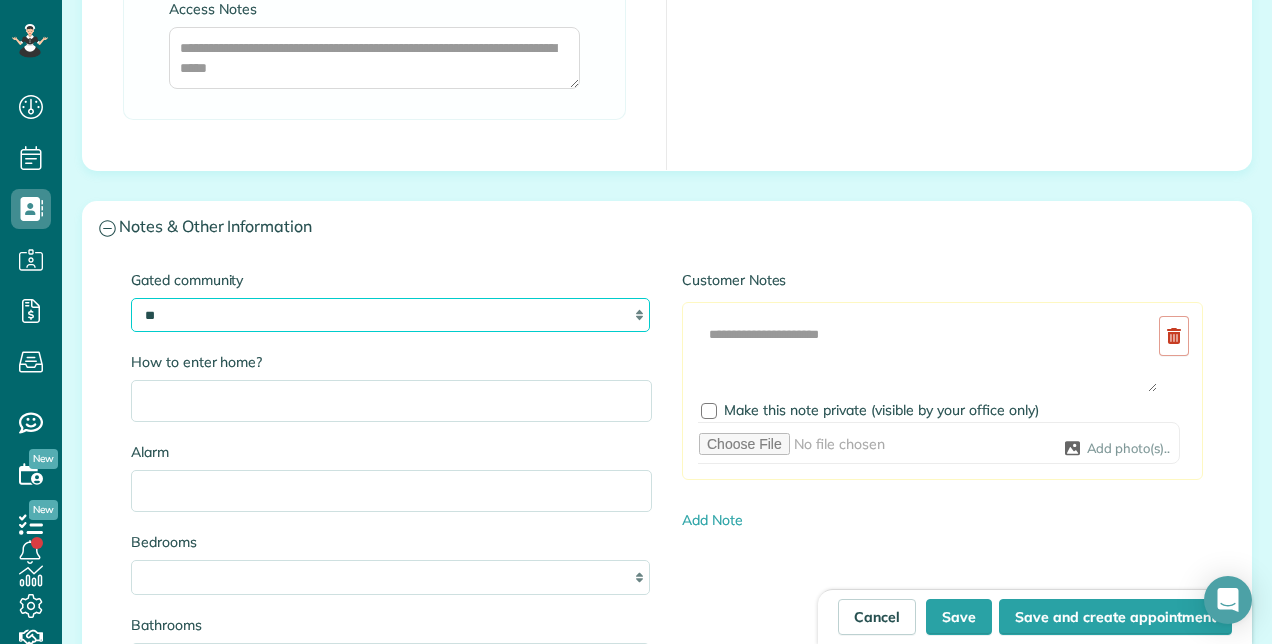 scroll, scrollTop: 1765, scrollLeft: 0, axis: vertical 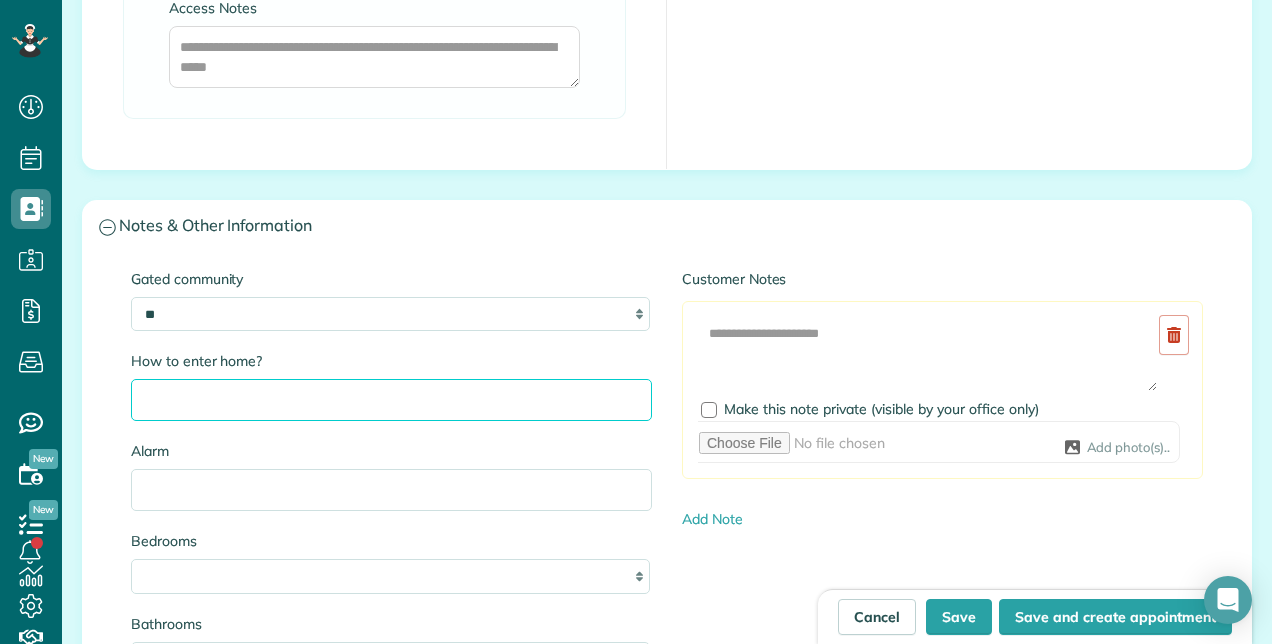 click on "How to enter home?" at bounding box center [391, 400] 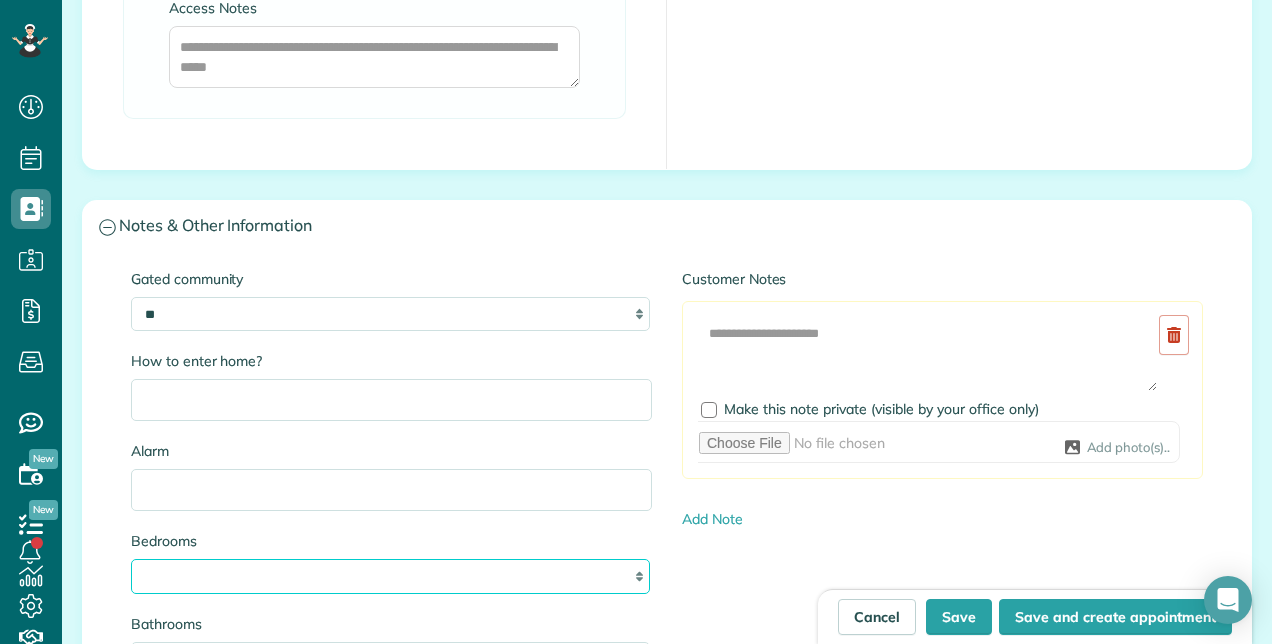 click on "*
*
*
*
**" at bounding box center [390, 576] 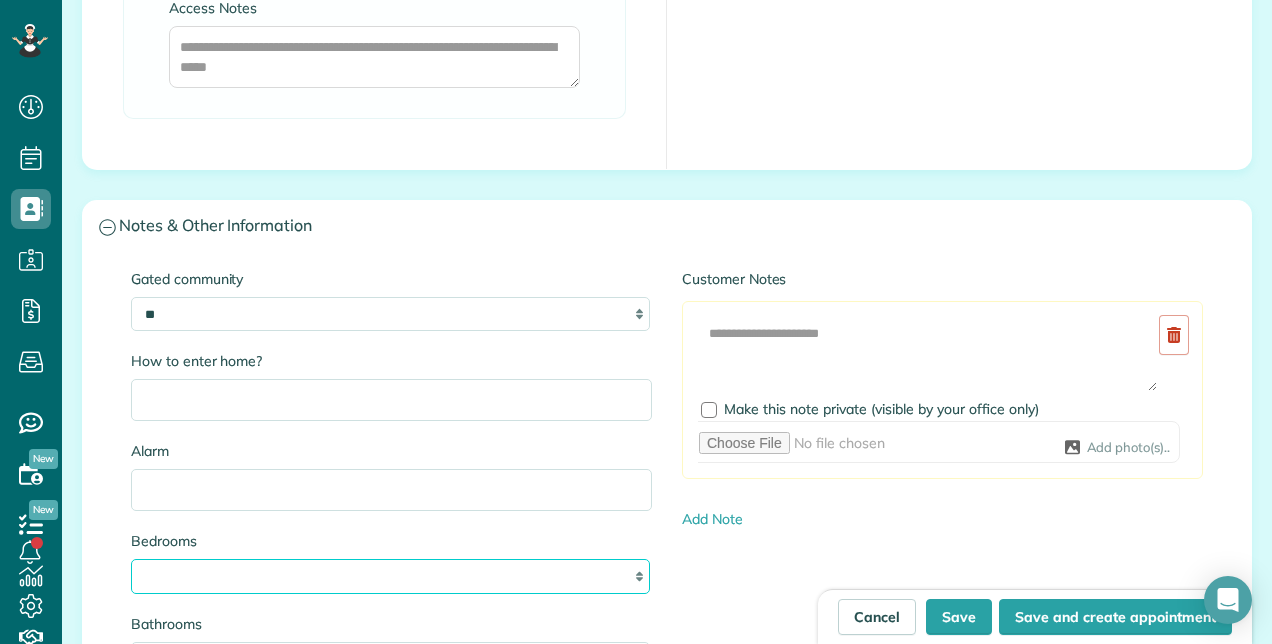 select on "**" 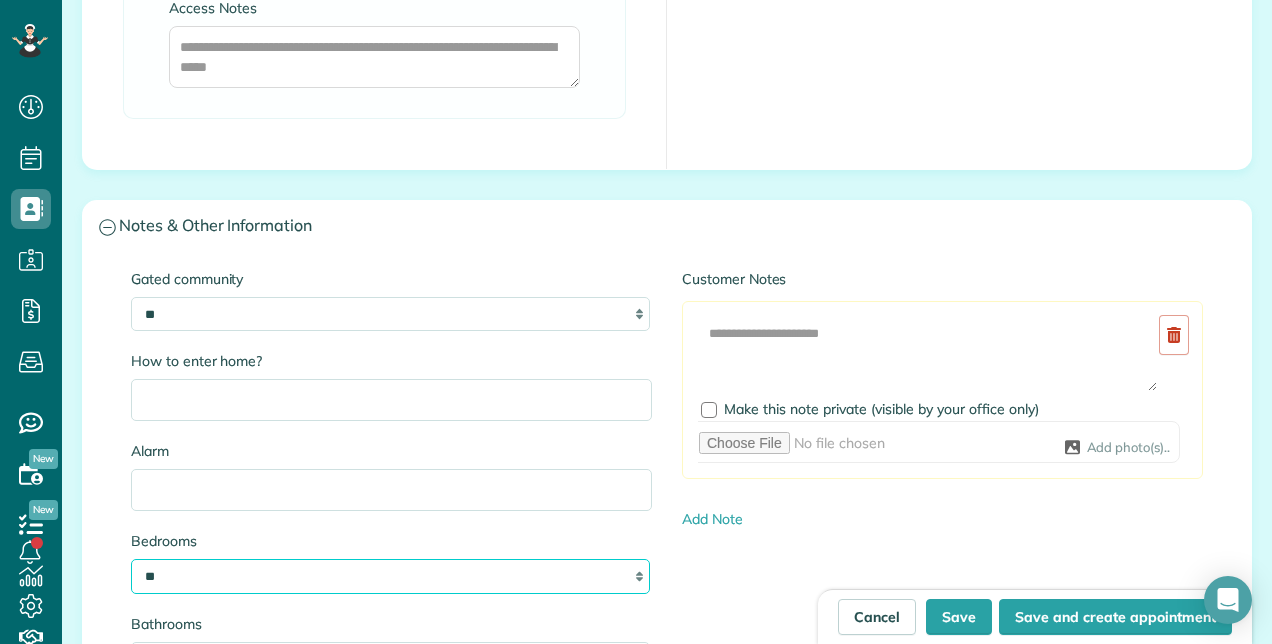 click on "*
*
*
*
**" at bounding box center [390, 576] 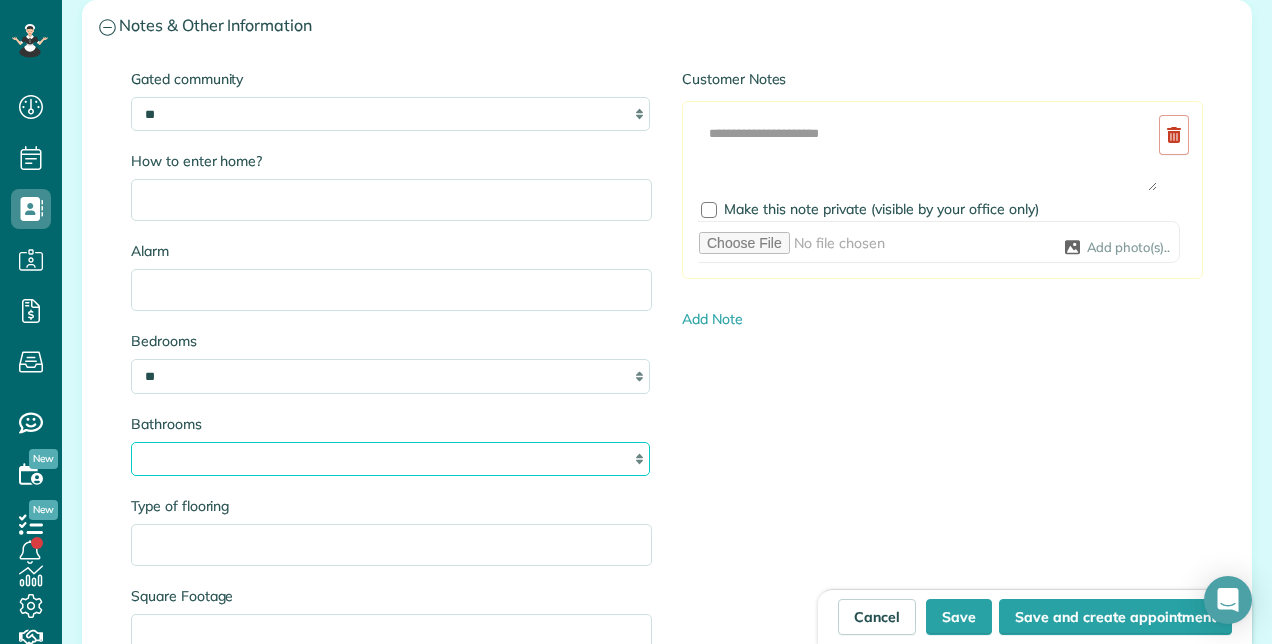 drag, startPoint x: 312, startPoint y: 445, endPoint x: 262, endPoint y: 461, distance: 52.49762 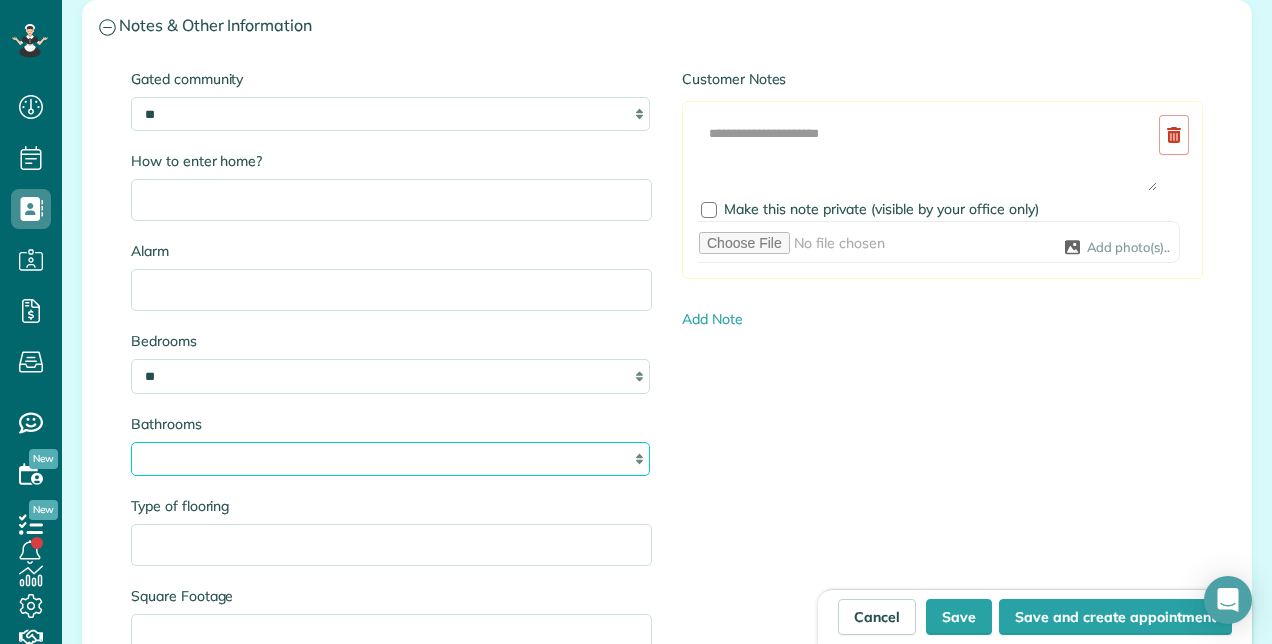 select on "*" 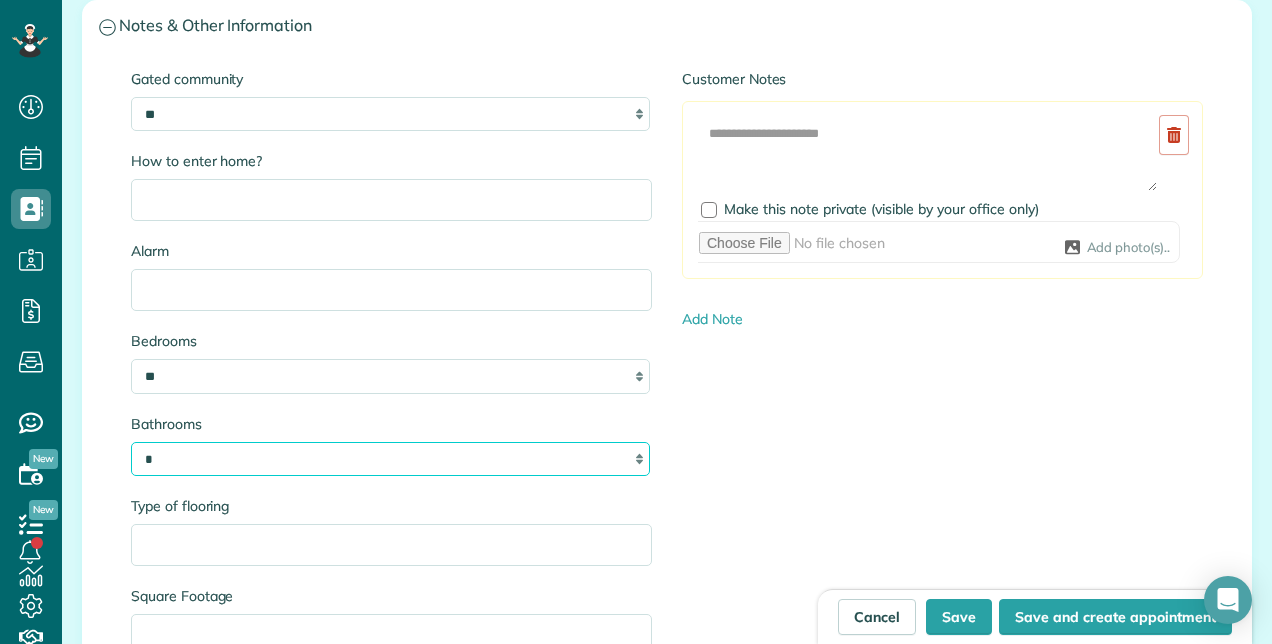 click on "*
***
*
***
*
***
*
***
**" at bounding box center [390, 459] 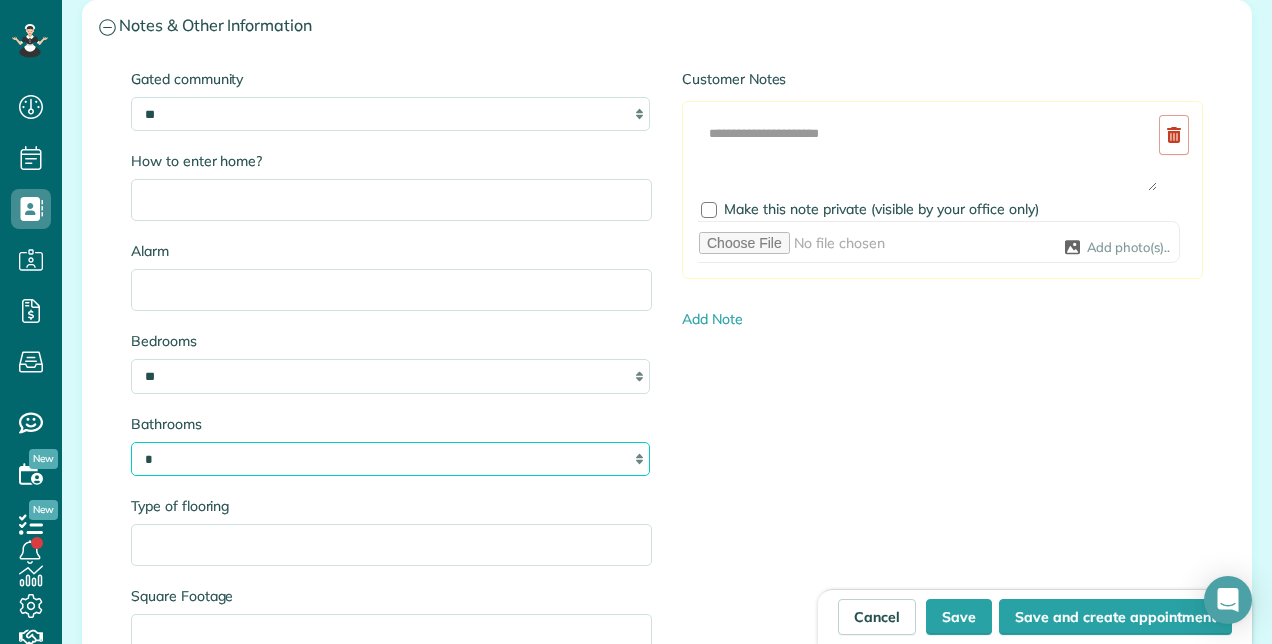 scroll, scrollTop: 2165, scrollLeft: 0, axis: vertical 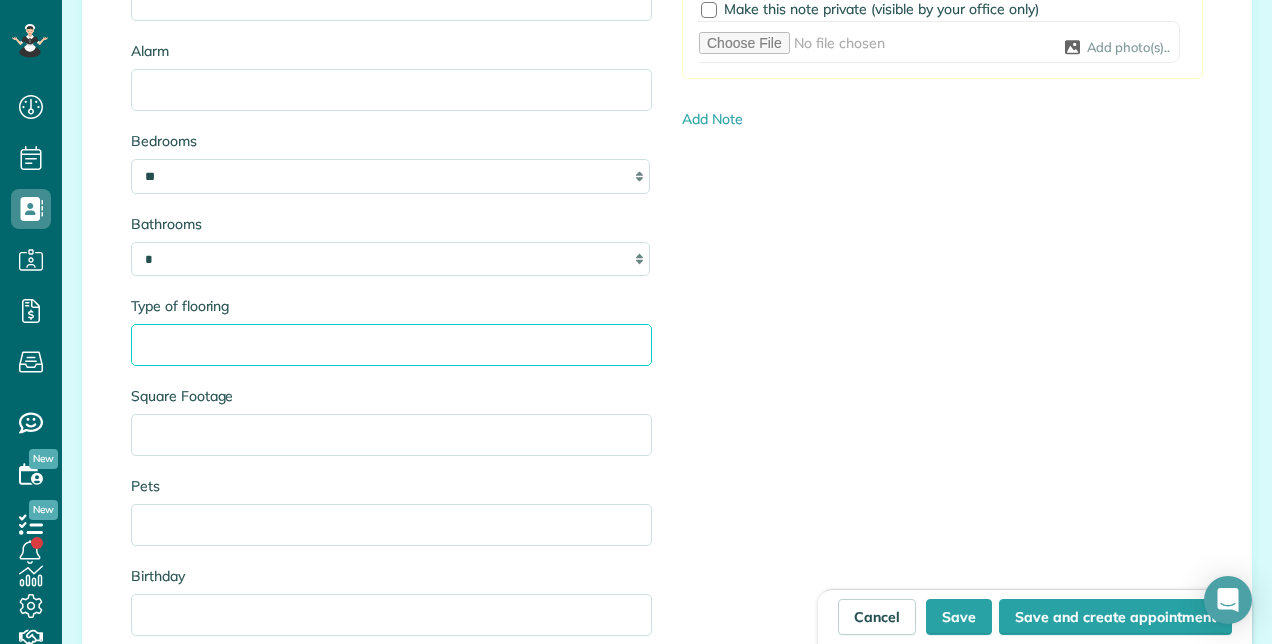 click on "Type of flooring" at bounding box center (391, 345) 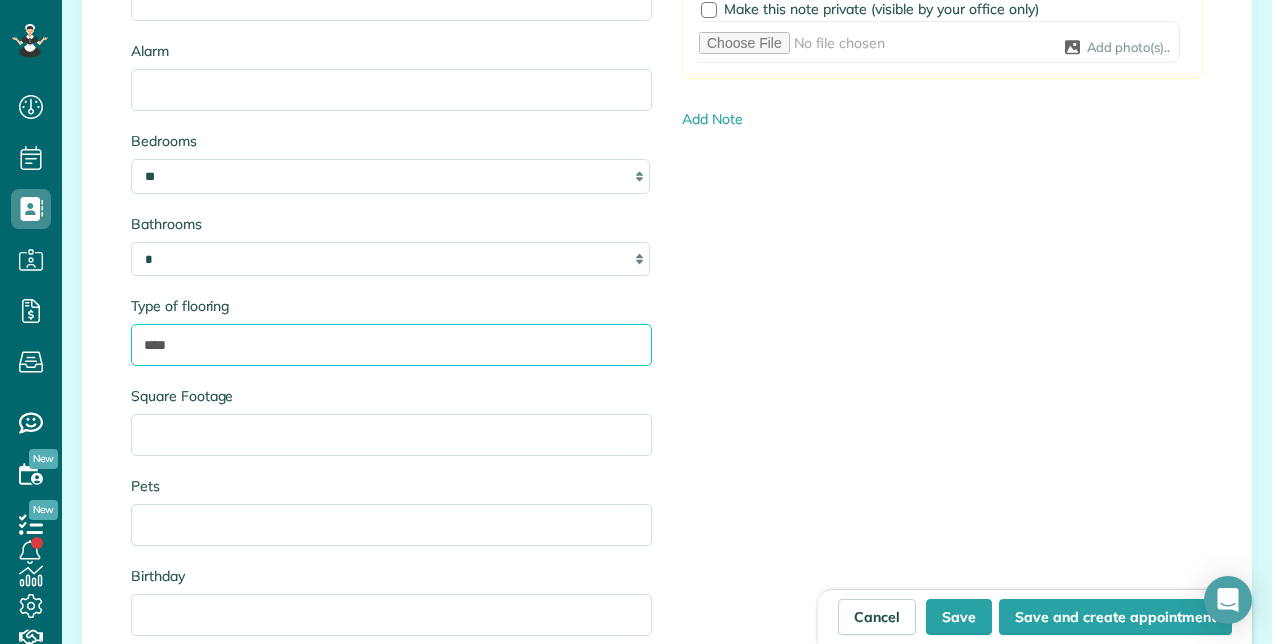 type on "****" 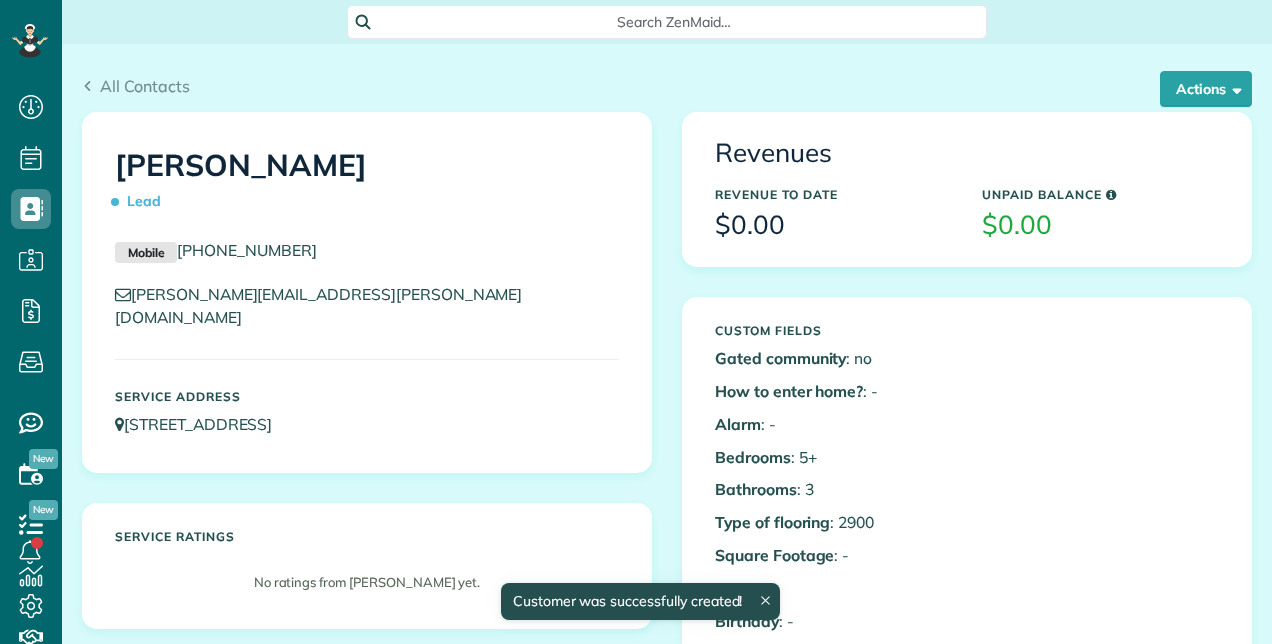 scroll, scrollTop: 0, scrollLeft: 0, axis: both 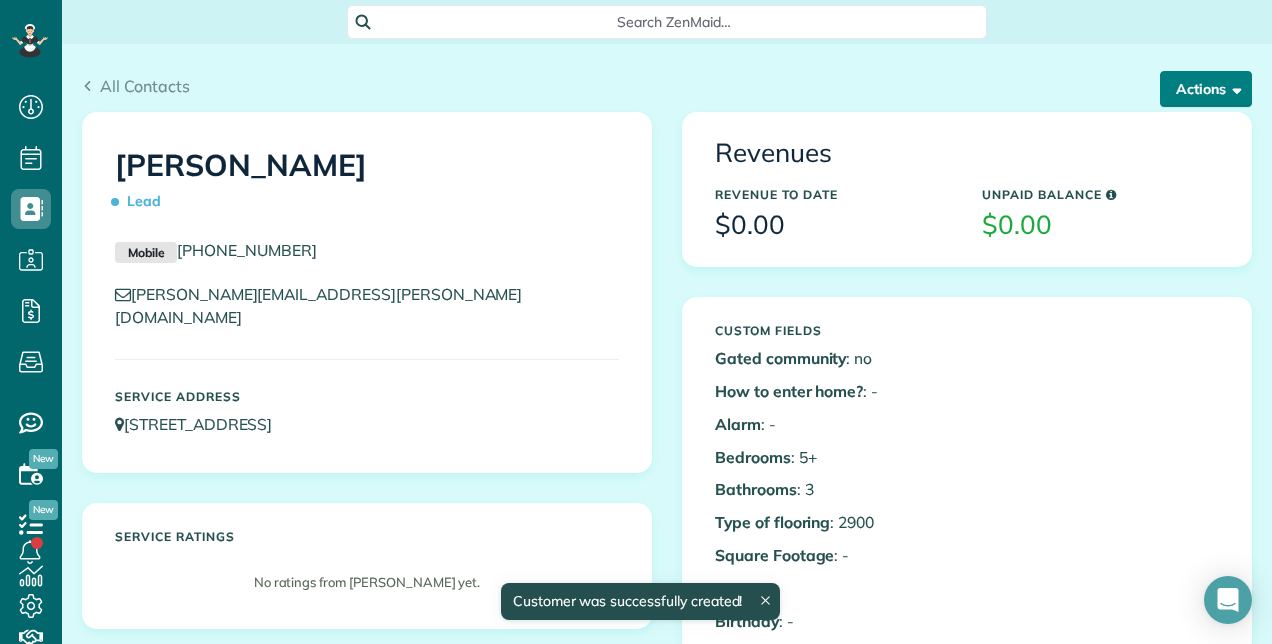 click at bounding box center (1233, 88) 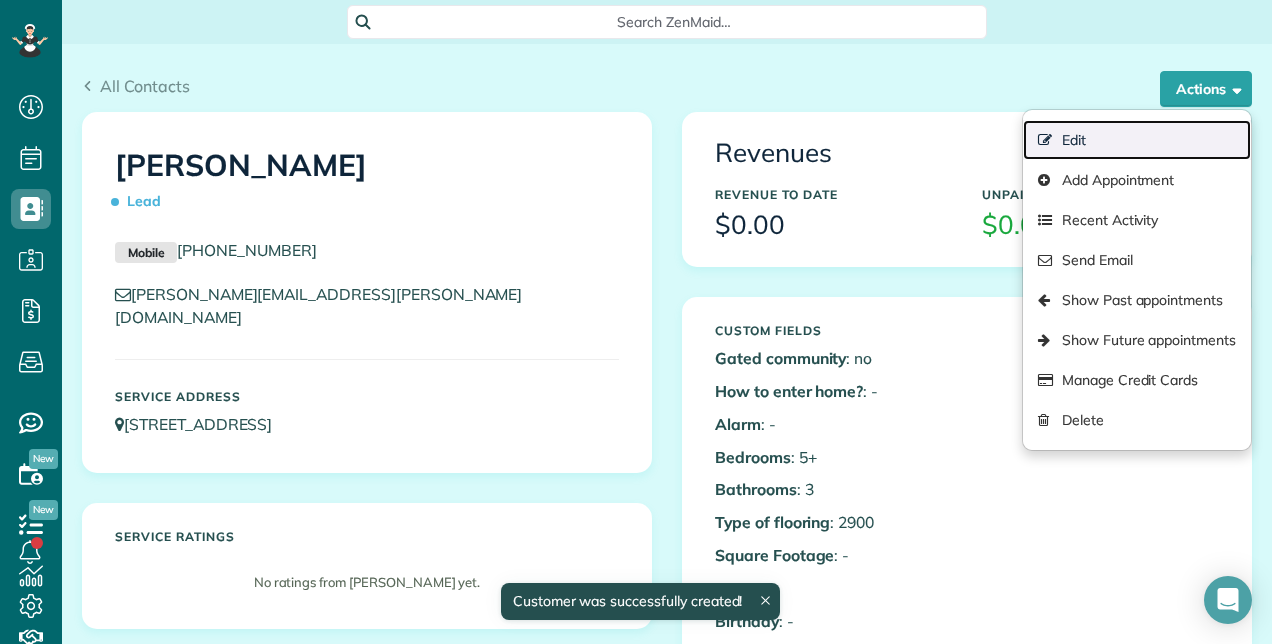click on "Edit" at bounding box center (1137, 140) 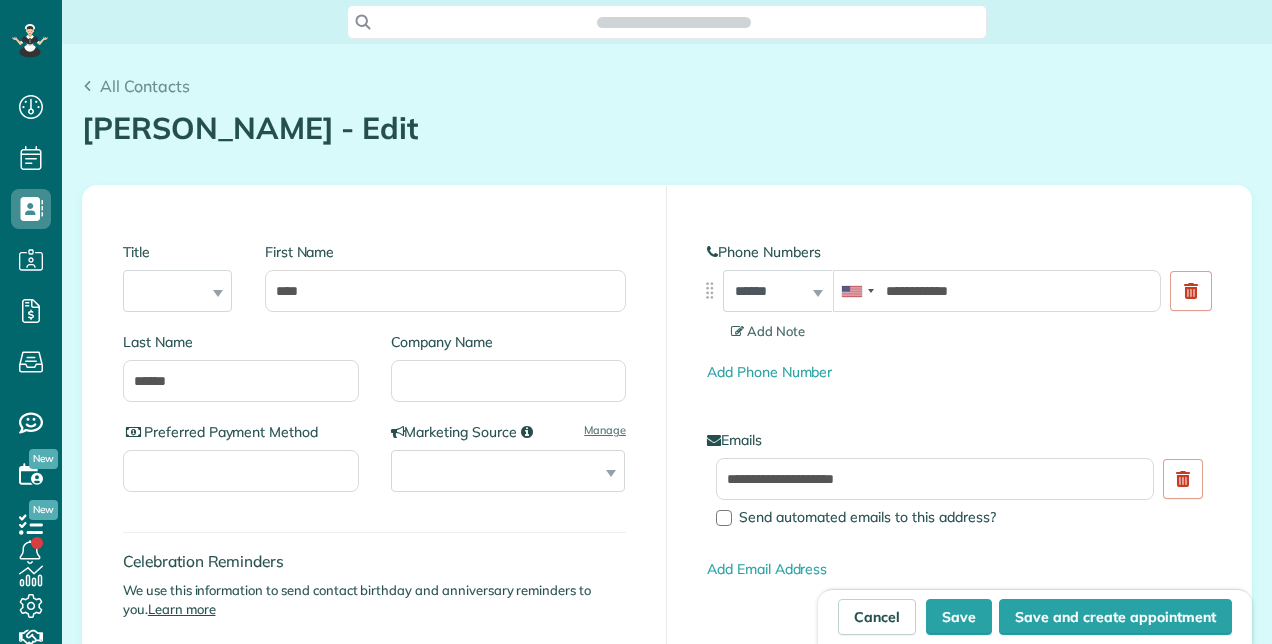 scroll, scrollTop: 0, scrollLeft: 0, axis: both 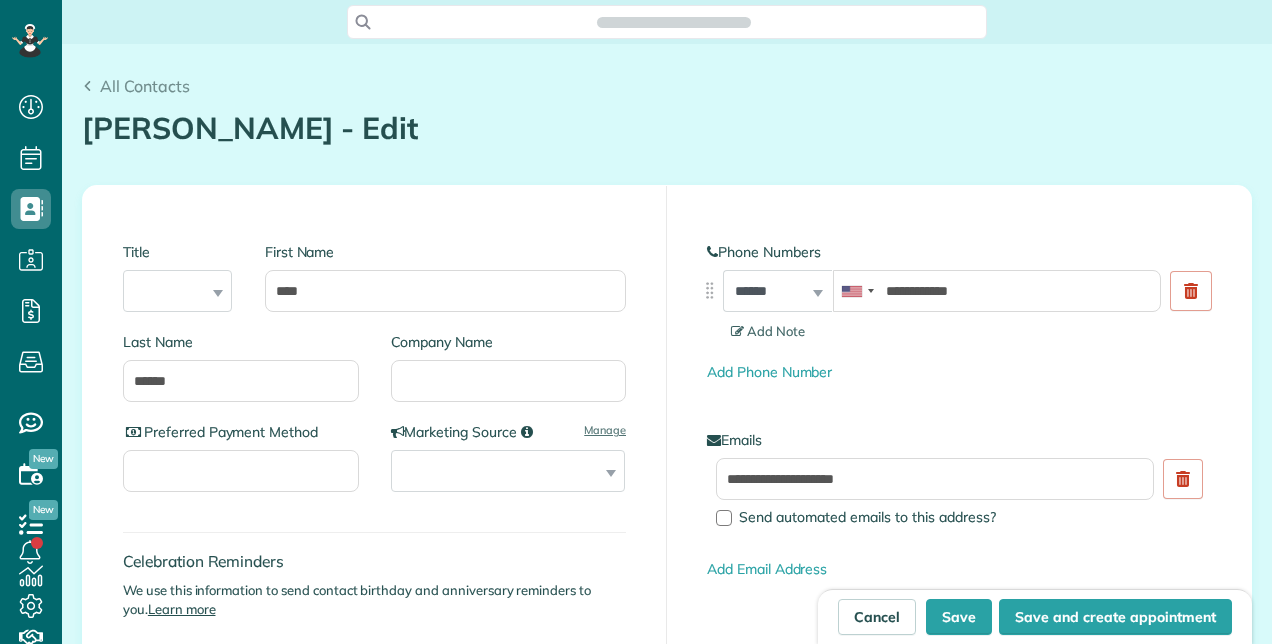 type on "**********" 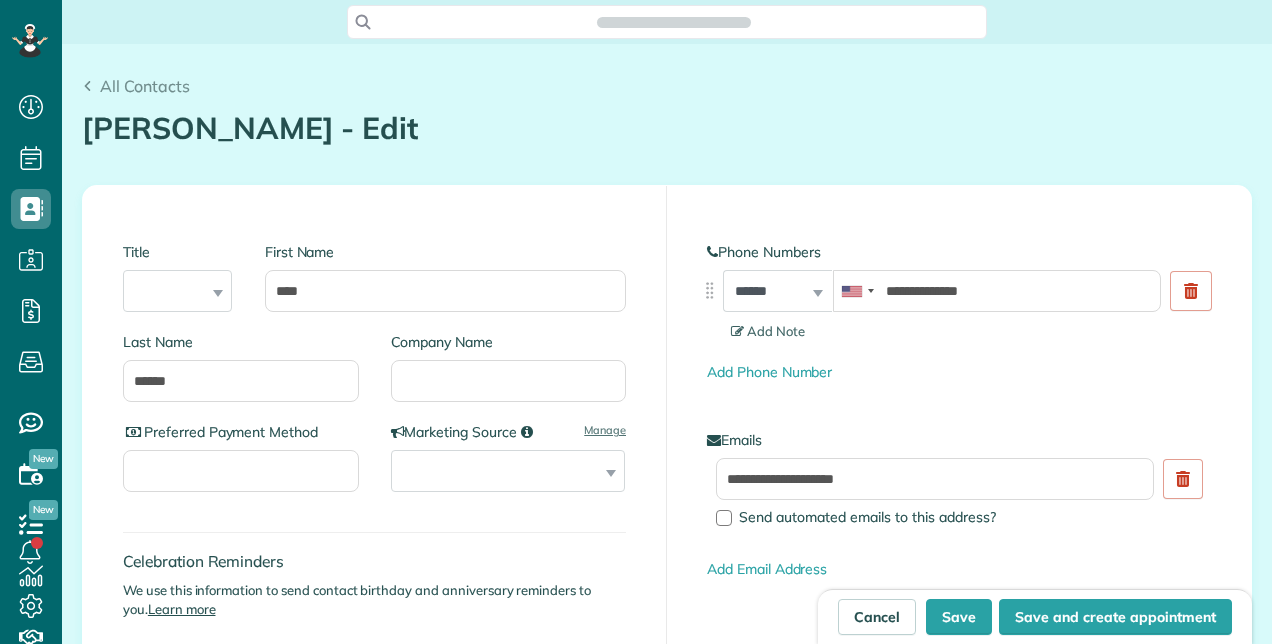 scroll, scrollTop: 644, scrollLeft: 62, axis: both 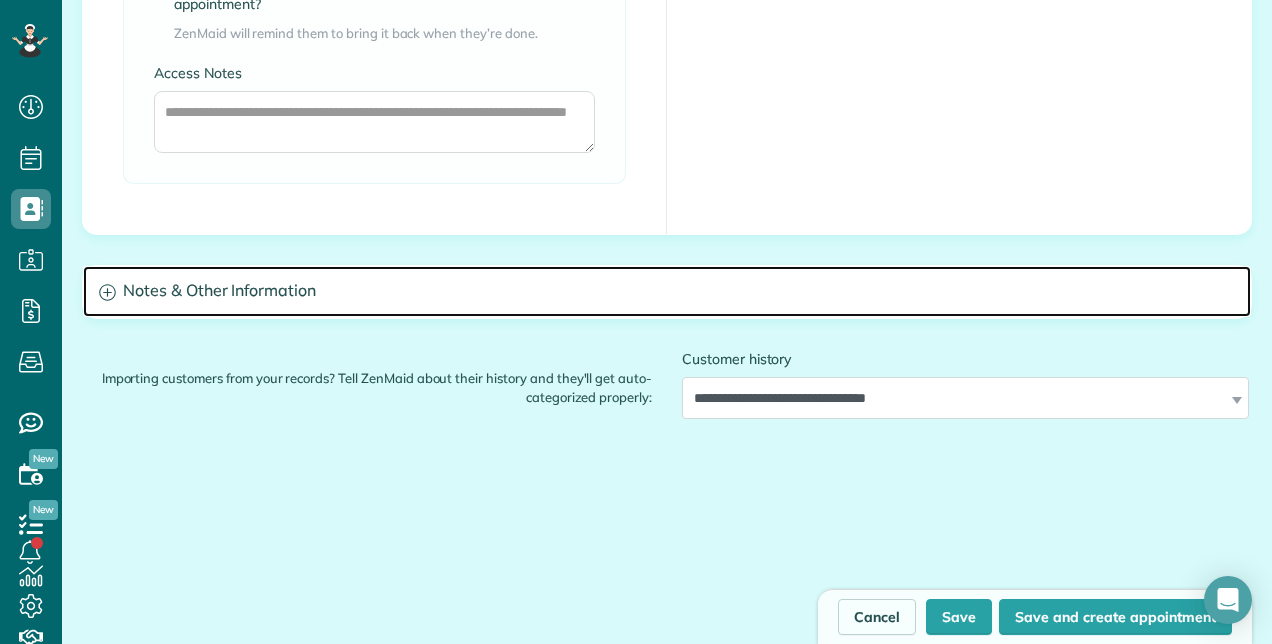 click on "Notes & Other Information" at bounding box center [667, 291] 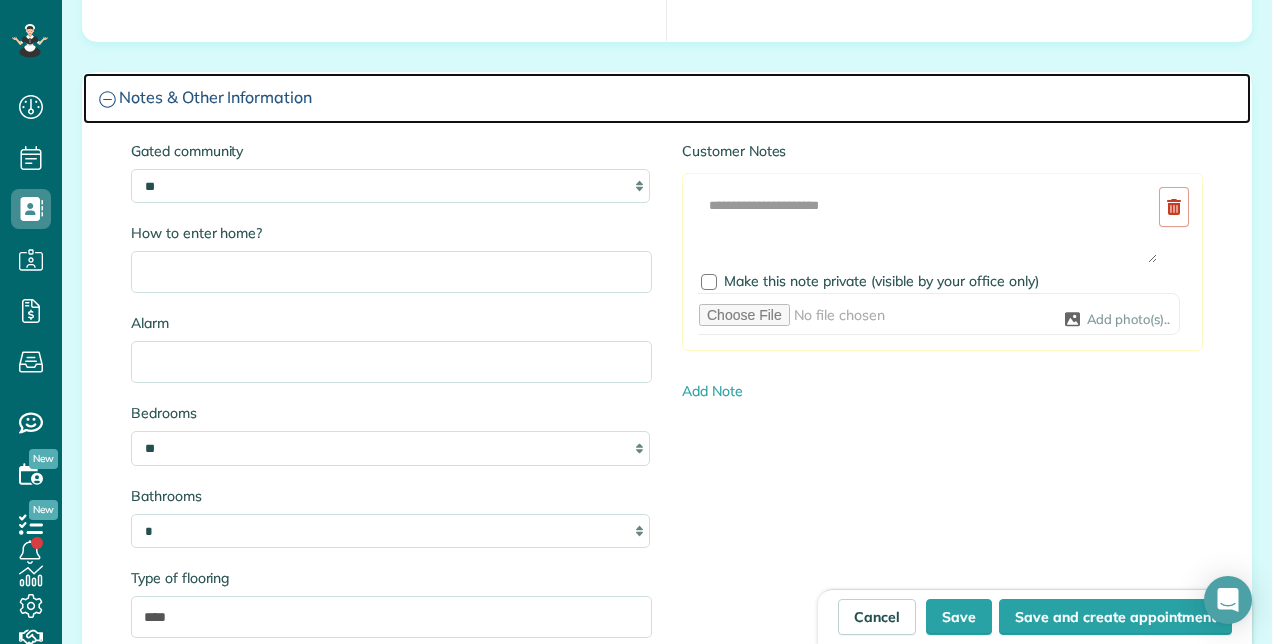 scroll, scrollTop: 2200, scrollLeft: 0, axis: vertical 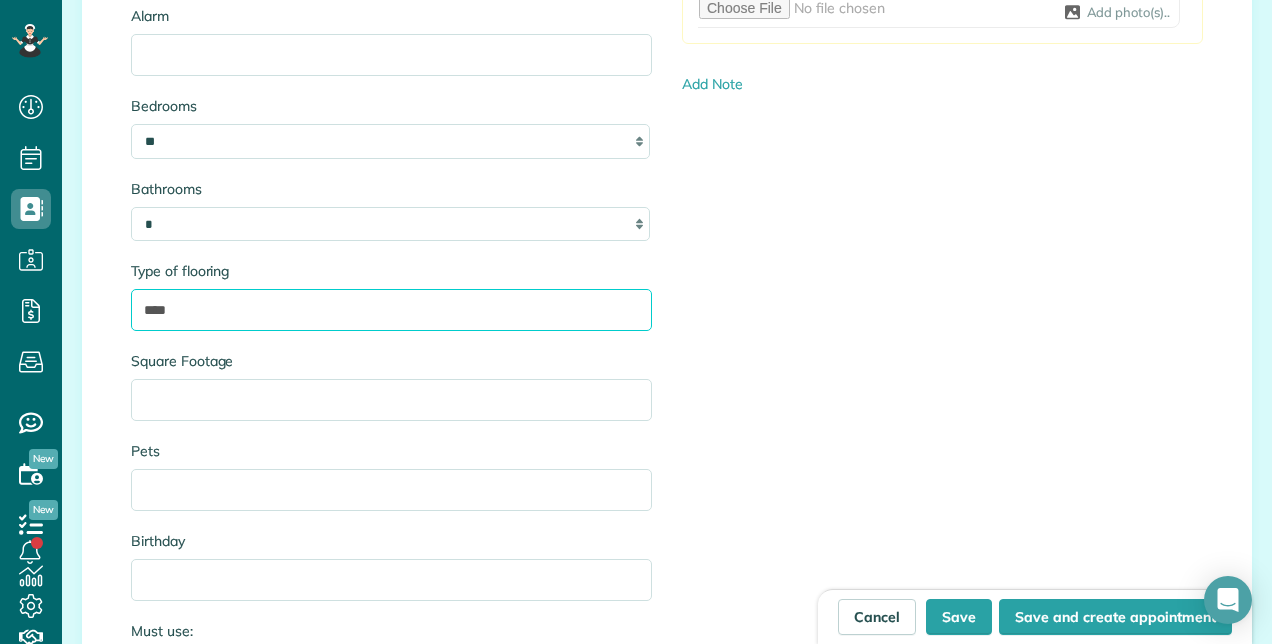 drag, startPoint x: 184, startPoint y: 299, endPoint x: 80, endPoint y: 308, distance: 104.388695 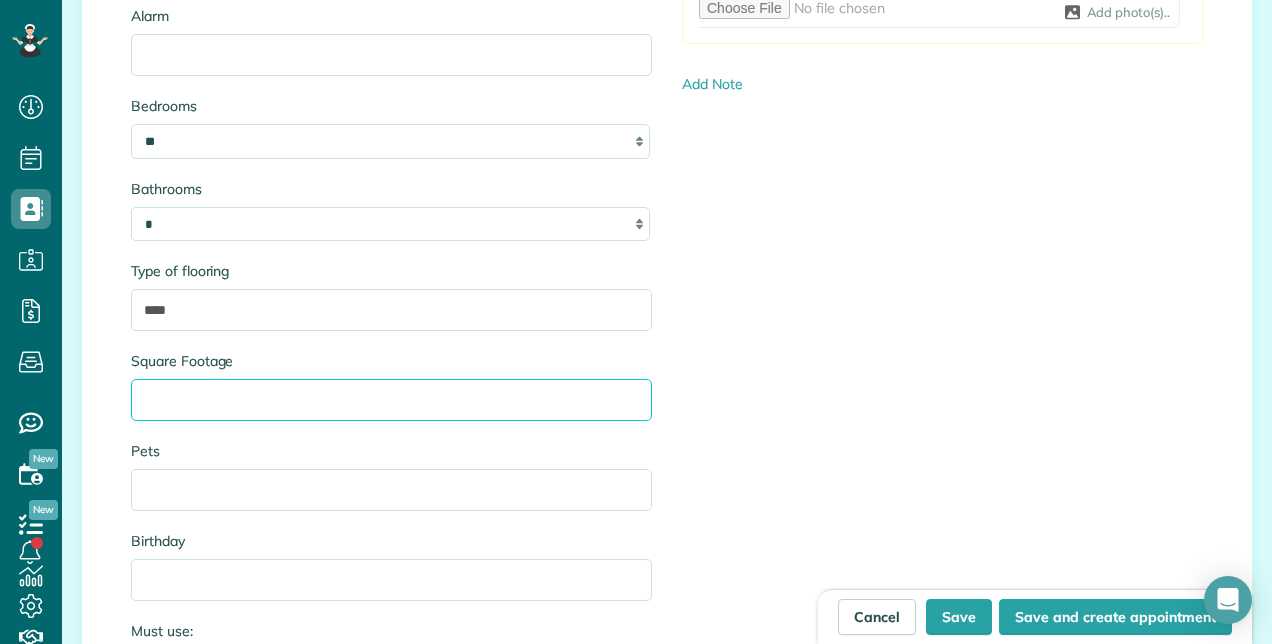 click on "Square Footage" at bounding box center (391, 400) 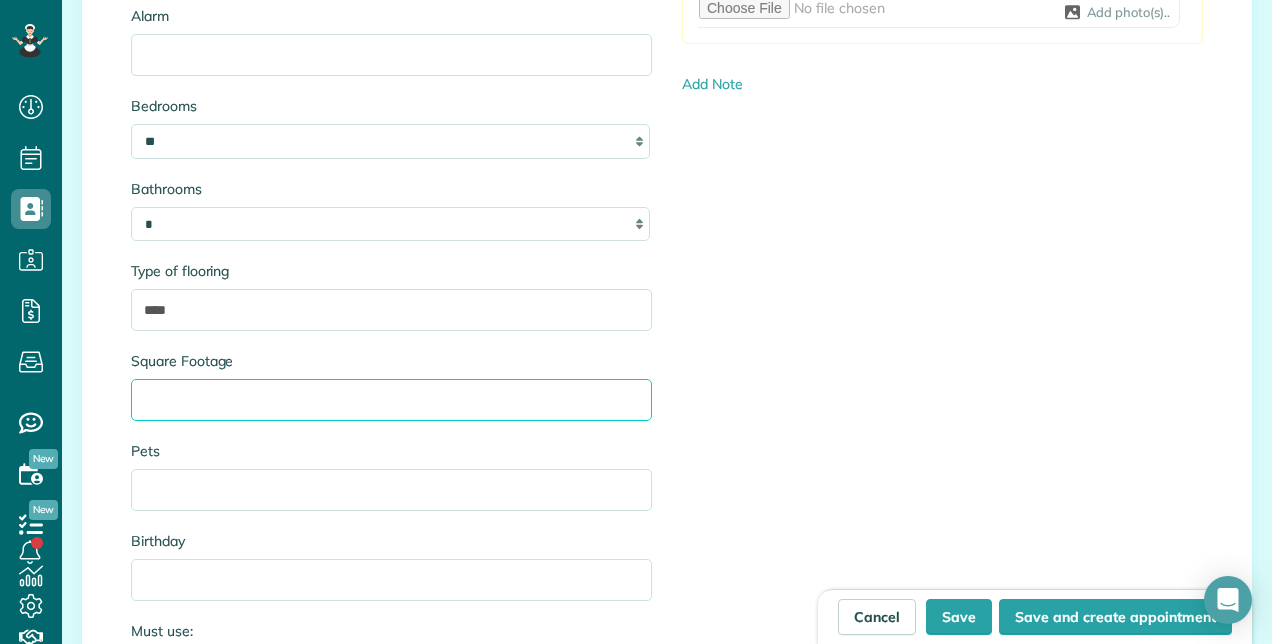 paste on "****" 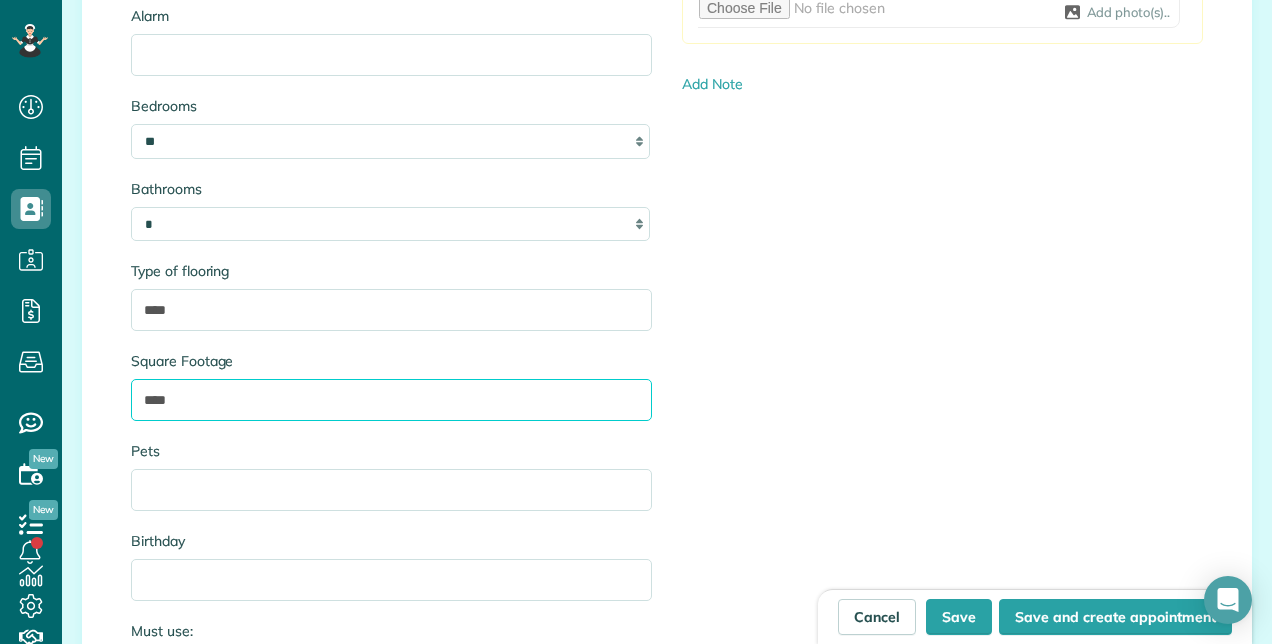 type on "****" 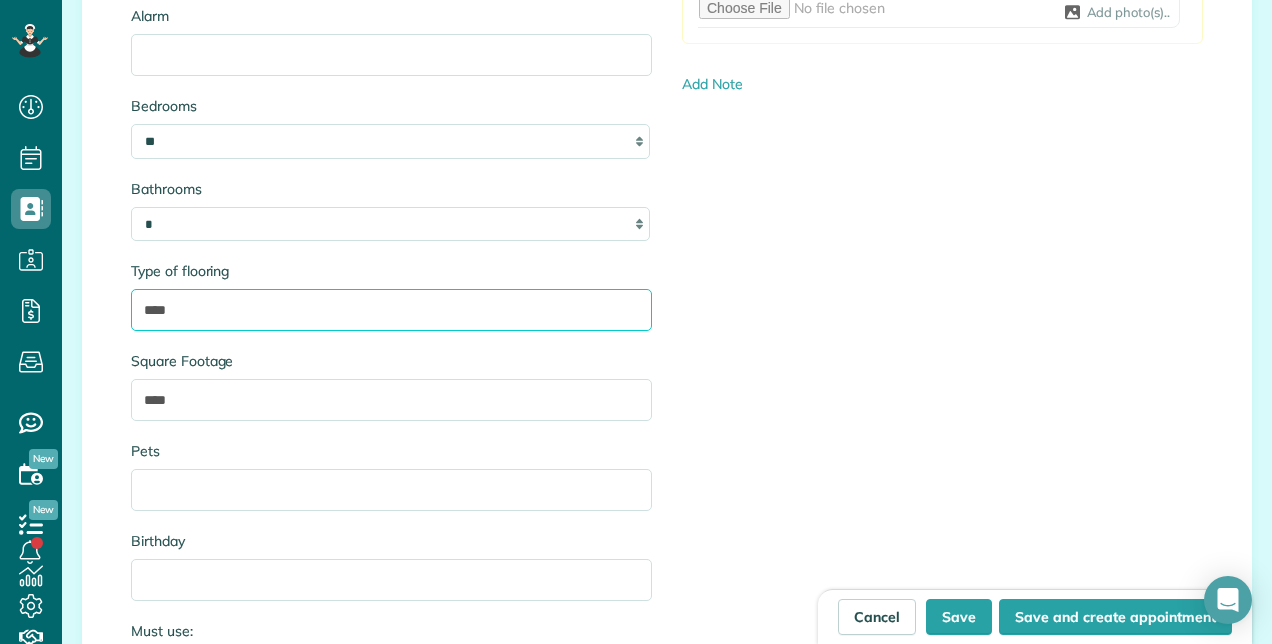click on "****" at bounding box center (391, 310) 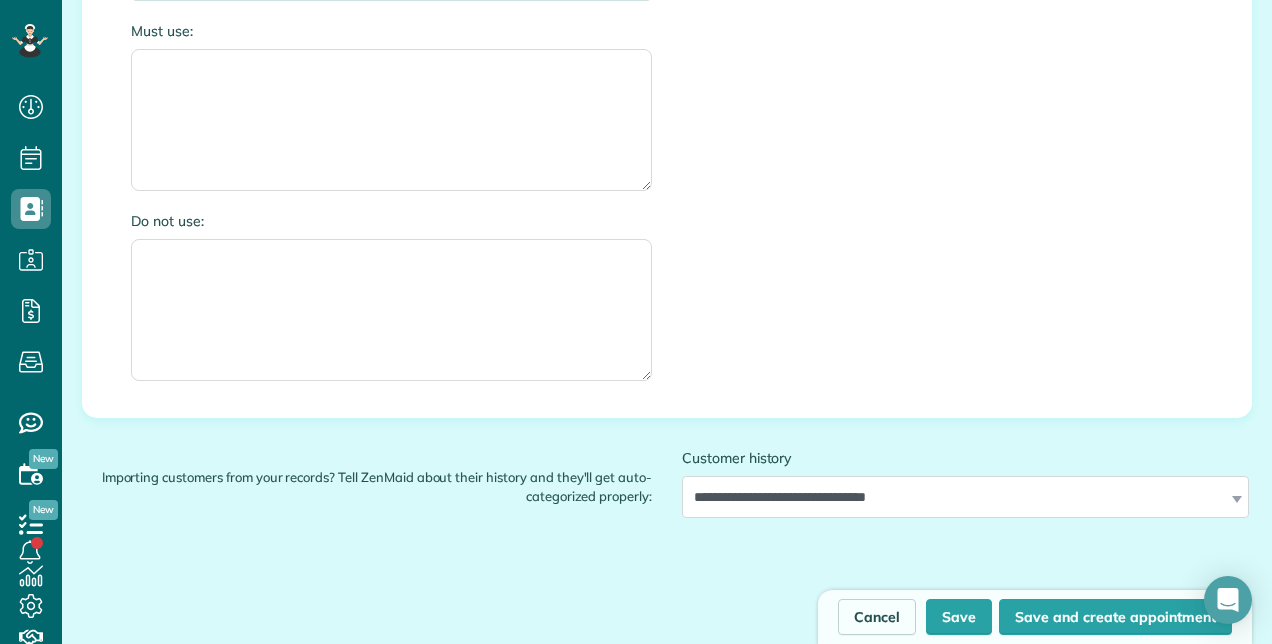 scroll, scrollTop: 3000, scrollLeft: 0, axis: vertical 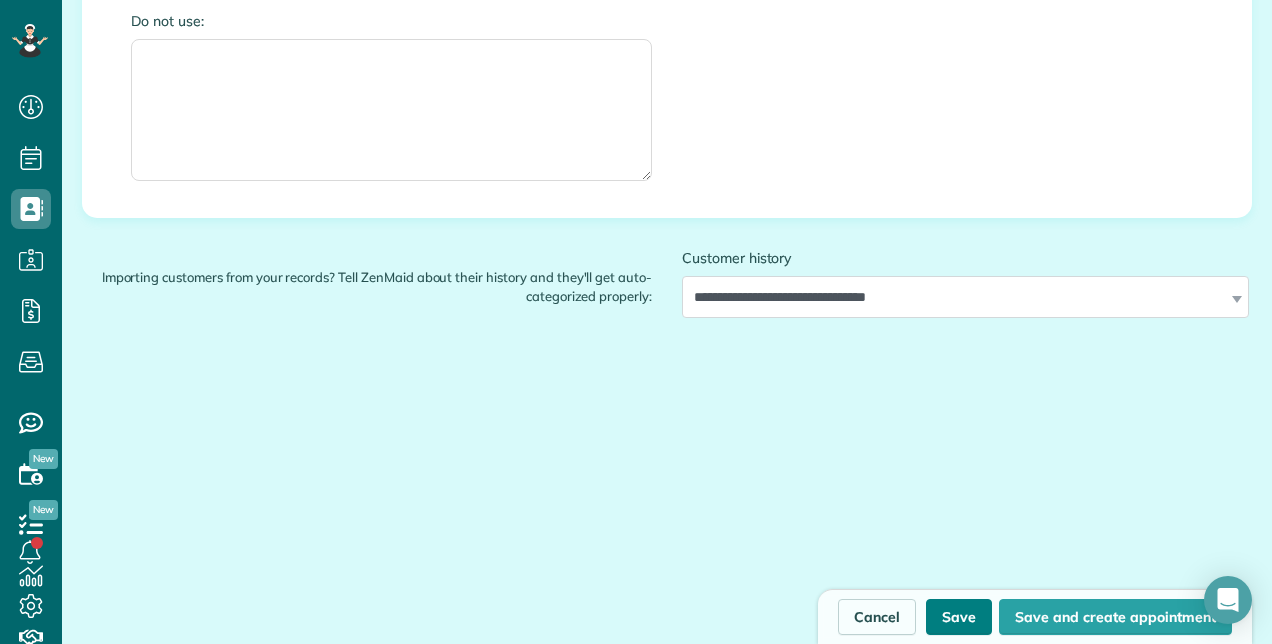 type on "**********" 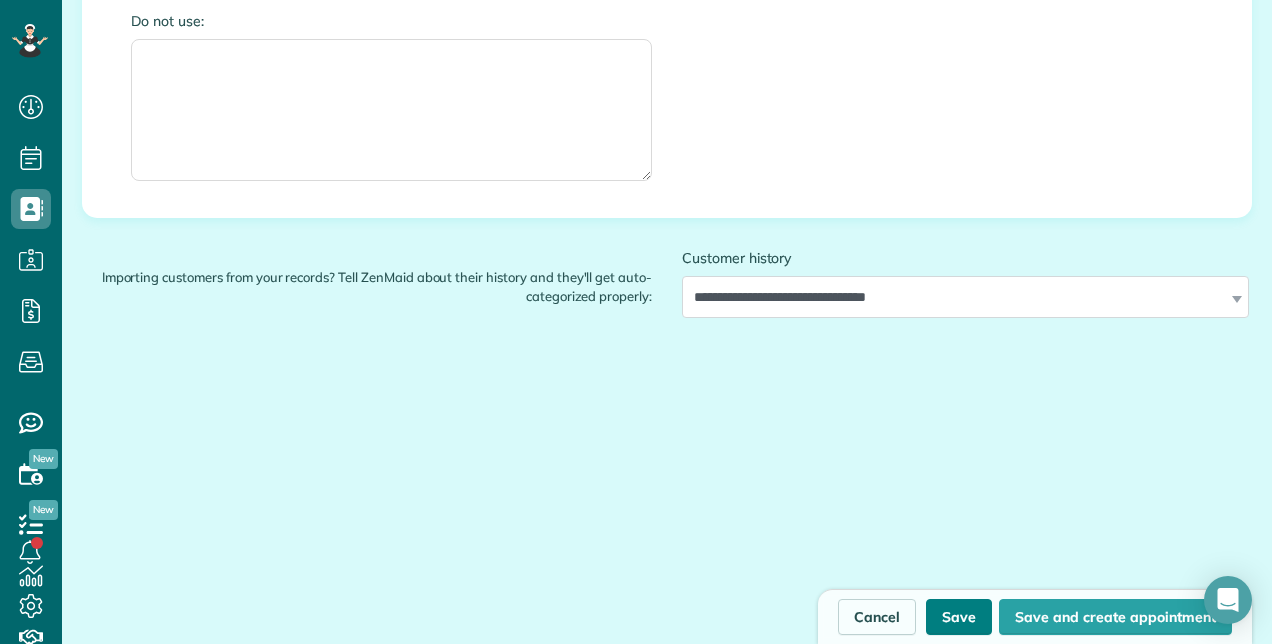 click on "Save" at bounding box center [959, 617] 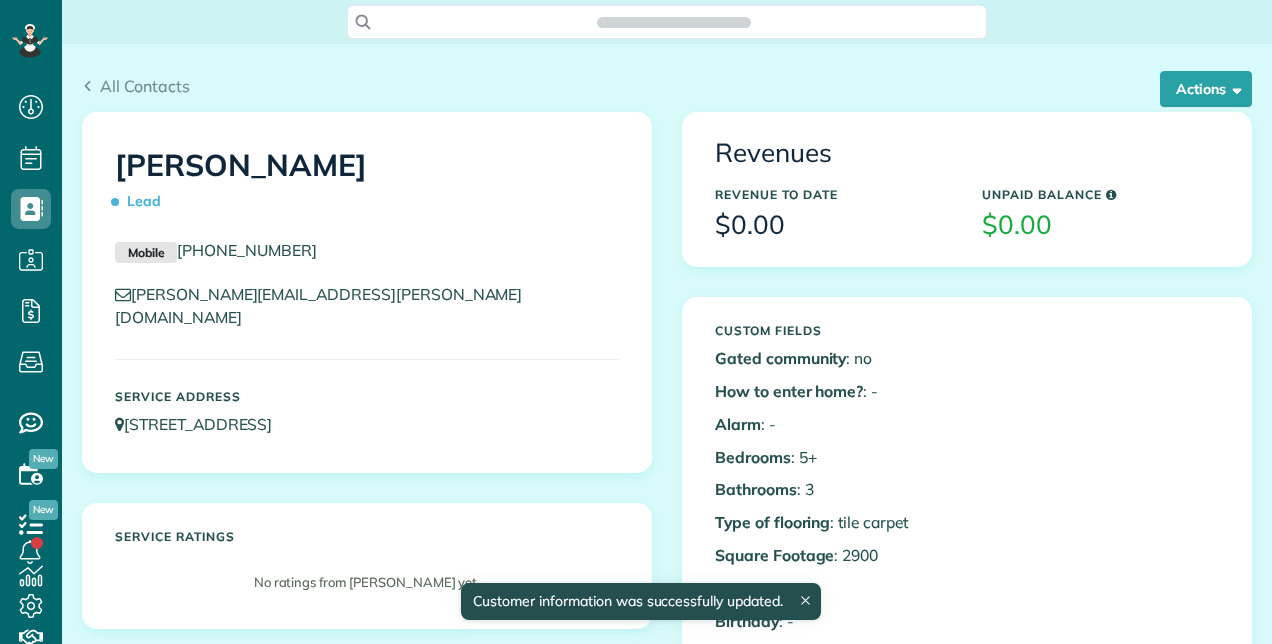 scroll, scrollTop: 0, scrollLeft: 0, axis: both 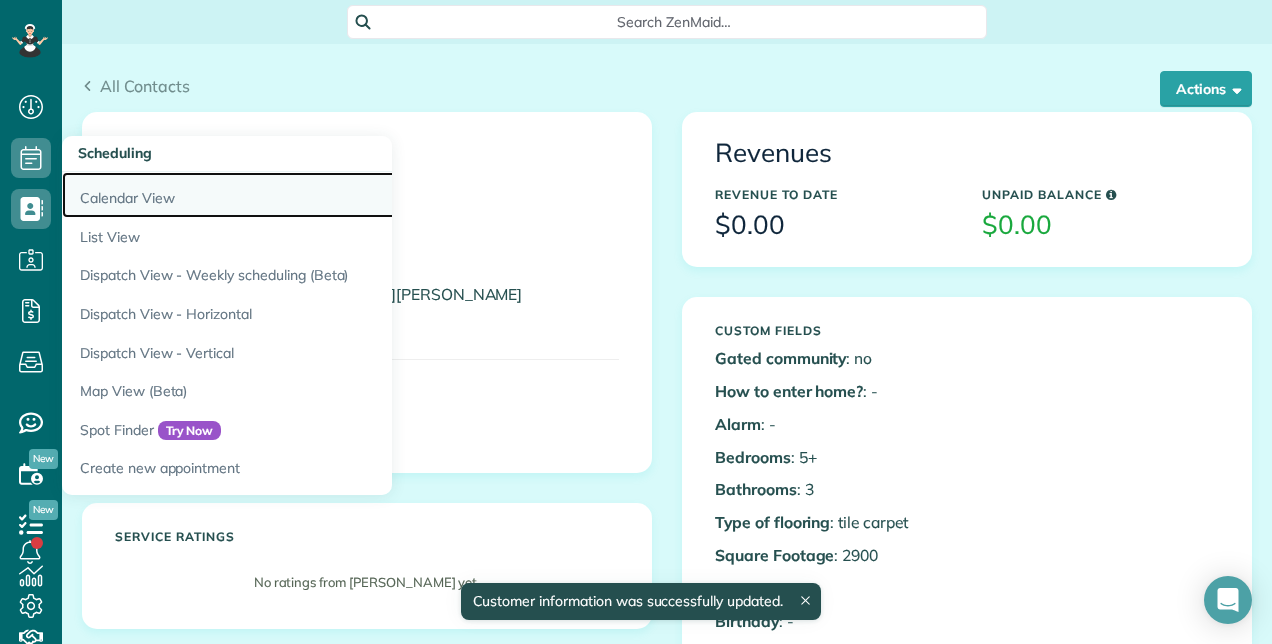 click on "Calendar View" at bounding box center (312, 195) 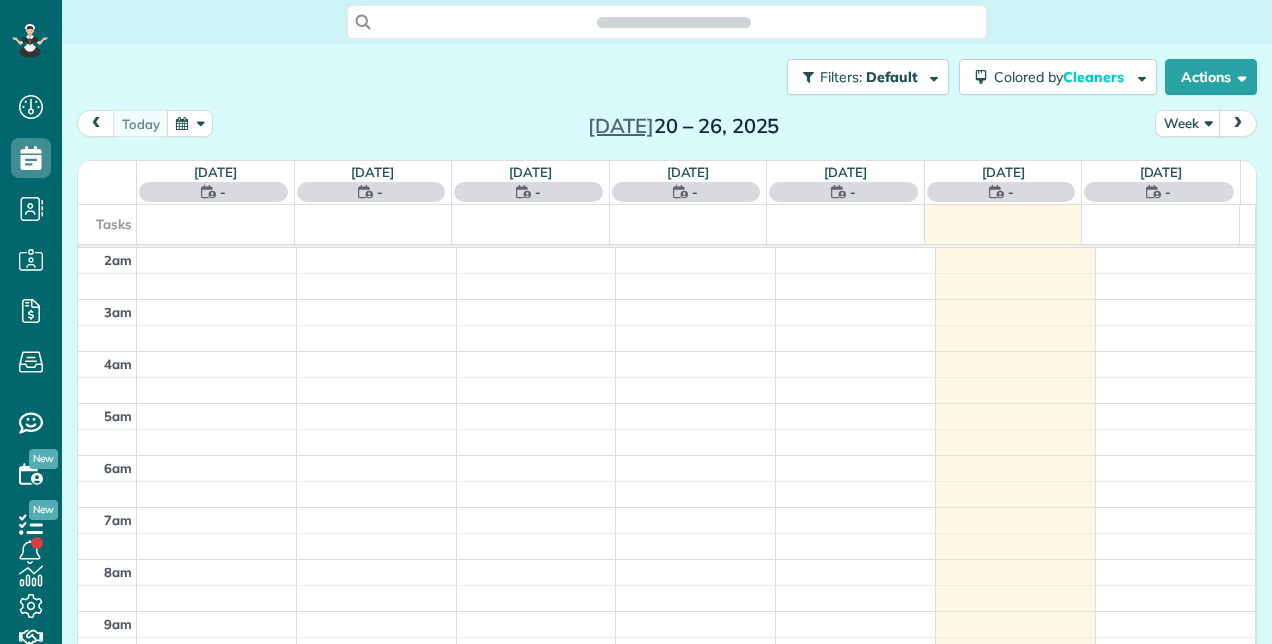 scroll, scrollTop: 0, scrollLeft: 0, axis: both 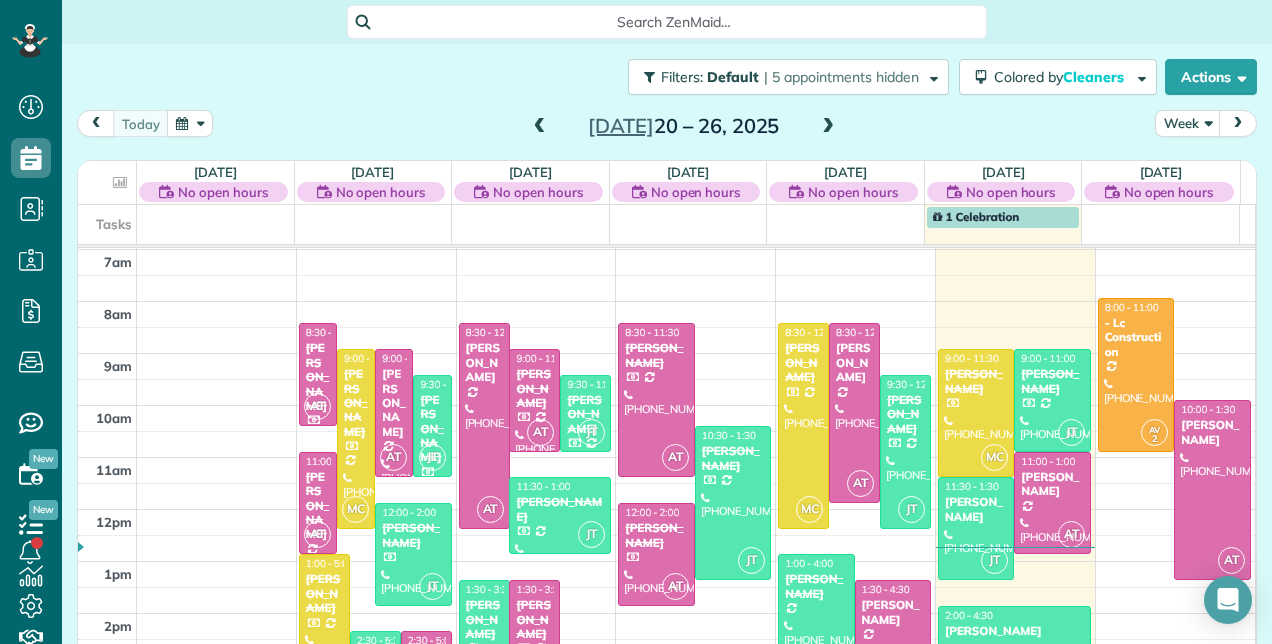 click at bounding box center [828, 127] 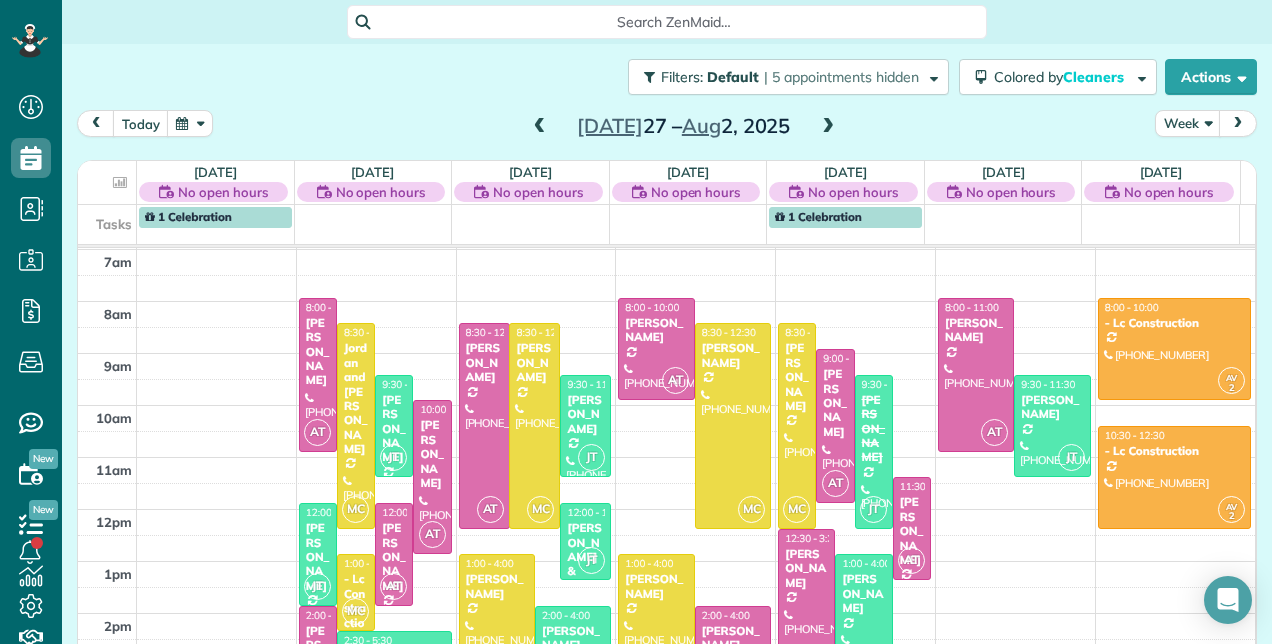 click on "2am 3am 4am 5am 6am 7am 8am 9am 10am 11am 12pm 1pm 2pm 3pm 4pm 5pm 6pm AT 8:00 - 11:00 Peggy Turner (704) 996-7323 7117 Treviso Lane Boynton Beach, FL 33472 MC 8:30 - 12:30 Jordan and Shelly Rosner (310) 733-7052 9222 Greenspire Lane Wellington, FL 33467 JT 9:30 - 11:30 Elyse Glick (516) 319-3613 6840 Lismore Avenue Boynton Beach, FL 33437 AT 10:00 - 1:00 Ellen Fenn (561) 252-6823 10726 Boca Woods Lane Boca Raton, FL 33428 JT 12:00 - 2:00 Diane Clemmons (561) 676-0781 1000 Southwest 28th Avenue Boynton Beach, FL 33426 AT 12:00 - 2:00 MARIANNE Broughton (651) 895-7729 2865 Southeast 1st Place Boynton Beach, FL 33435 MC 1:00 - 2:30  - Lc Construction (561) 221-3108 1054 Gateway Boulevard Suite 107 Boynton Beach, FL 33426 AT 2:00 - 4:00 Elizabeth Bergman - Berkshire Hathaway (561) 398-7518 6072 Walnut Hill Drive Lake Worth, ? 33467 JT 2:30 - 5:30 Jean Forney (954) 629-3321 5598 Reynolds Road Wellington, FL 33449 AT 8:30 - 12:30 AnneMarie Sincavage (561) 901-4923 832 Southwest 34th Avenue Boynton Beach, FL 33435" at bounding box center (666, 431) 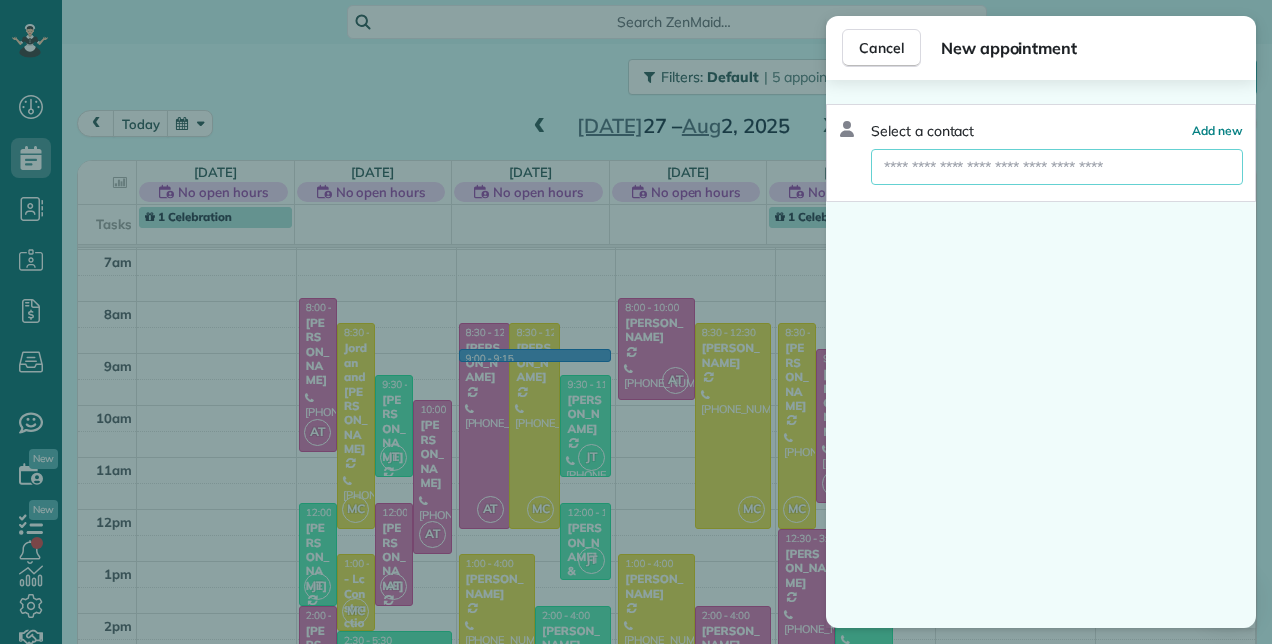 click at bounding box center [1057, 167] 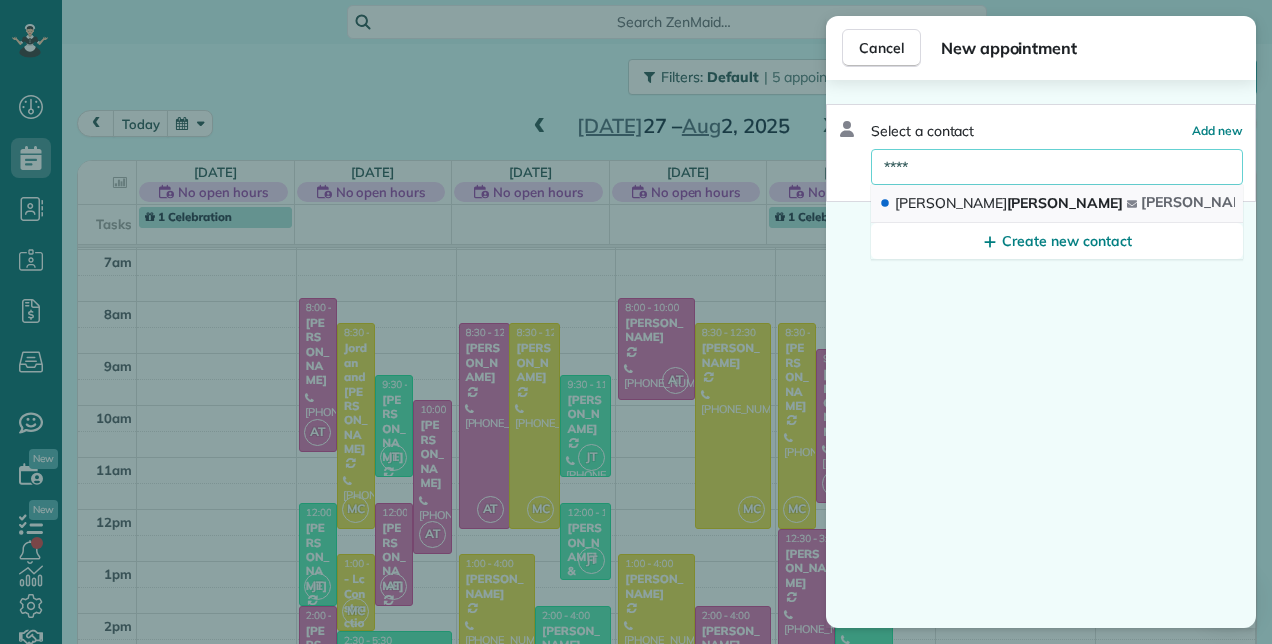 type on "****" 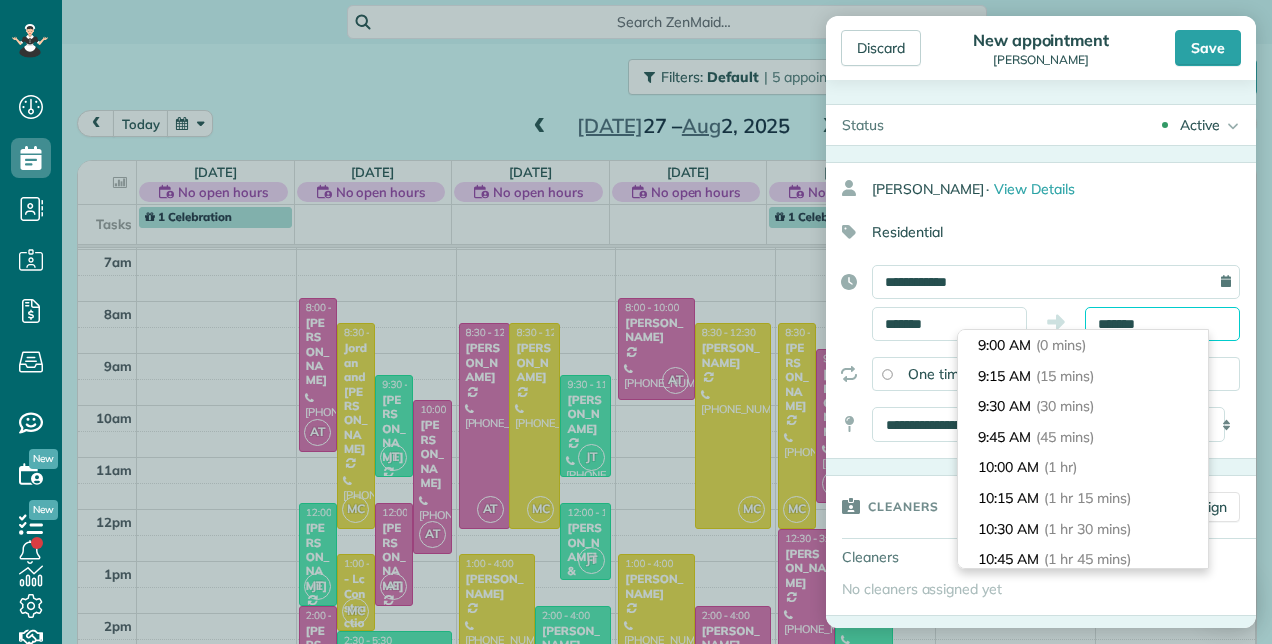 click on "*******" at bounding box center (1162, 324) 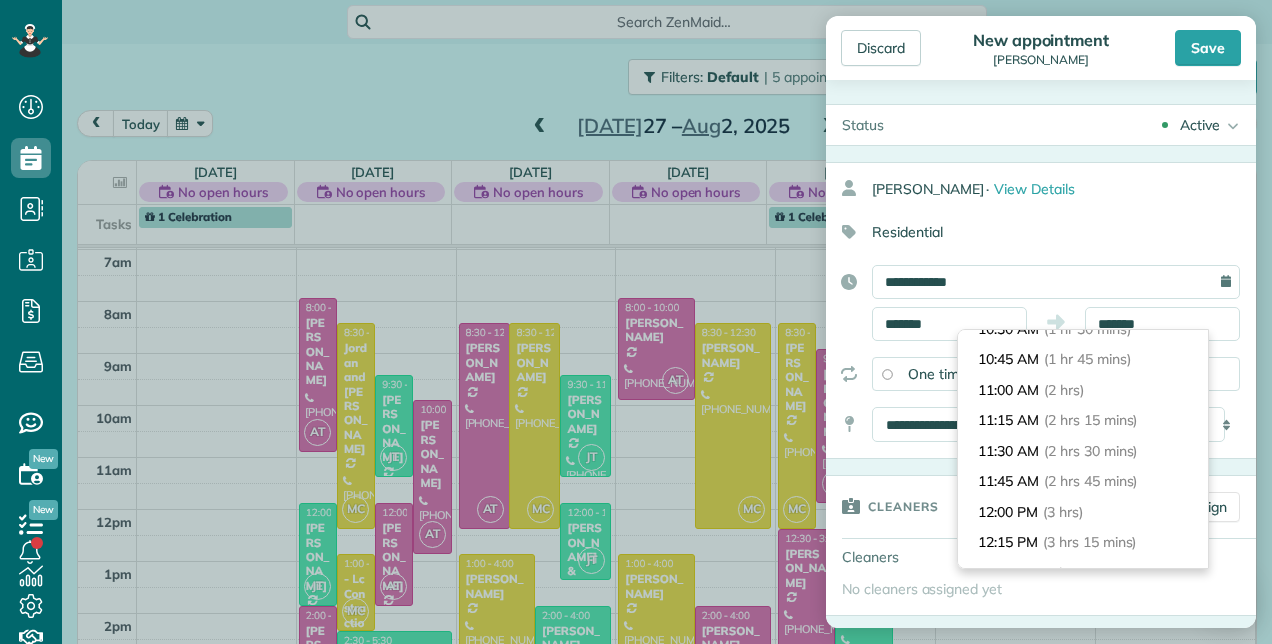 scroll, scrollTop: 333, scrollLeft: 0, axis: vertical 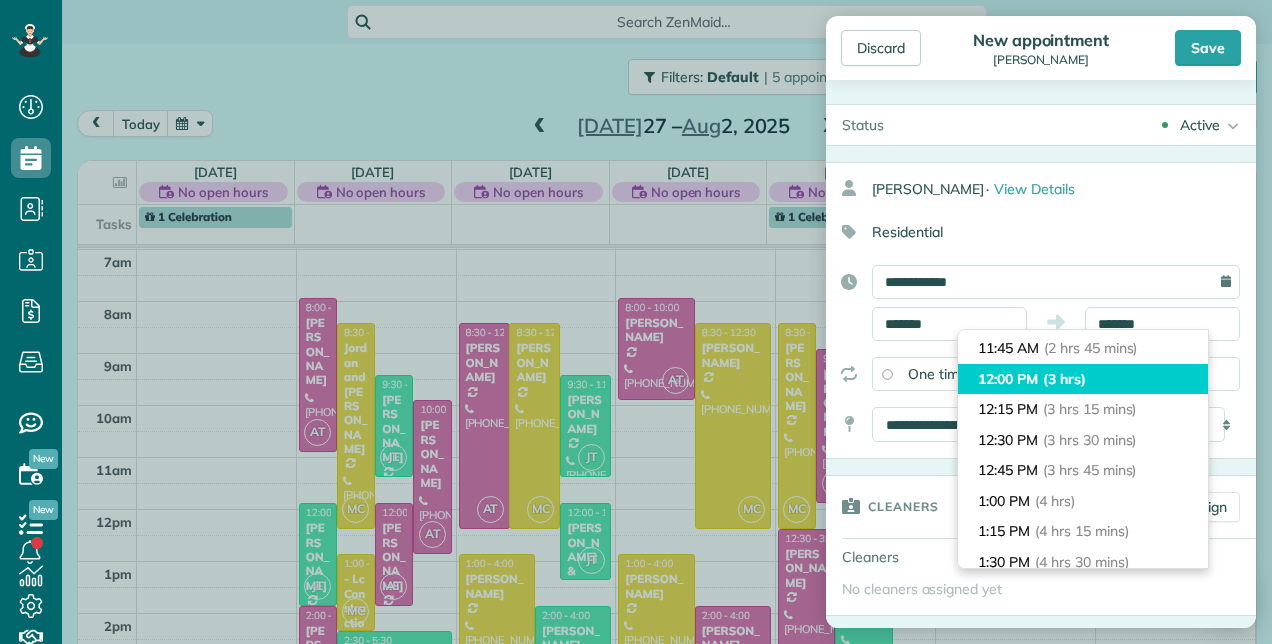 type on "********" 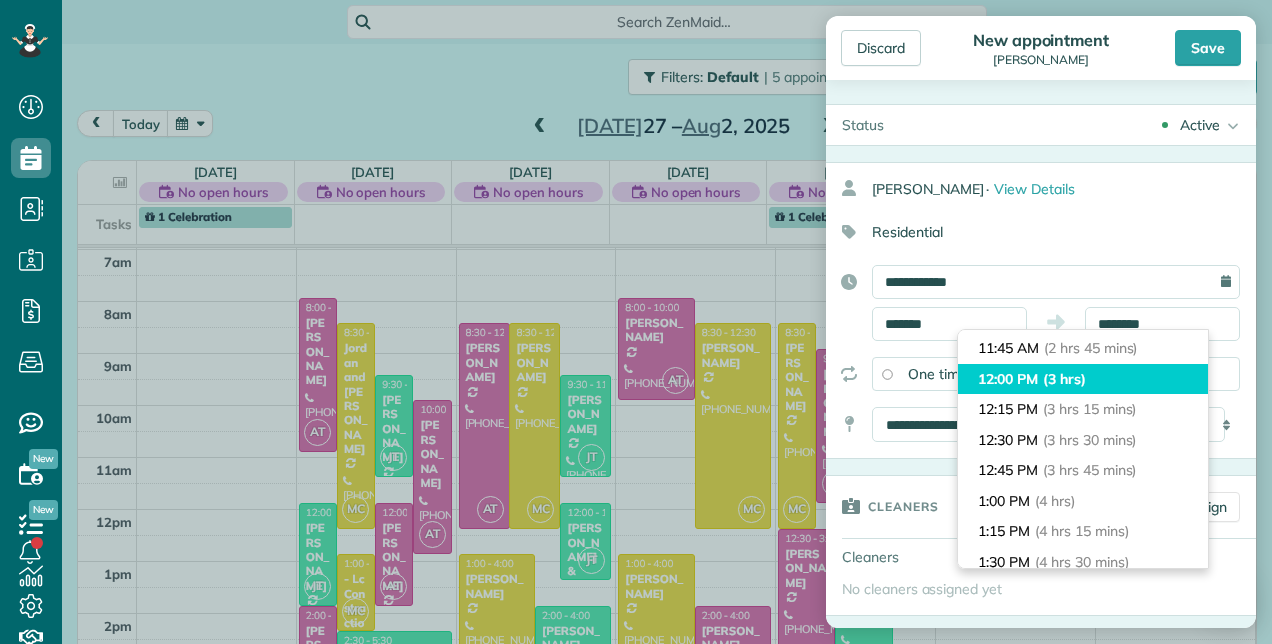click on "12:00 PM  (3 hrs)" at bounding box center (1083, 379) 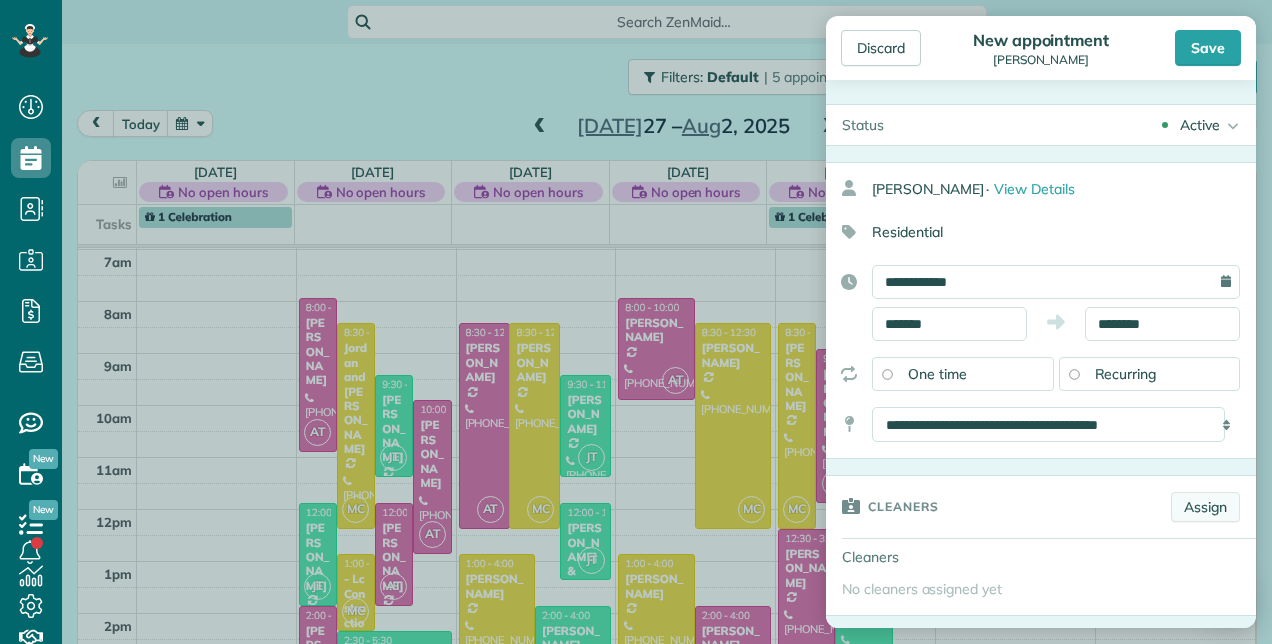 click on "Assign" at bounding box center [1205, 507] 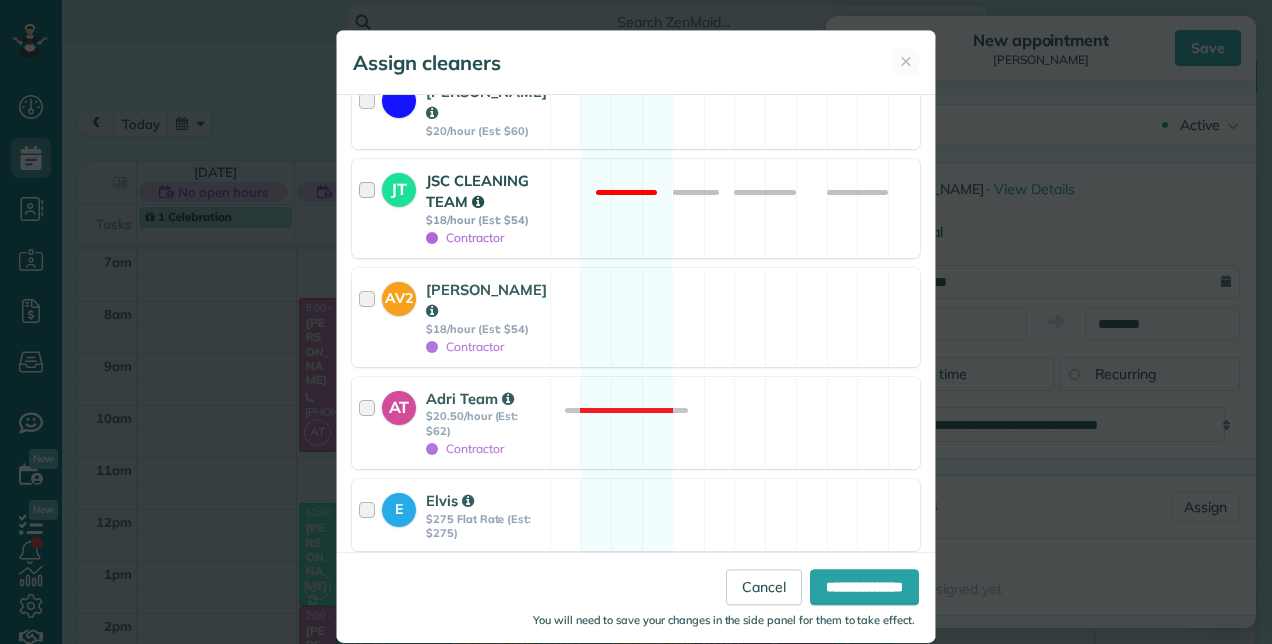 scroll, scrollTop: 400, scrollLeft: 0, axis: vertical 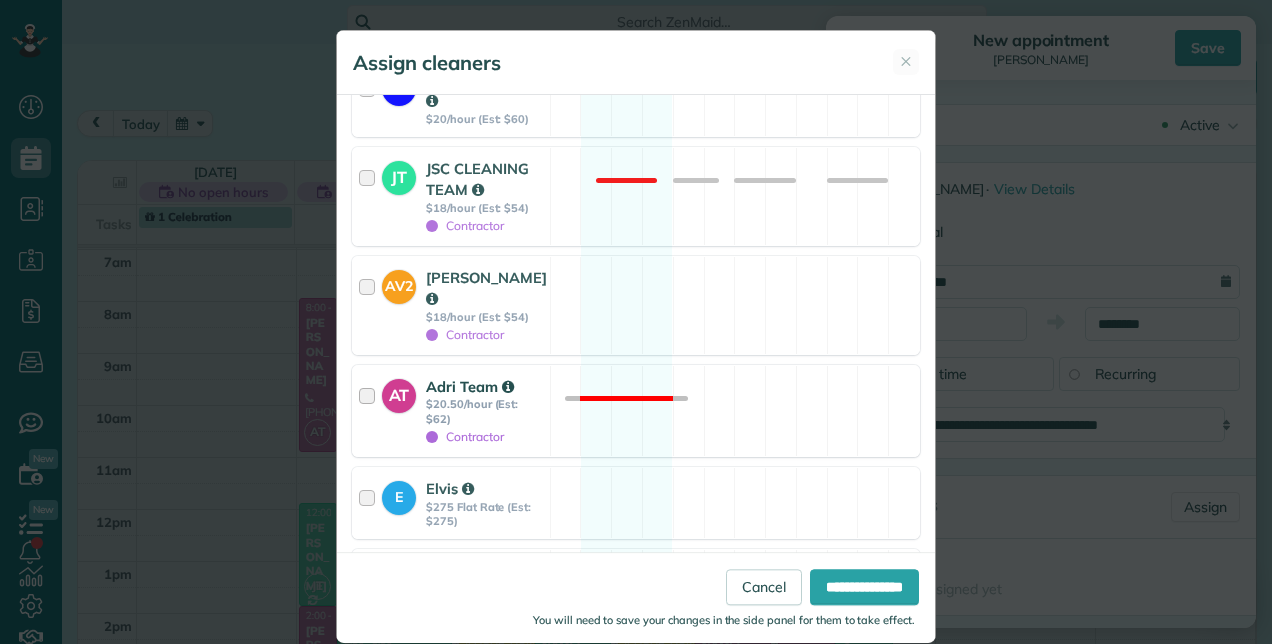 click on "Adri Team" at bounding box center (470, 386) 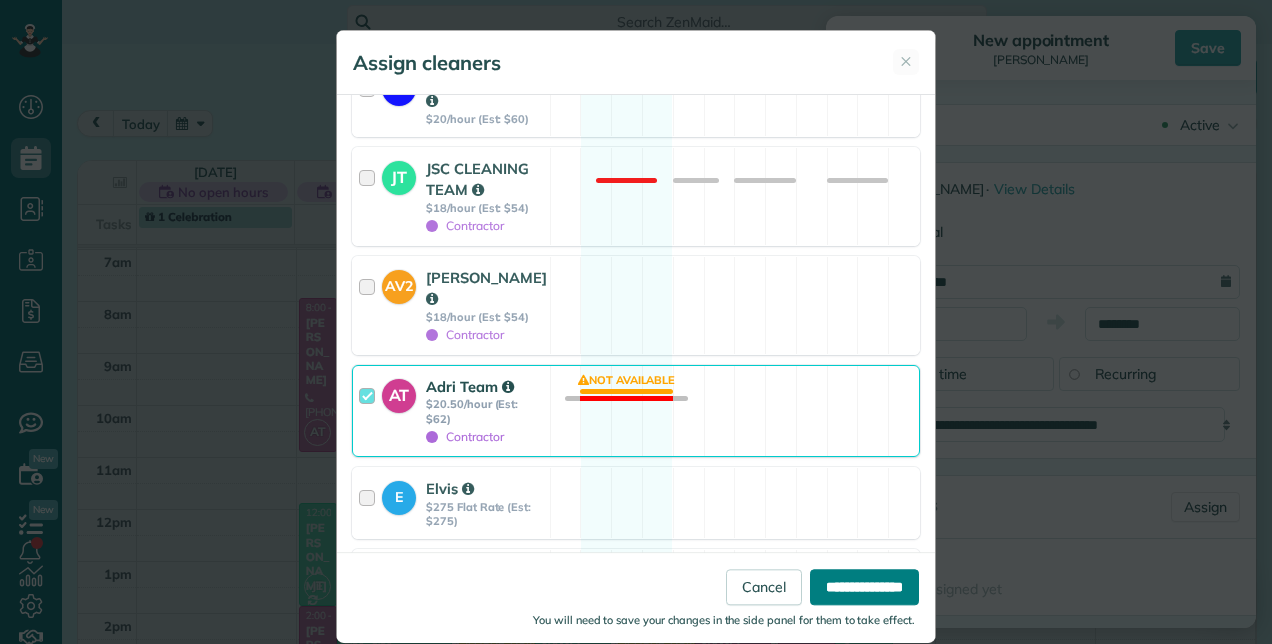 click on "**********" at bounding box center [864, 587] 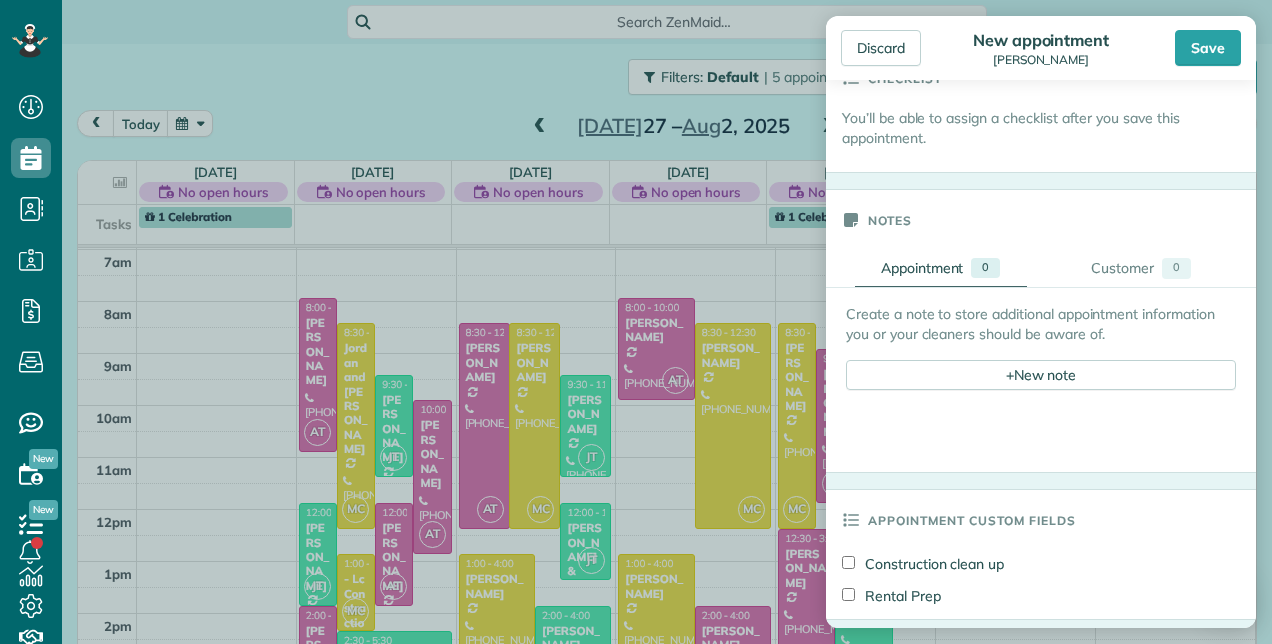 scroll, scrollTop: 600, scrollLeft: 0, axis: vertical 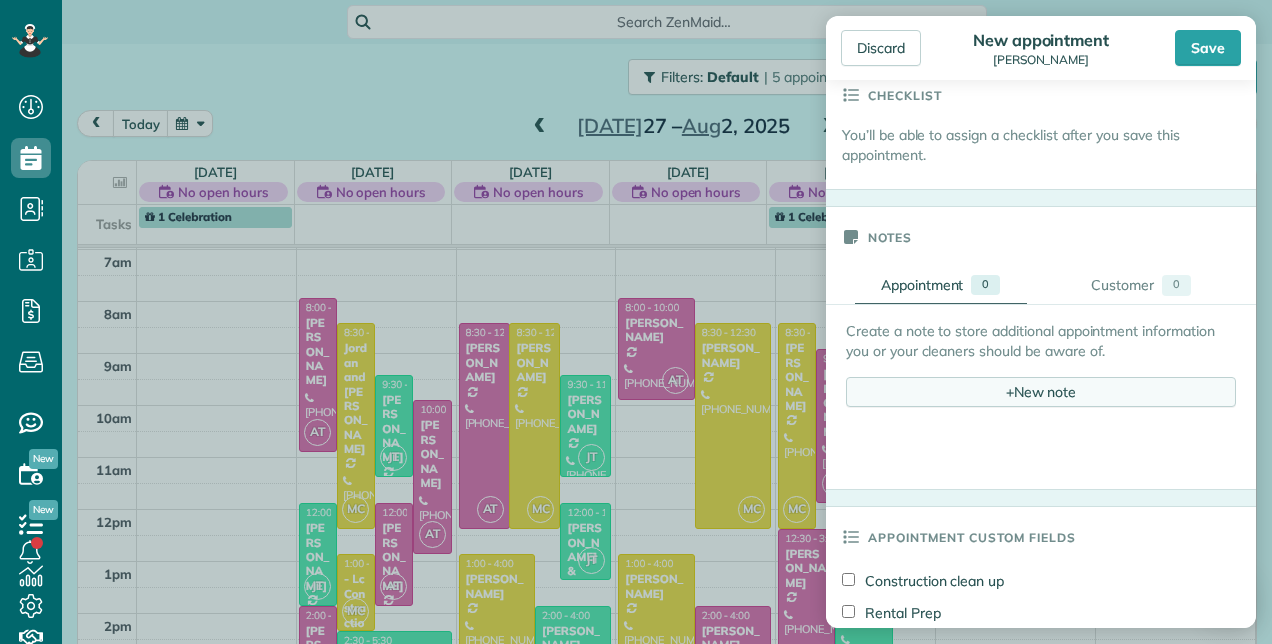 click on "+ New note" at bounding box center (1041, 392) 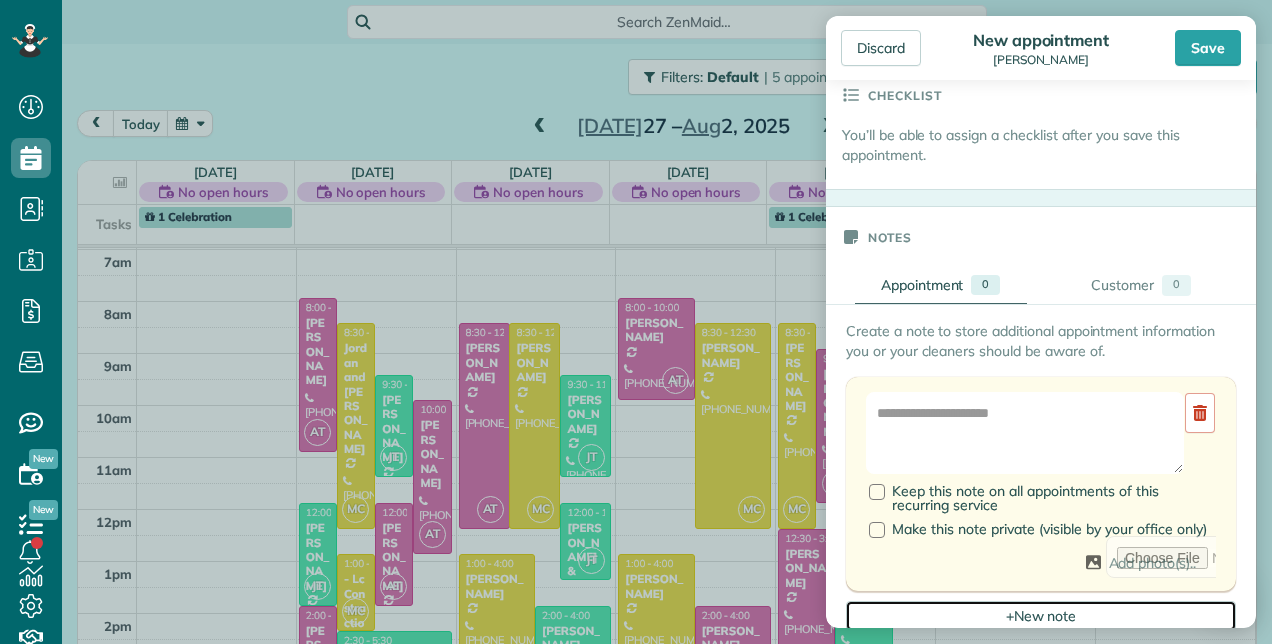 scroll, scrollTop: 150, scrollLeft: 0, axis: vertical 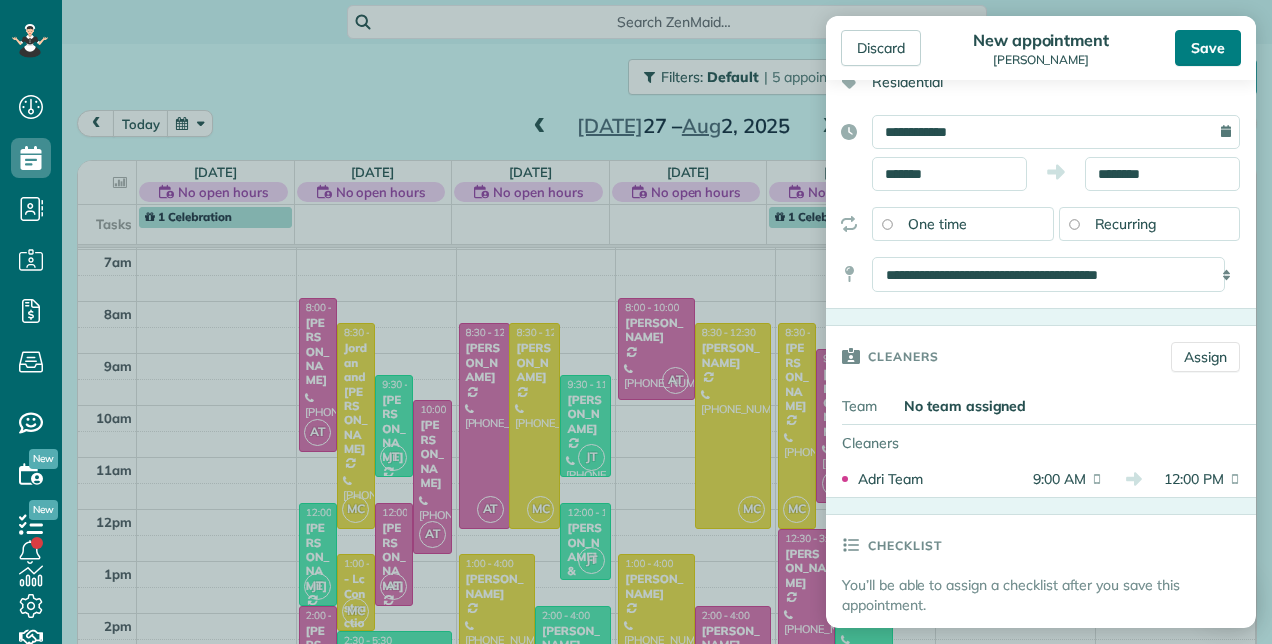 click on "Save" at bounding box center (1208, 48) 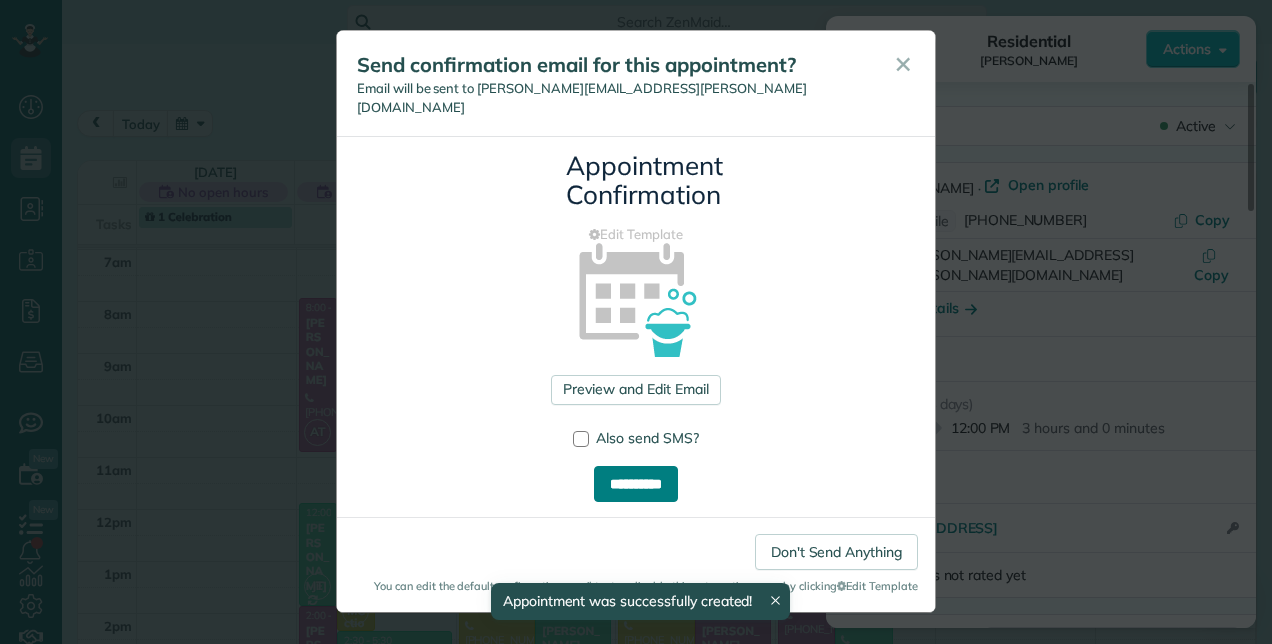 click on "**********" at bounding box center (636, 484) 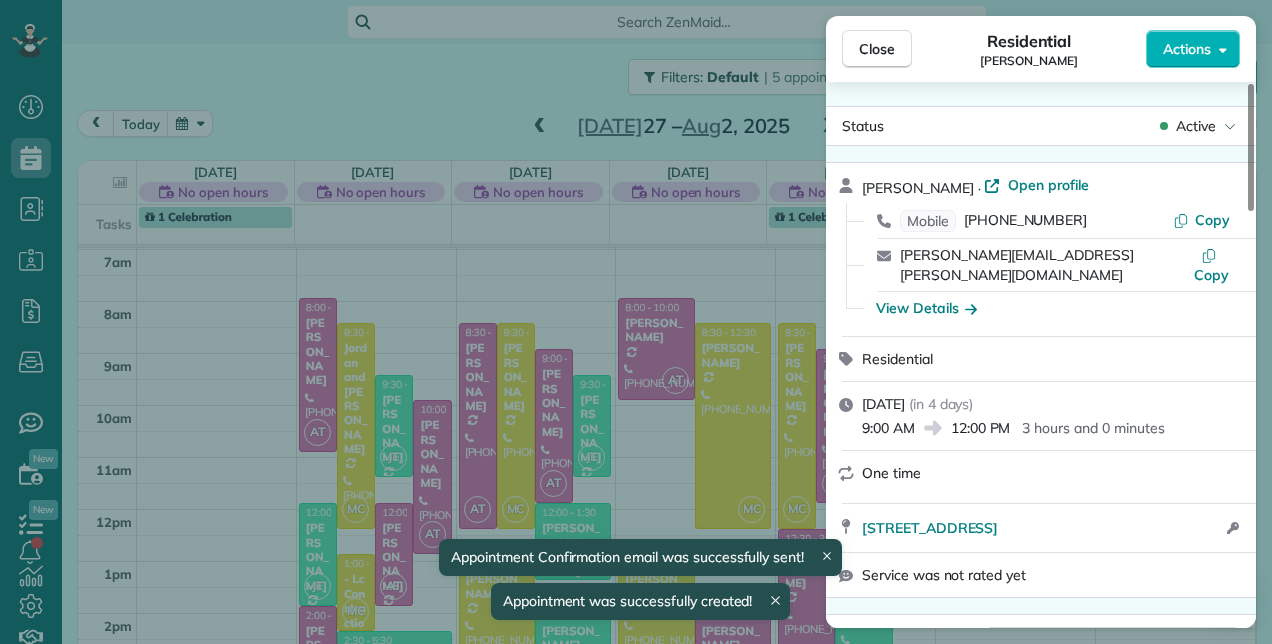 click on "Actions" at bounding box center (1193, 49) 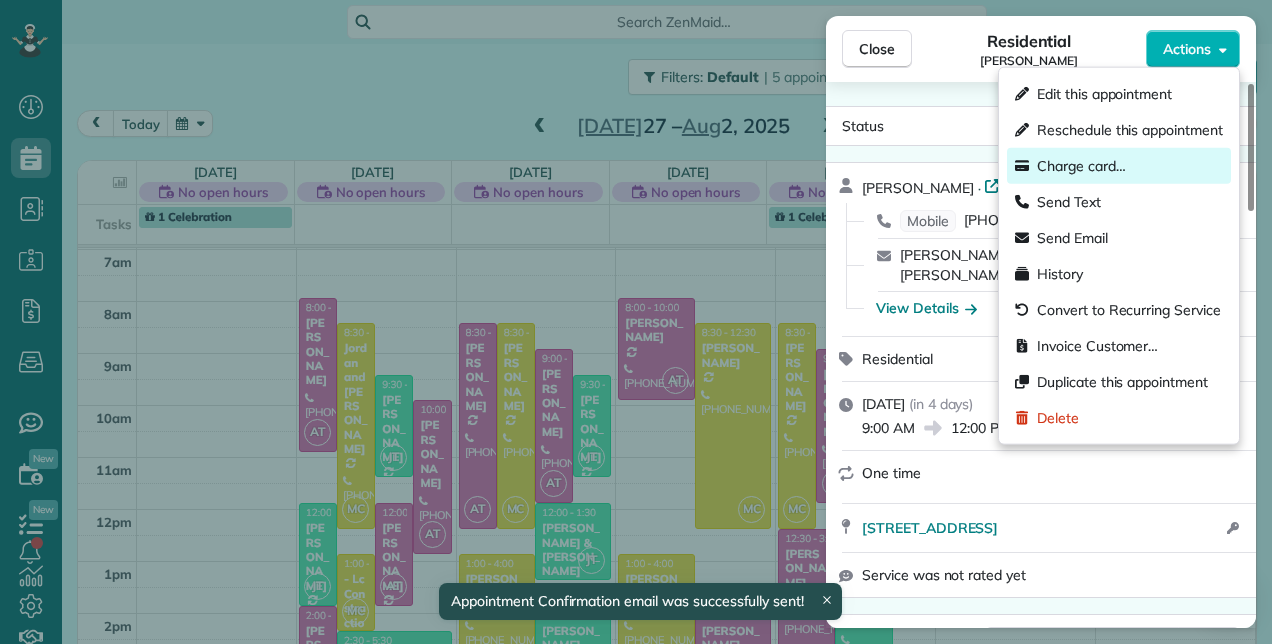 click on "Charge card…" at bounding box center (1081, 166) 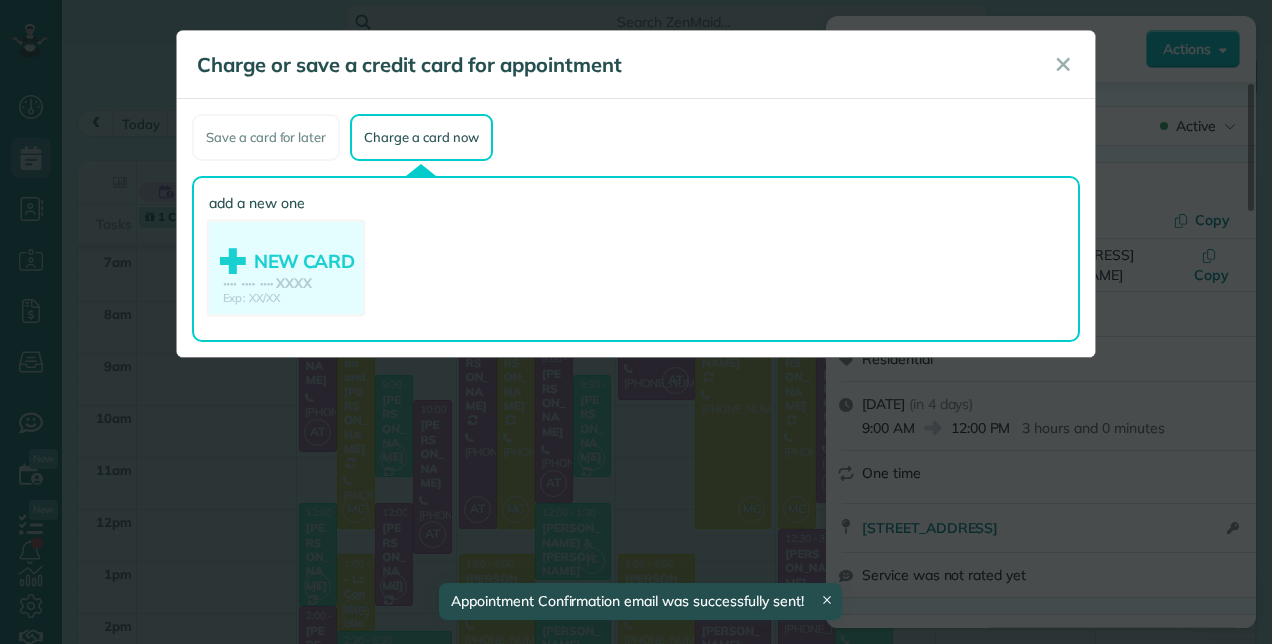 click 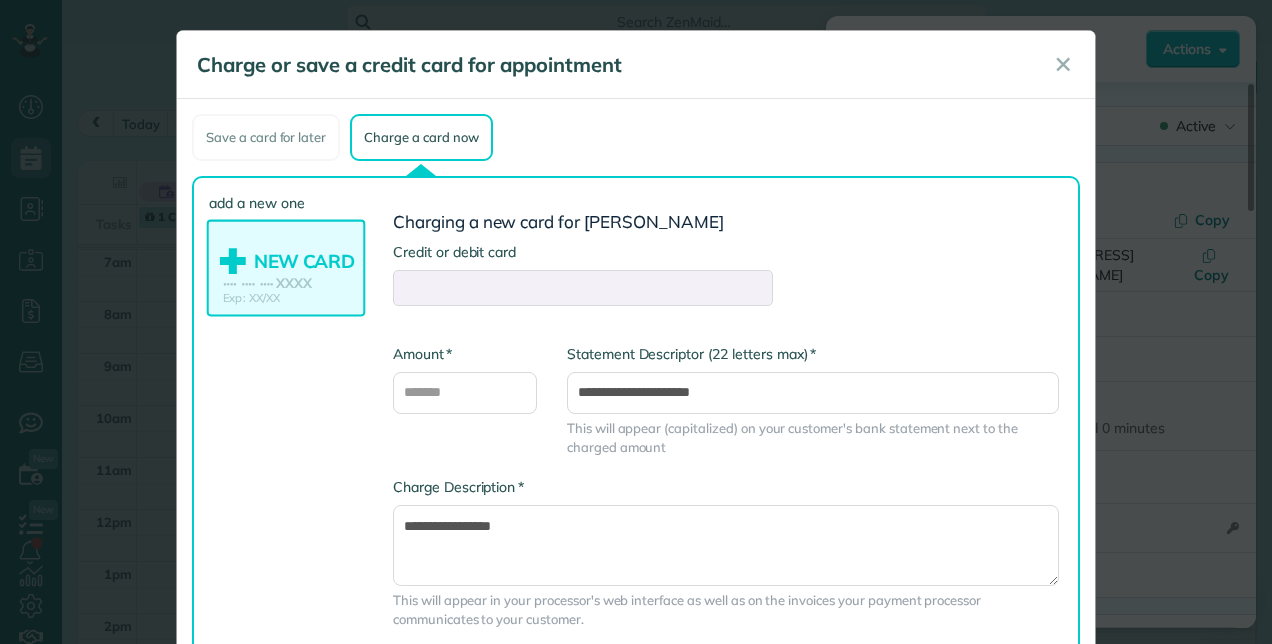 click on "**********" at bounding box center (636, 412) 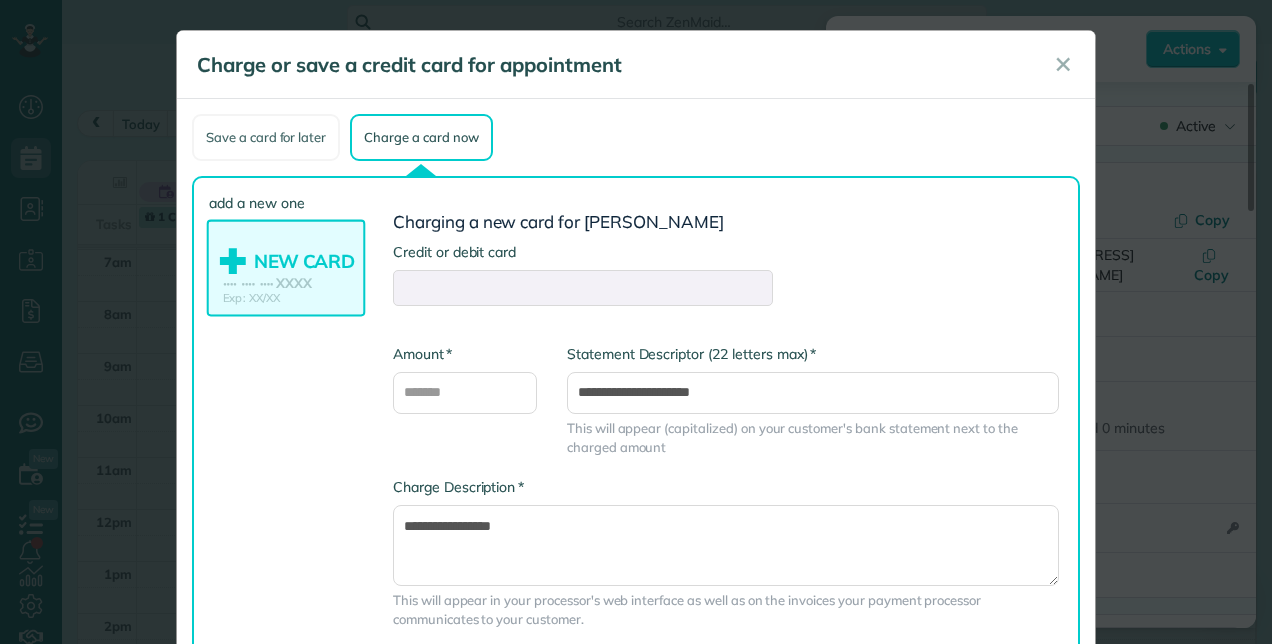 click on "Save a card for later" at bounding box center [266, 137] 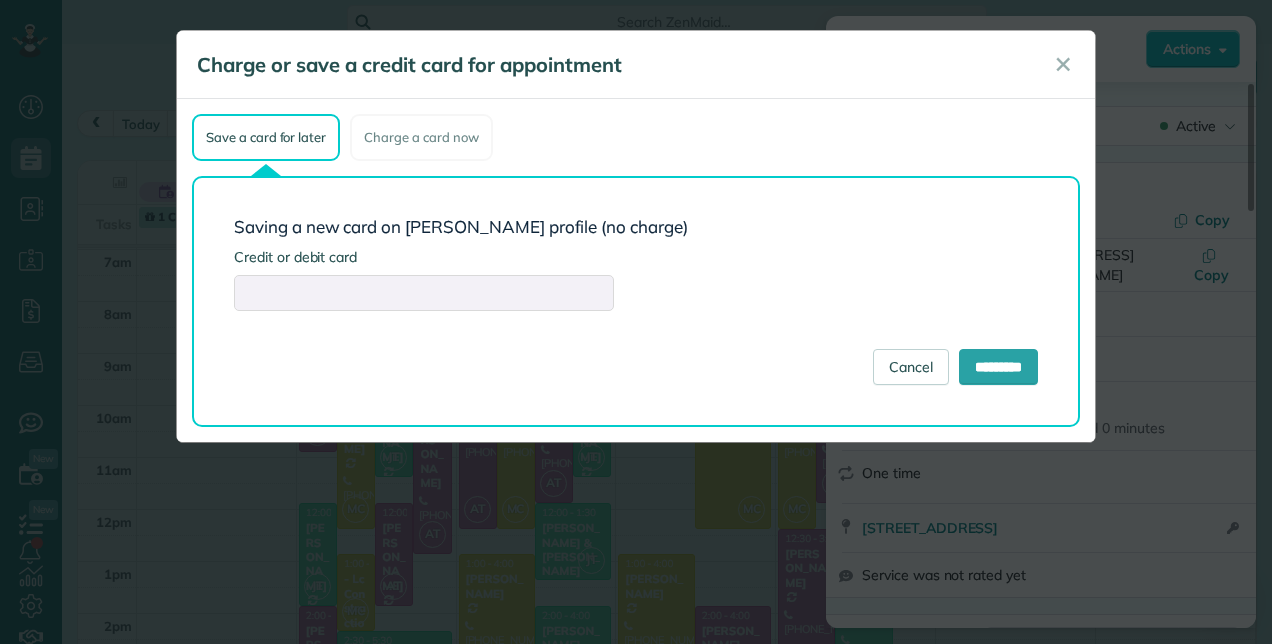 click on "Saving a new card on Kurt Bonner's profile (no charge)
Credit or debit card
Cancel
*********" at bounding box center [636, 301] 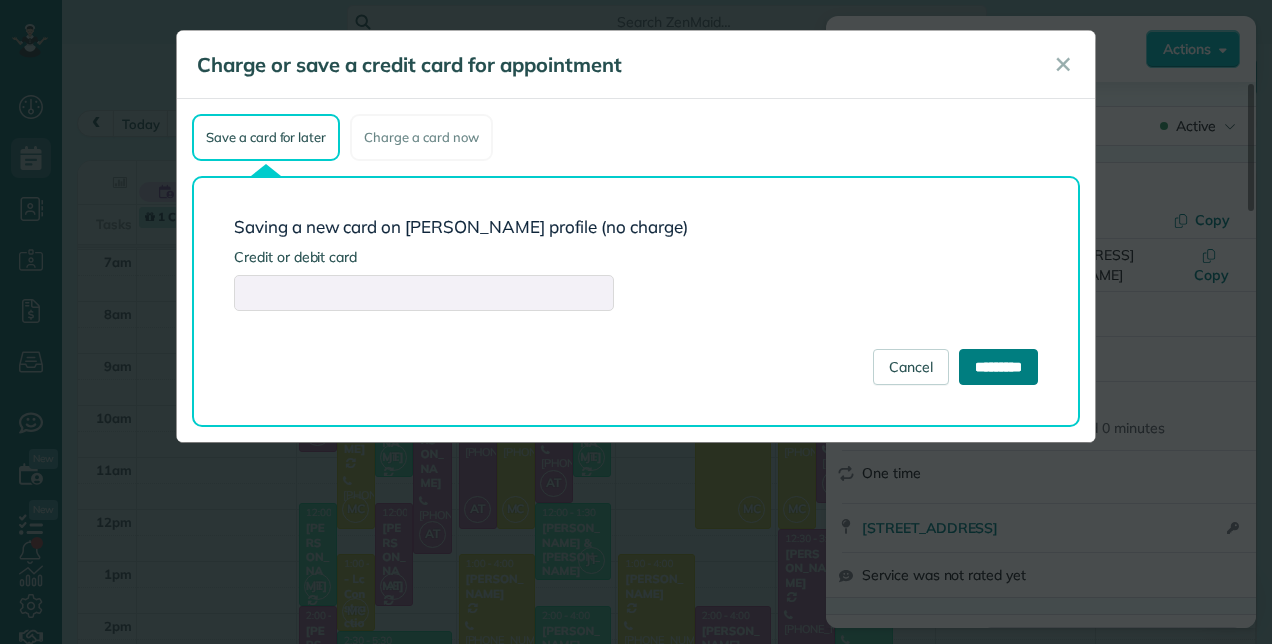 click on "*********" at bounding box center [998, 367] 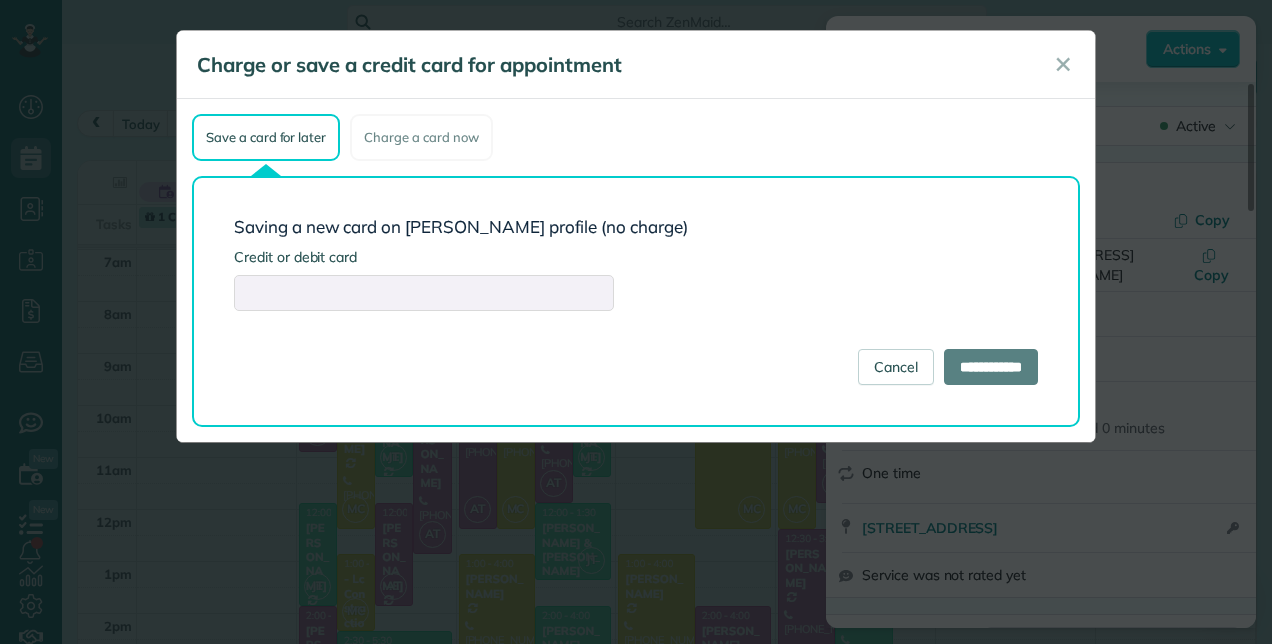 type on "**********" 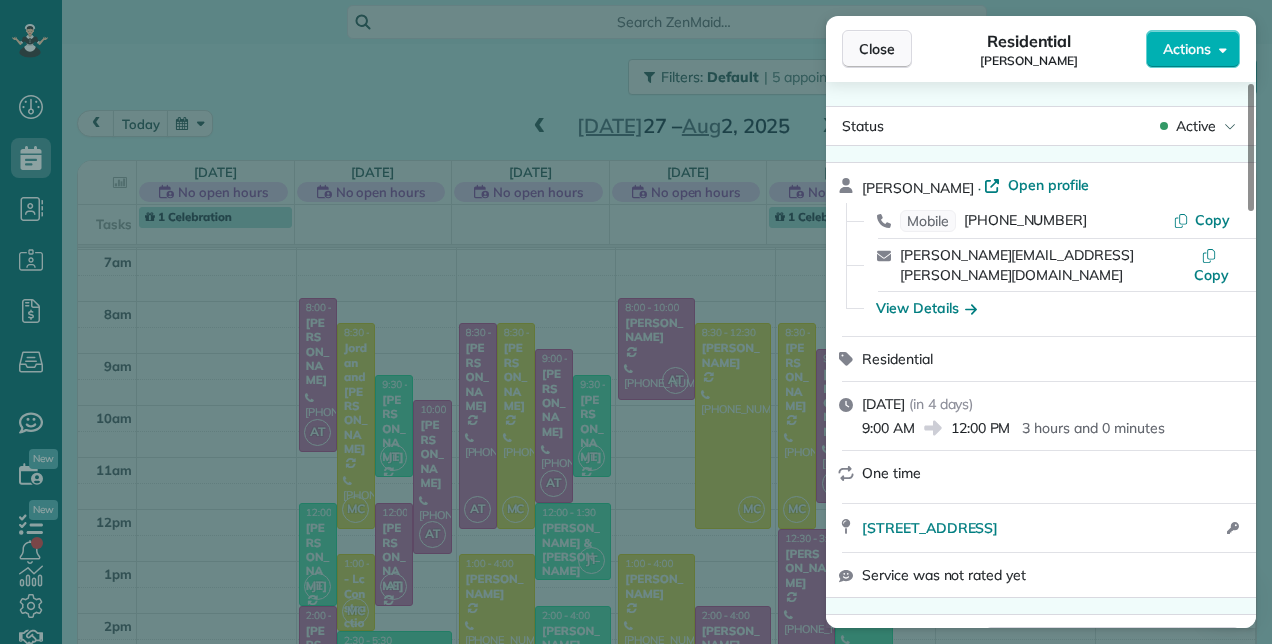 click on "Close" at bounding box center [877, 49] 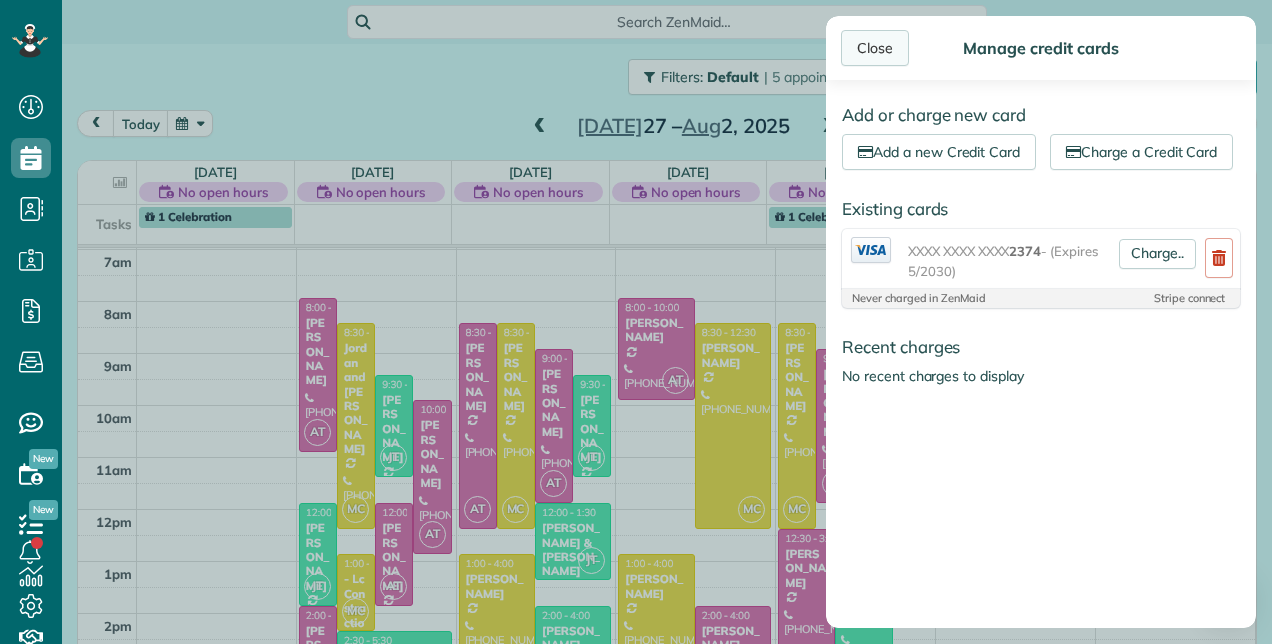 click on "Close" at bounding box center (875, 48) 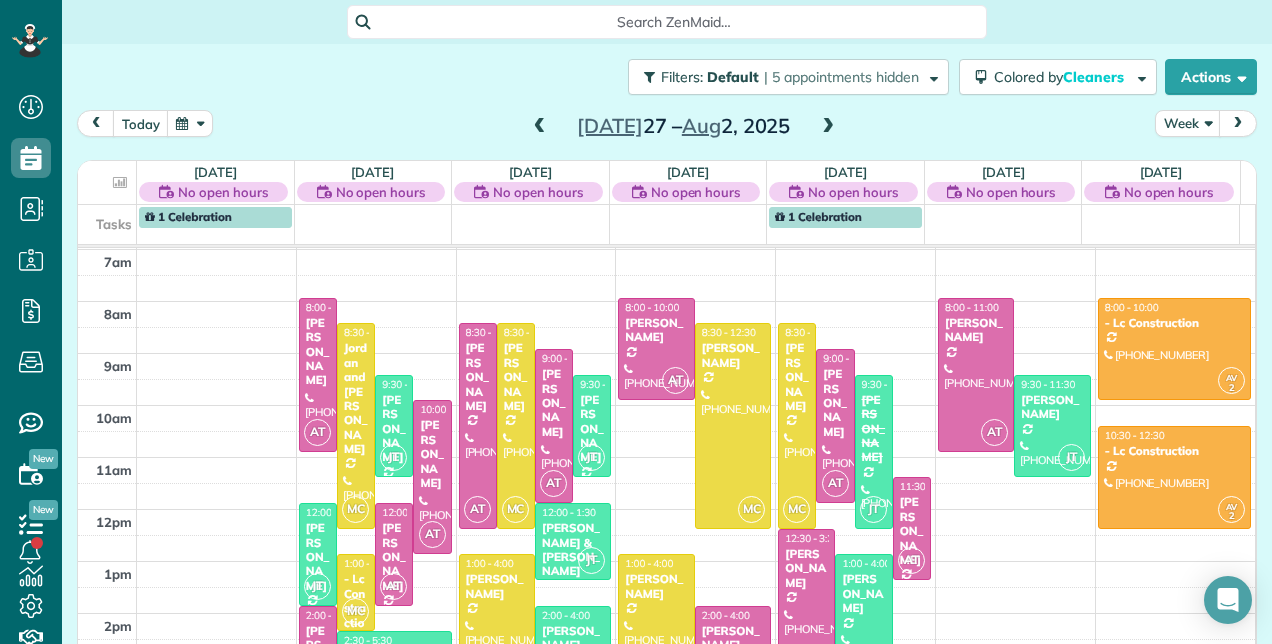 click at bounding box center (540, 127) 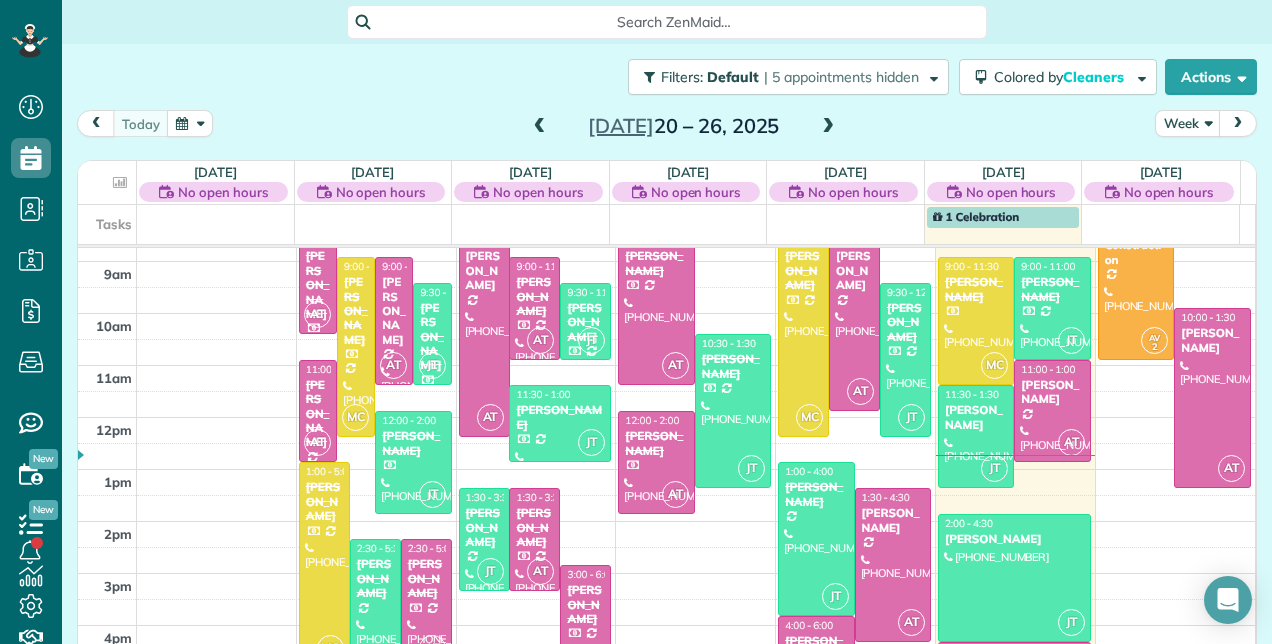 scroll, scrollTop: 353, scrollLeft: 0, axis: vertical 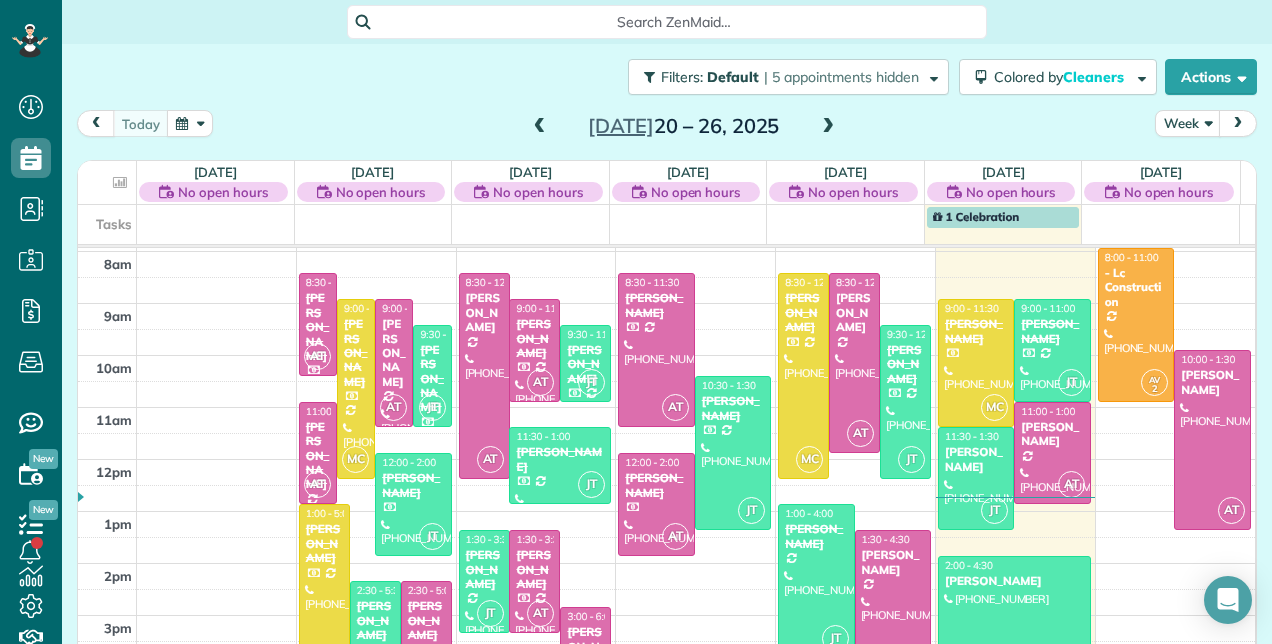 click at bounding box center [828, 127] 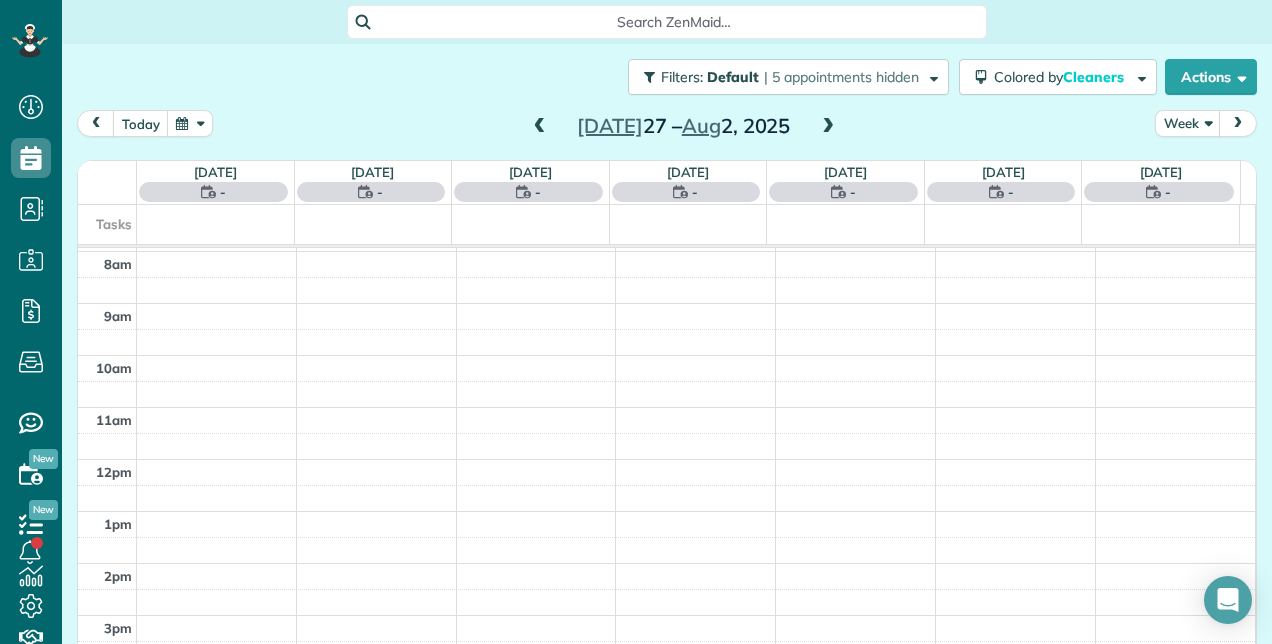 scroll, scrollTop: 258, scrollLeft: 0, axis: vertical 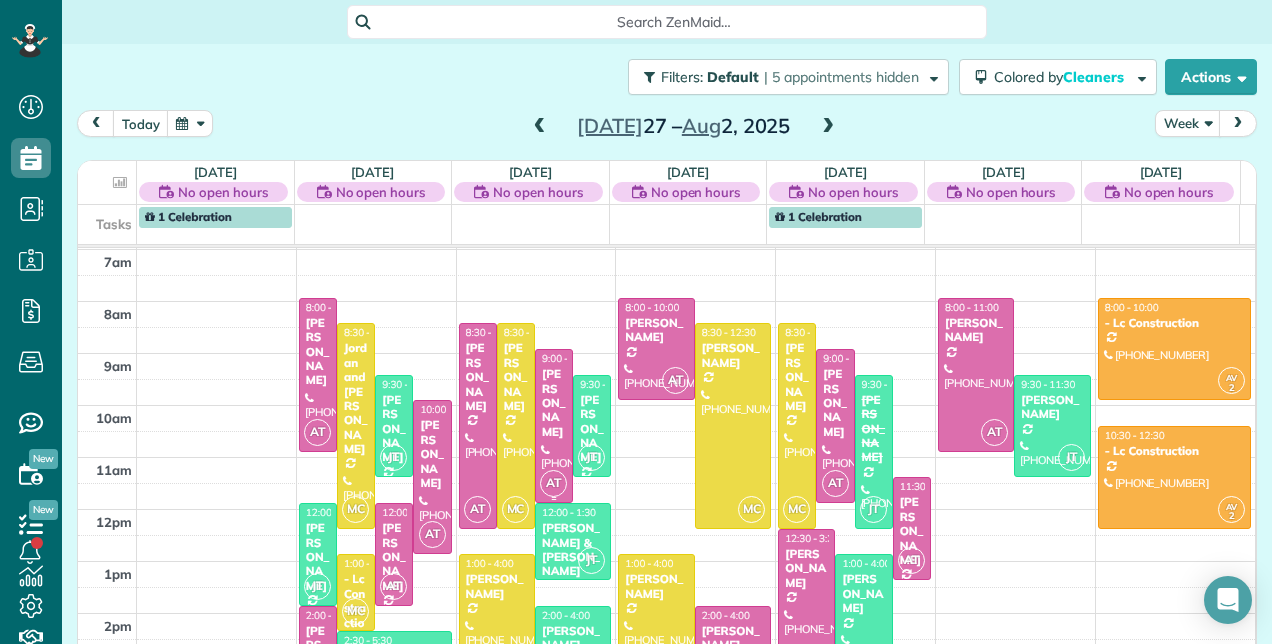 click at bounding box center [554, 426] 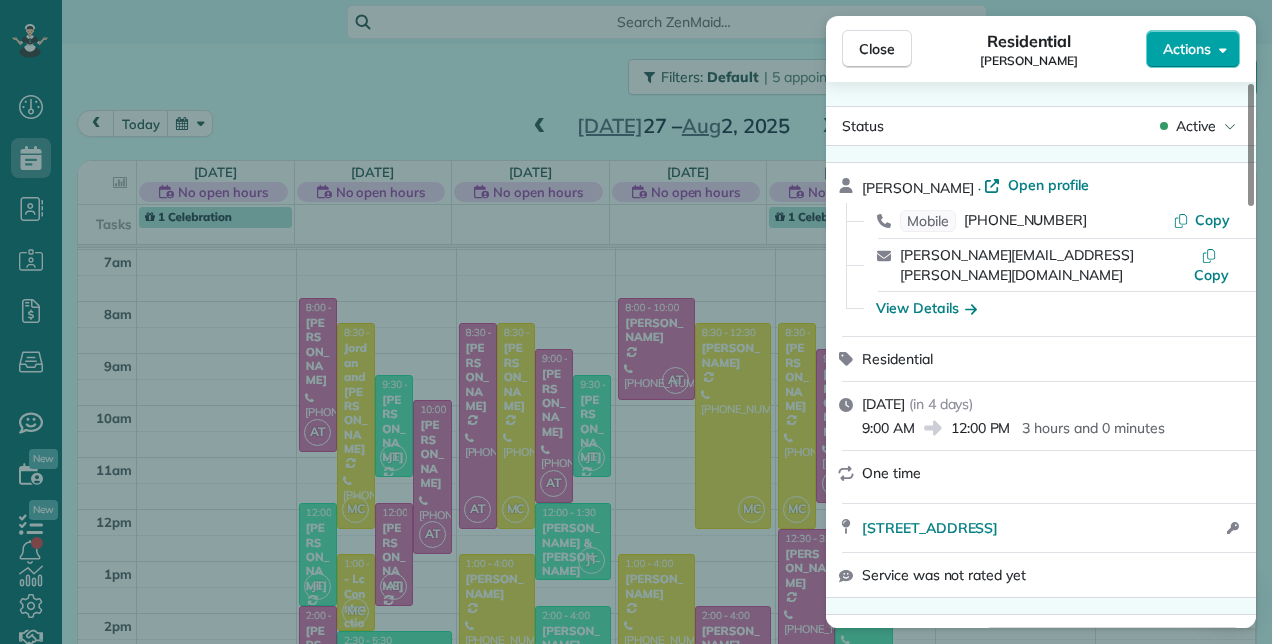 click on "Actions" at bounding box center [1187, 49] 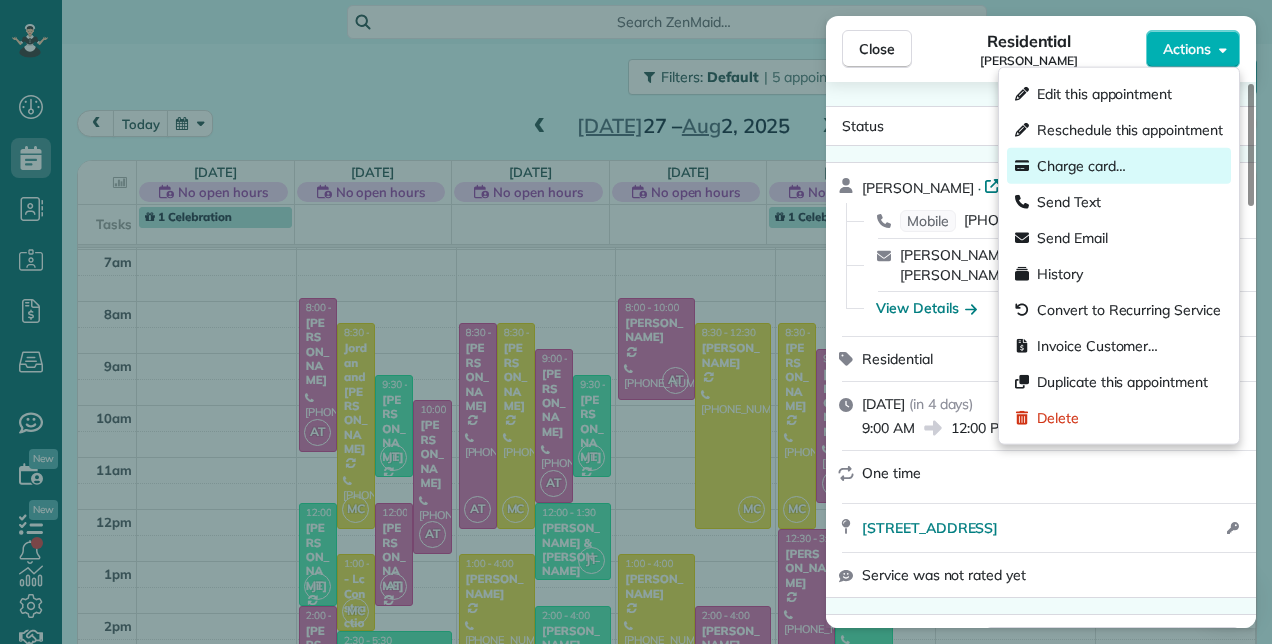 click on "Charge card…" at bounding box center (1119, 166) 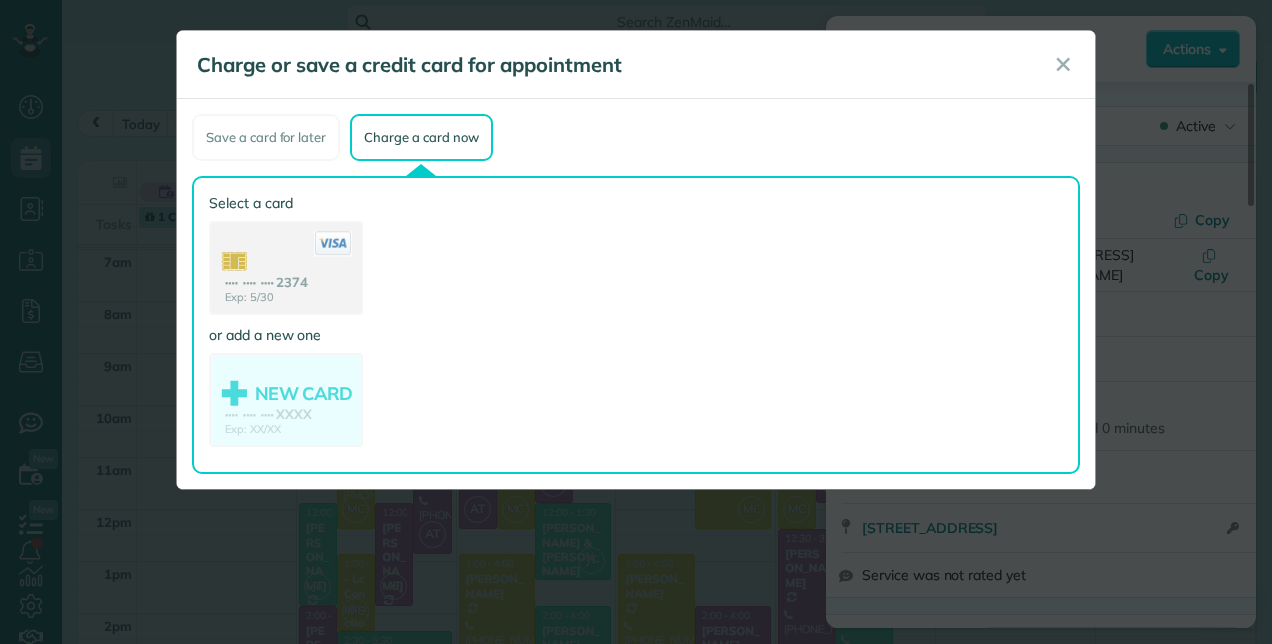 click 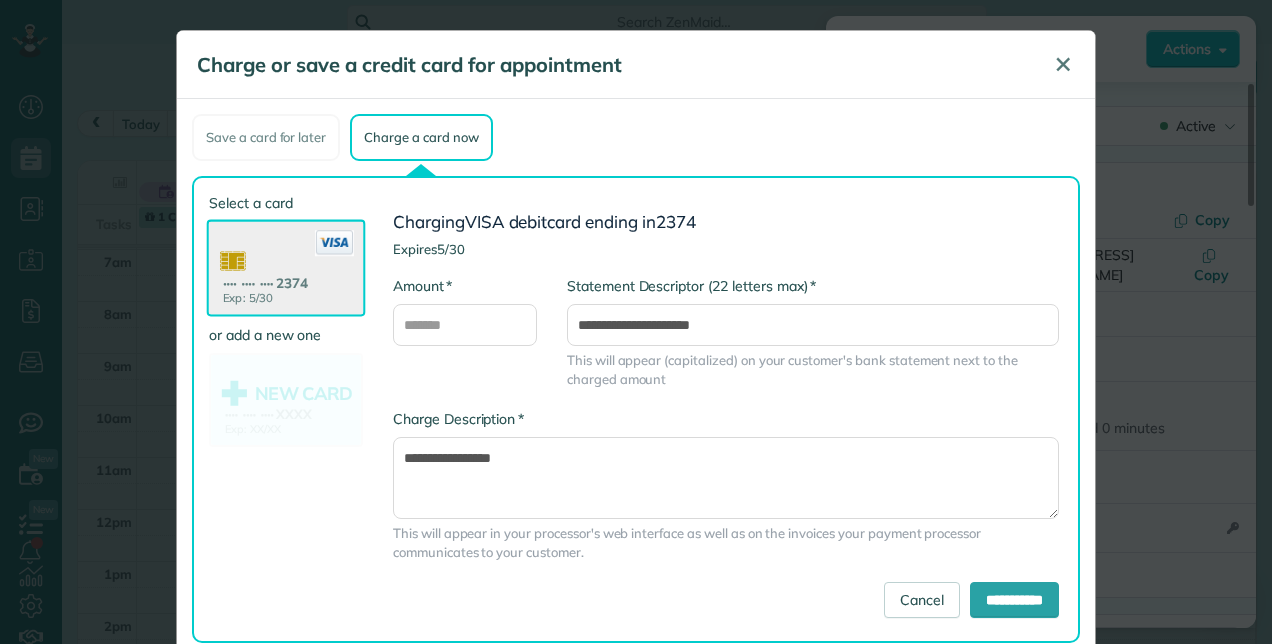click on "✕" at bounding box center [1063, 64] 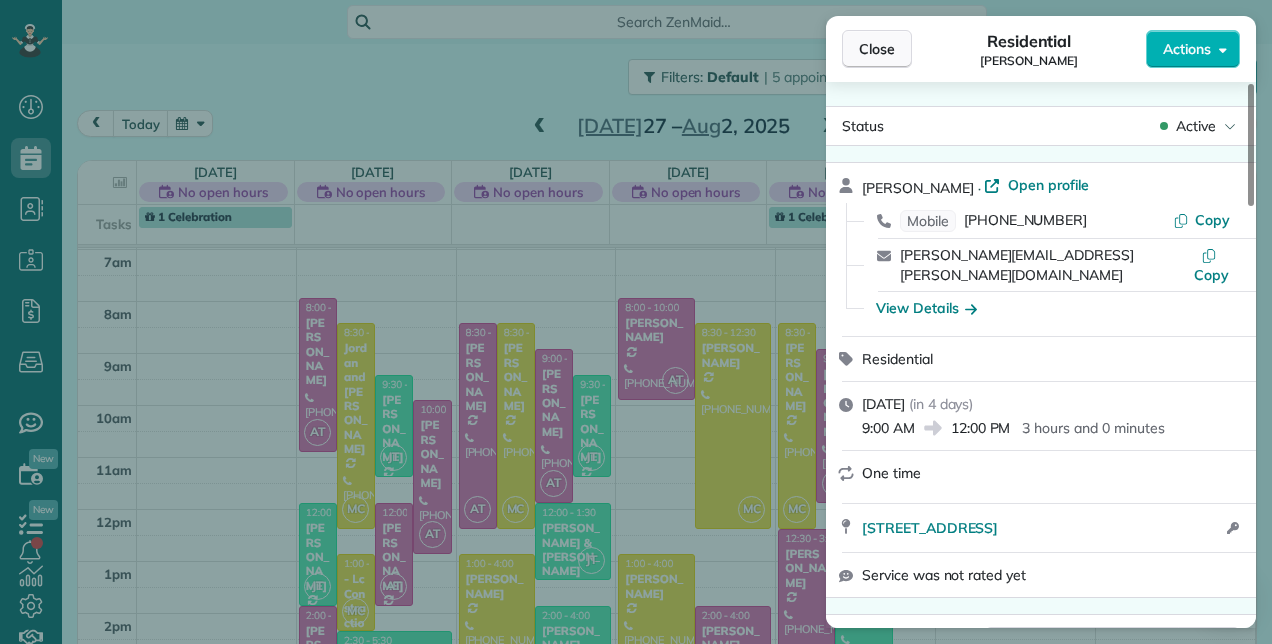 click on "Close" at bounding box center (877, 49) 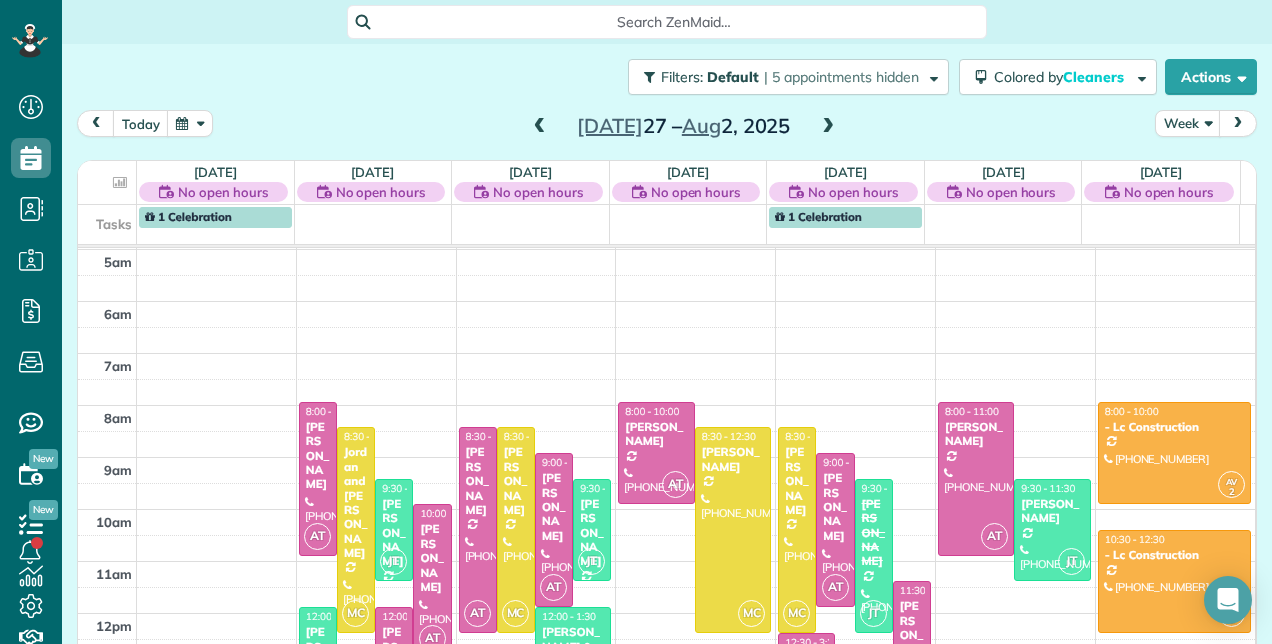 scroll, scrollTop: 148, scrollLeft: 0, axis: vertical 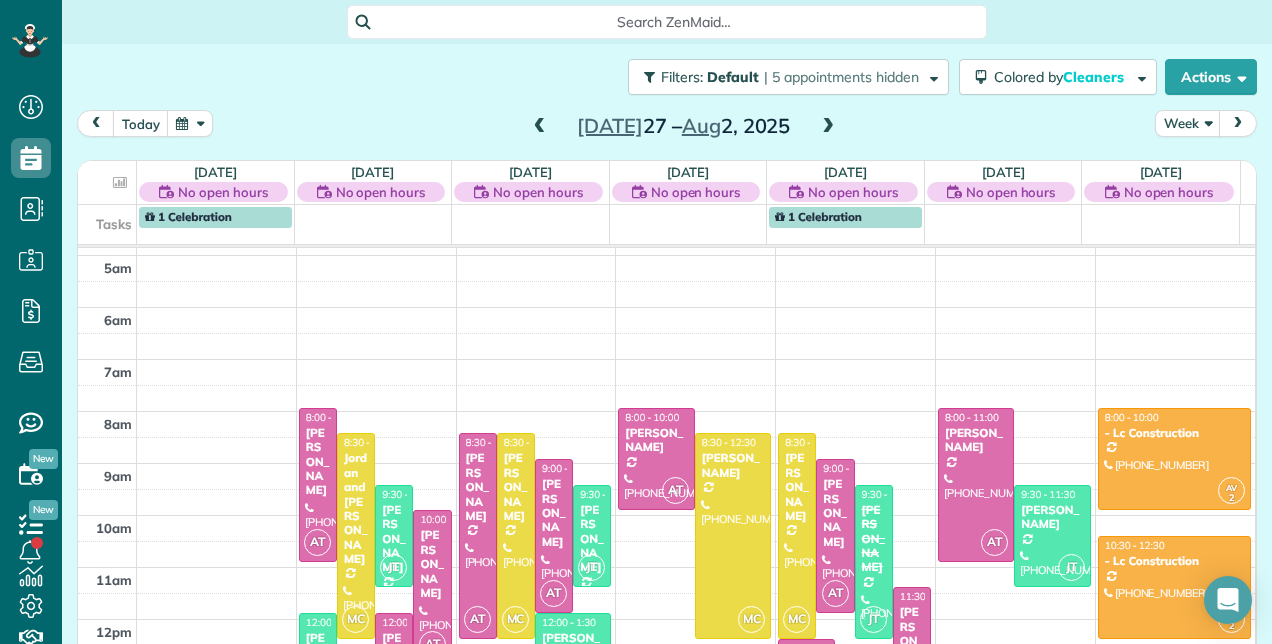 click at bounding box center (540, 127) 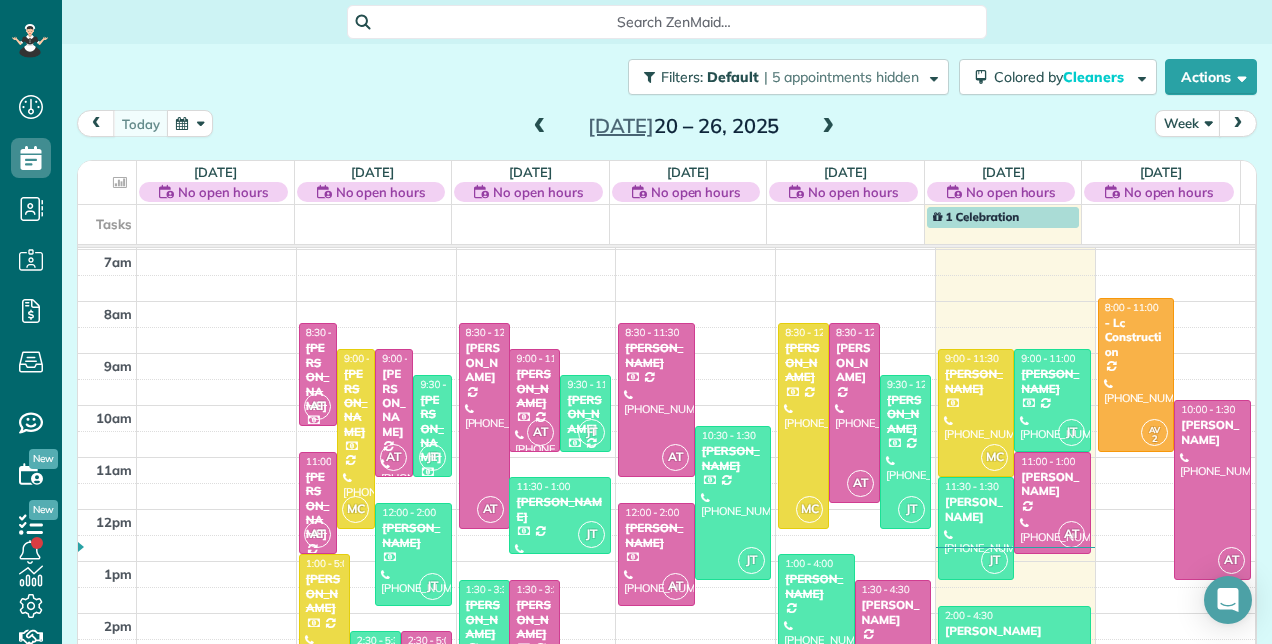 click at bounding box center [828, 127] 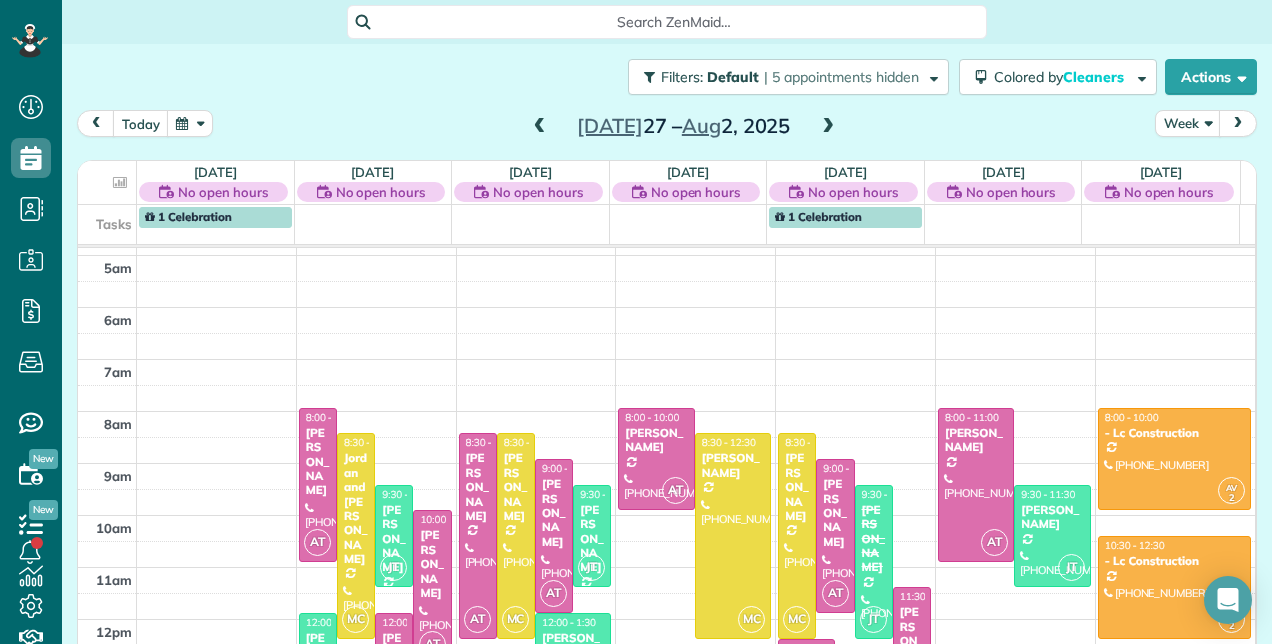 scroll, scrollTop: 348, scrollLeft: 0, axis: vertical 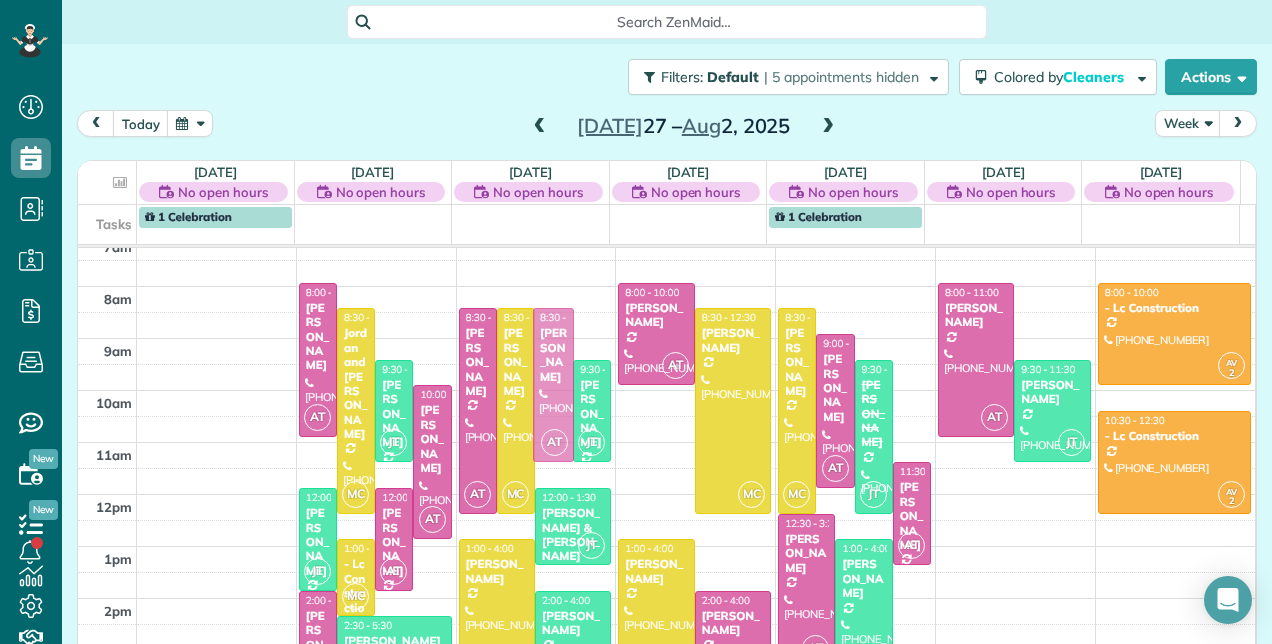 drag, startPoint x: 538, startPoint y: 296, endPoint x: 539, endPoint y: 265, distance: 31.016125 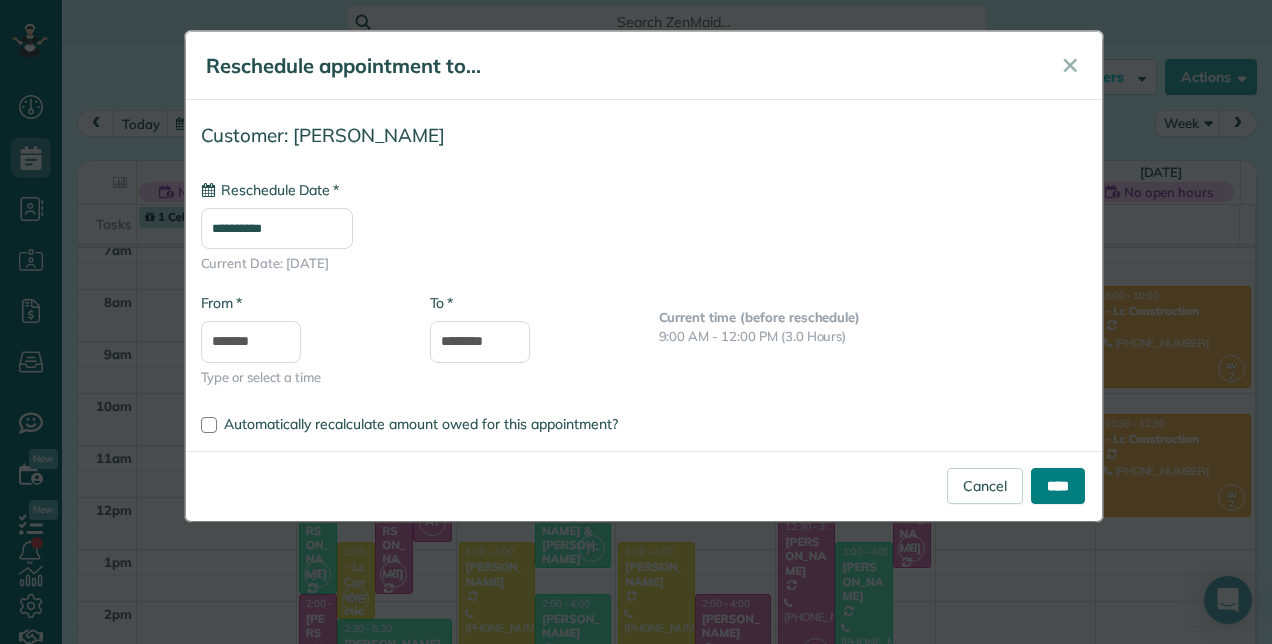 type on "**********" 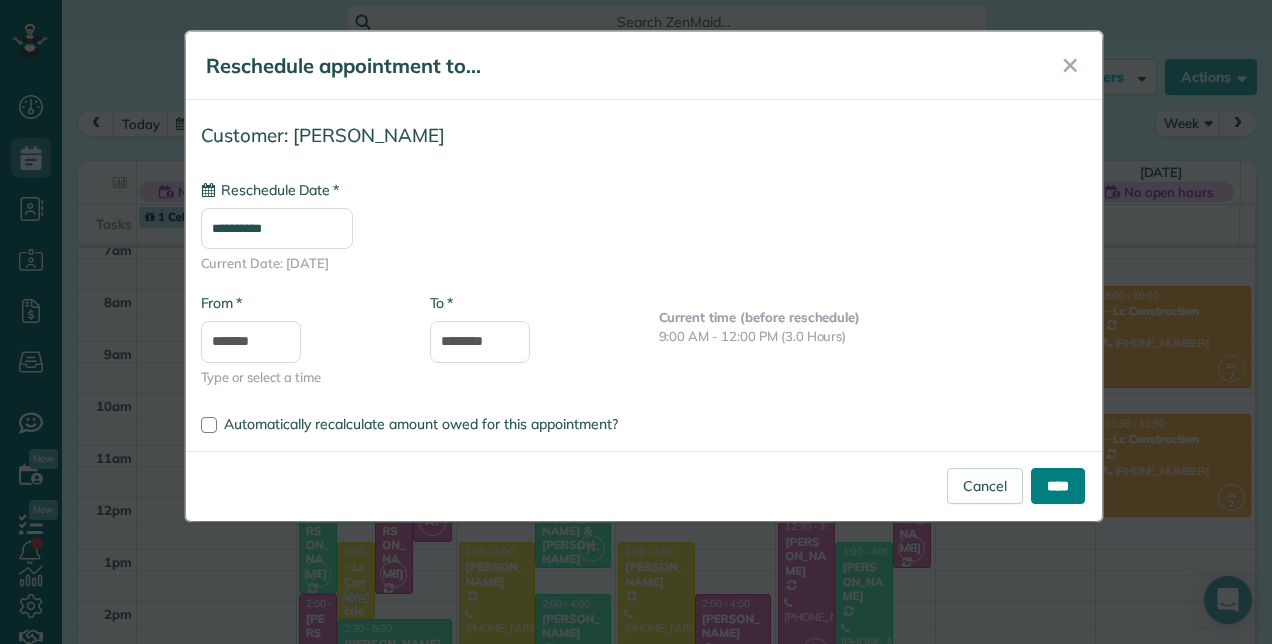 click on "****" at bounding box center [1058, 486] 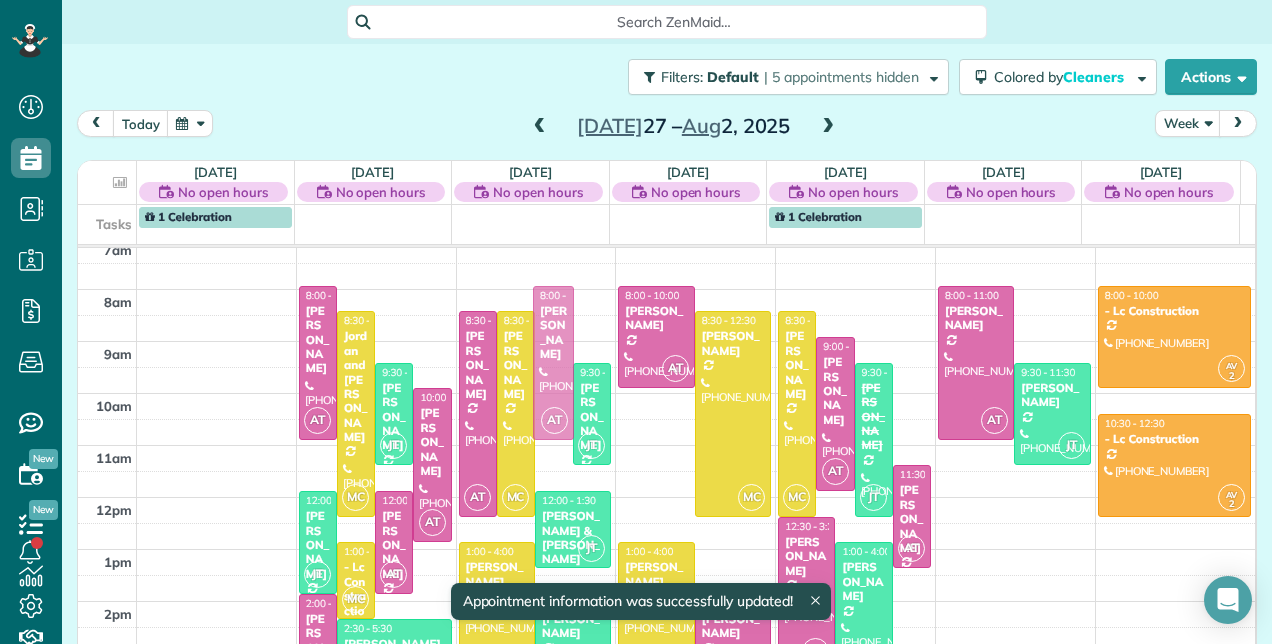 drag, startPoint x: 547, startPoint y: 344, endPoint x: 544, endPoint y: 324, distance: 20.22375 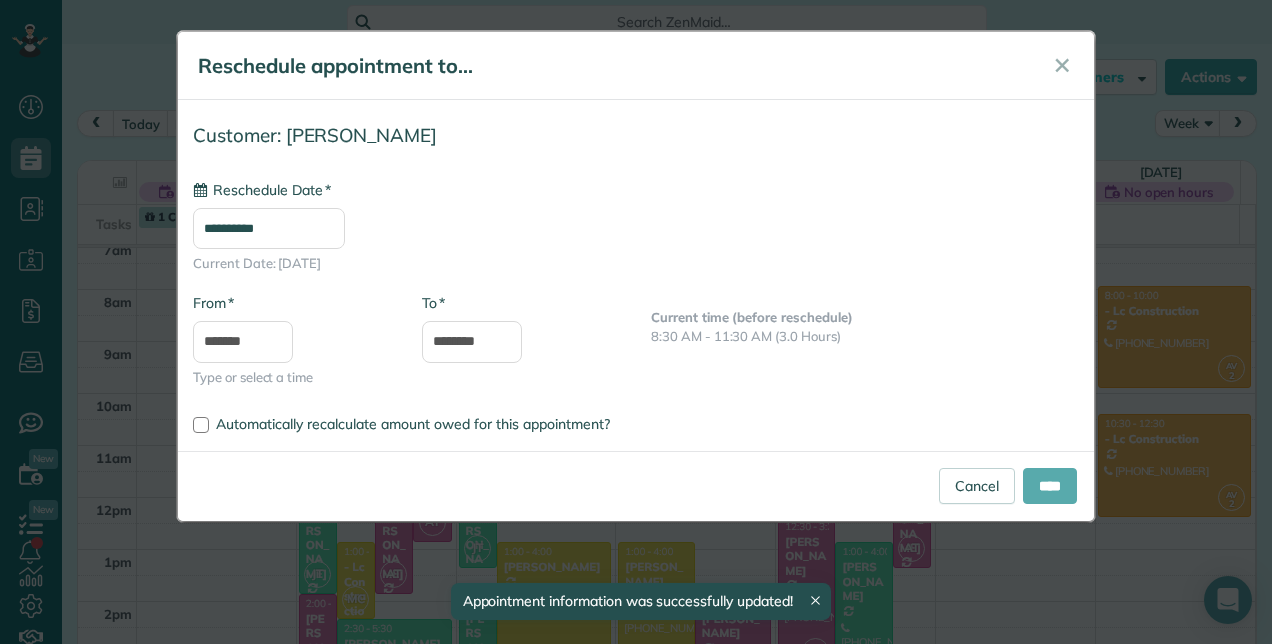 type on "**********" 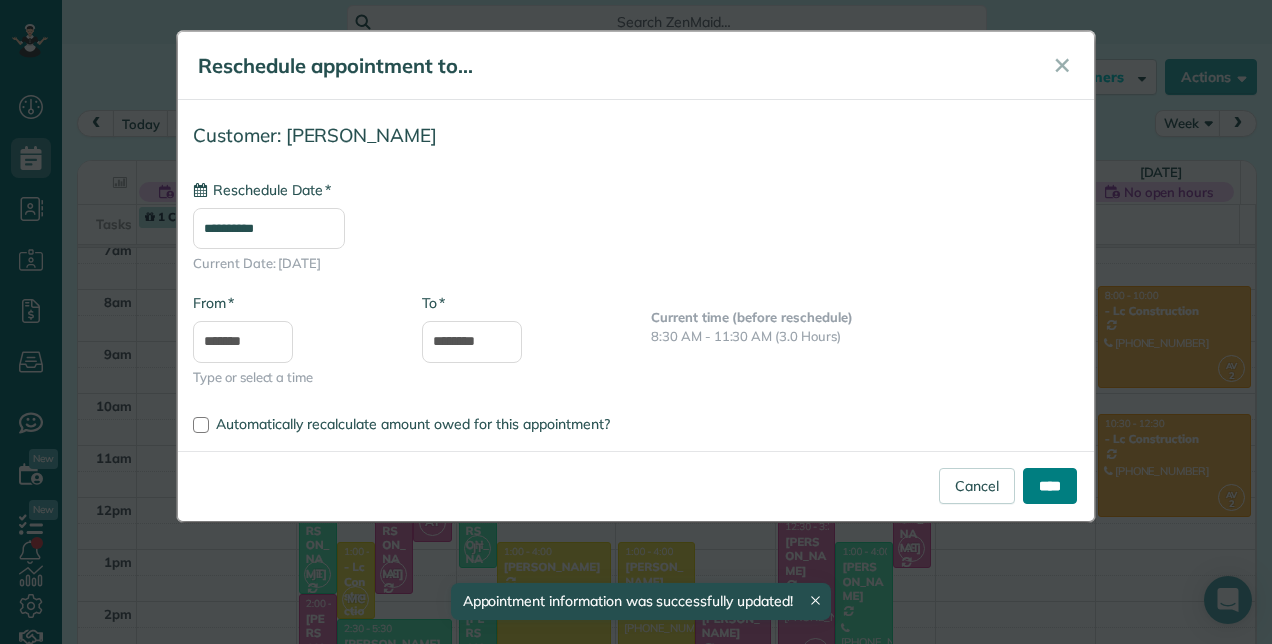 click on "****" at bounding box center [1050, 486] 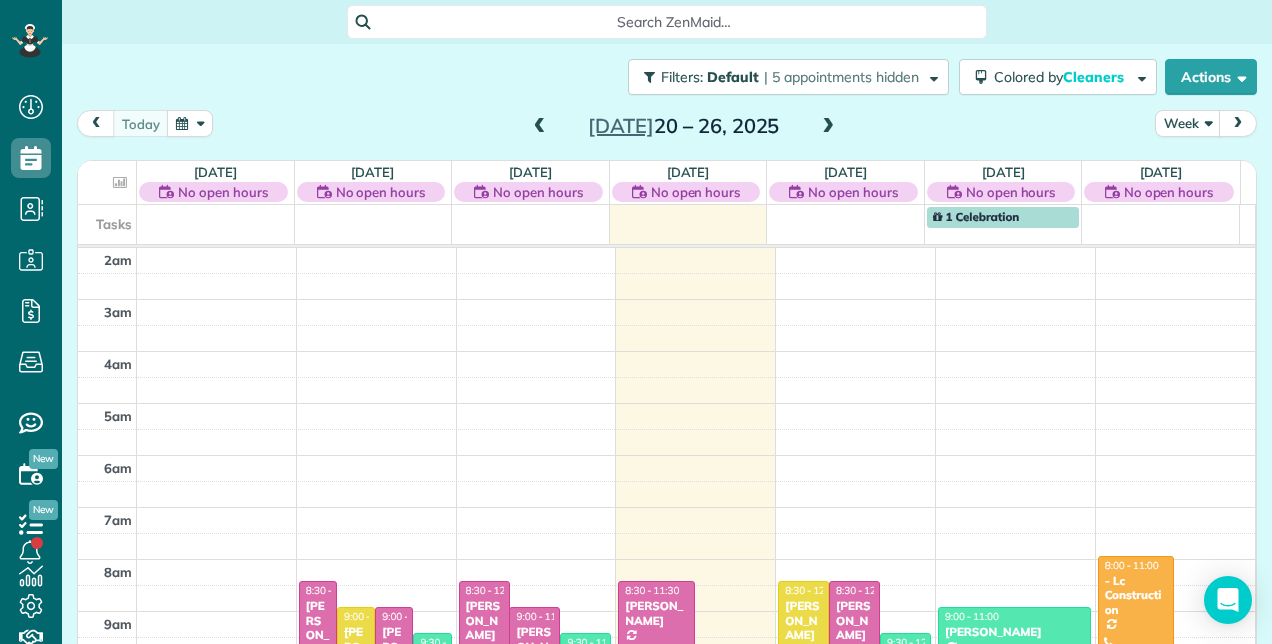 scroll, scrollTop: 0, scrollLeft: 0, axis: both 